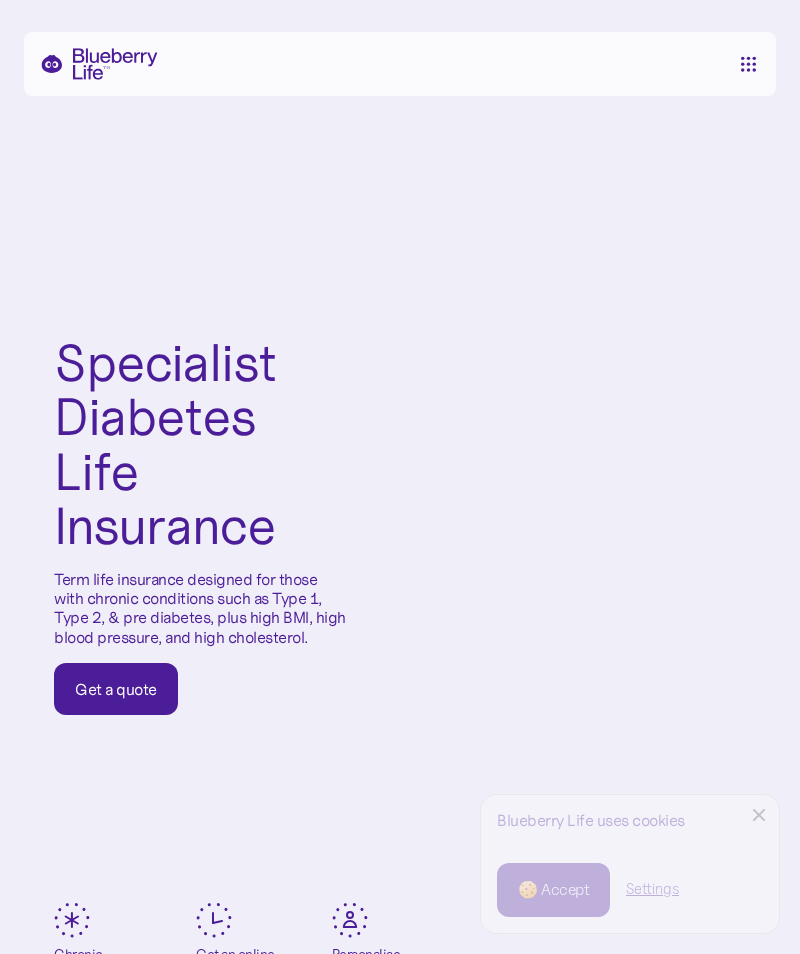 scroll, scrollTop: 0, scrollLeft: 0, axis: both 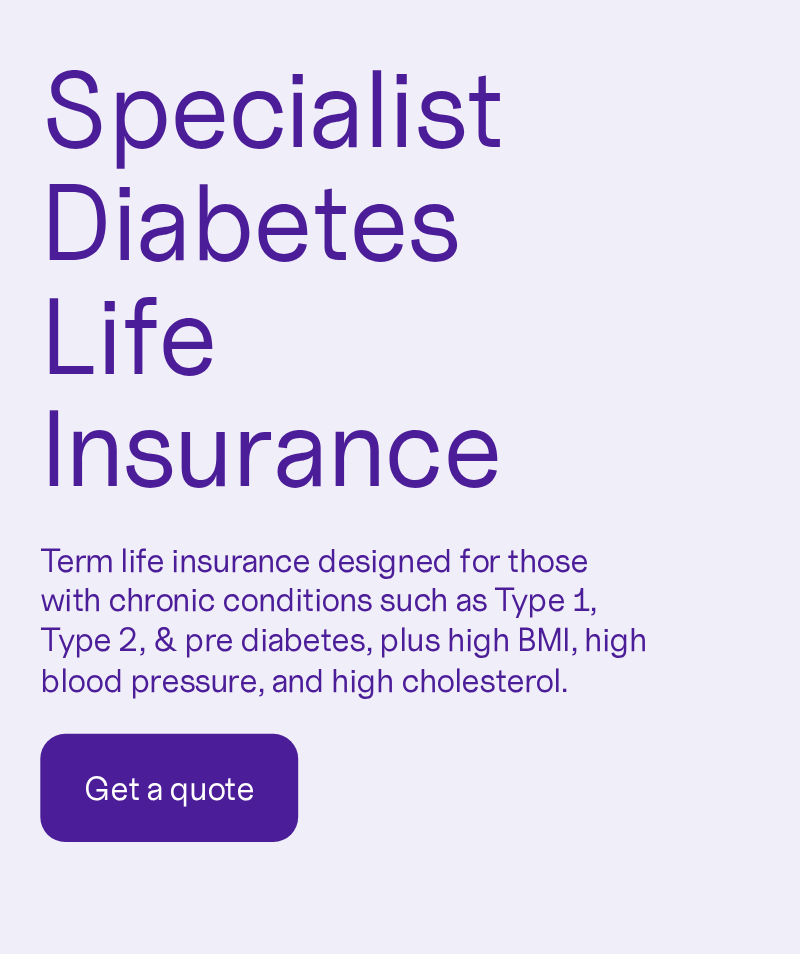 click on "Get a quote" at bounding box center [116, 689] 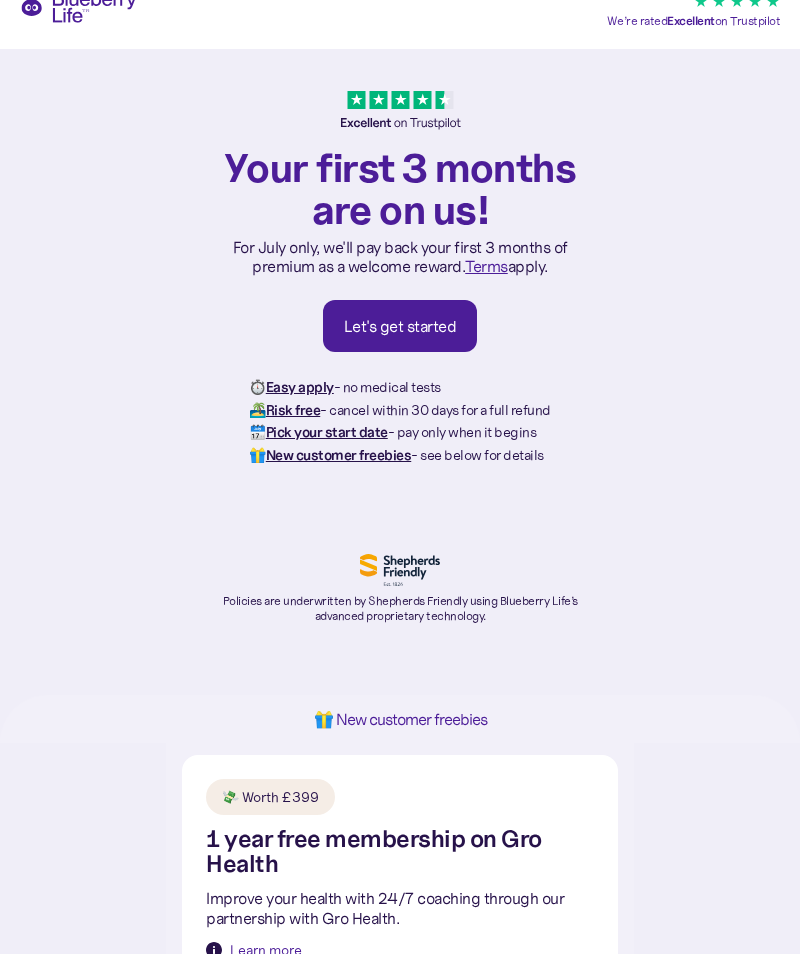 scroll, scrollTop: 0, scrollLeft: 0, axis: both 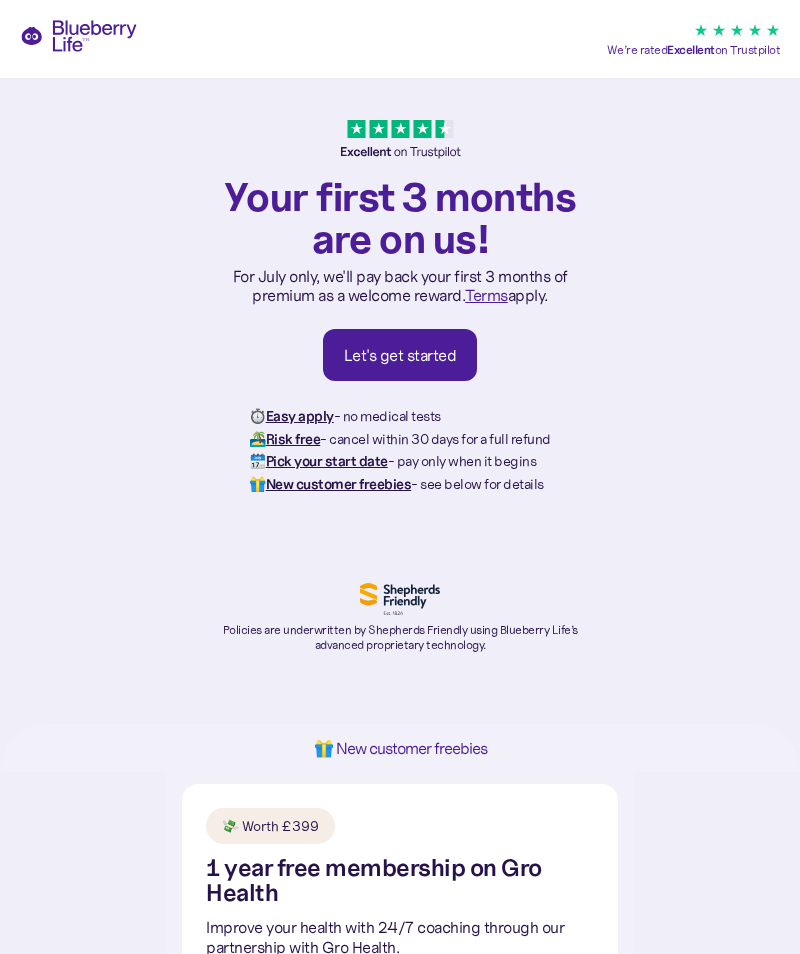 click on "Let's get started" at bounding box center (400, 355) 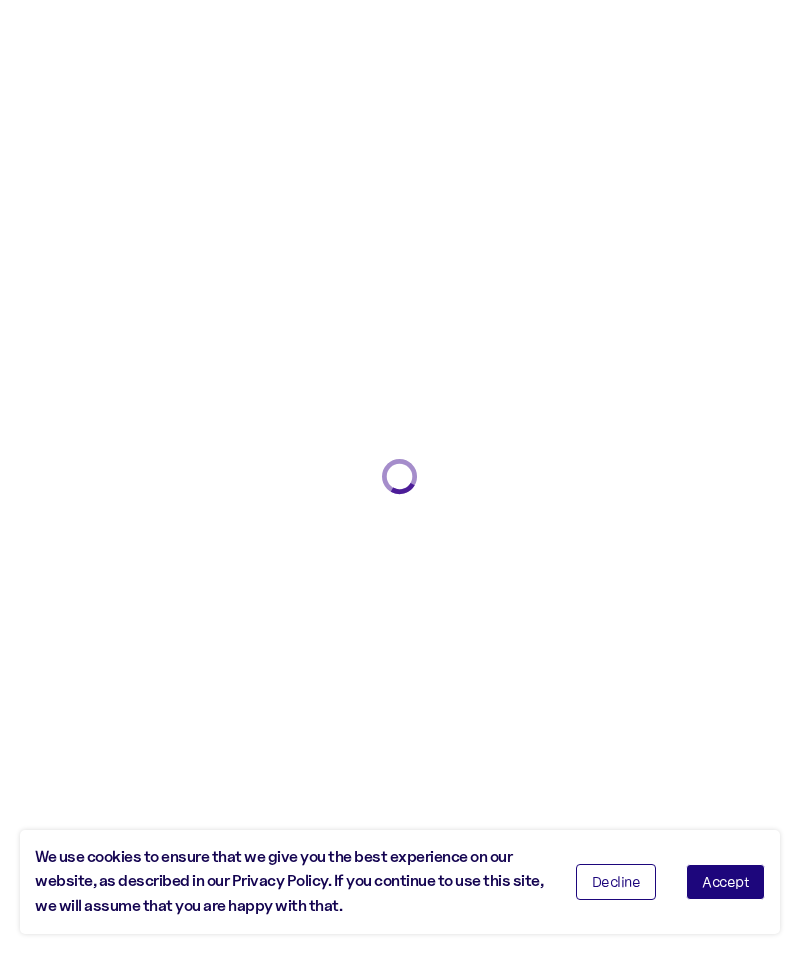 scroll, scrollTop: 0, scrollLeft: 0, axis: both 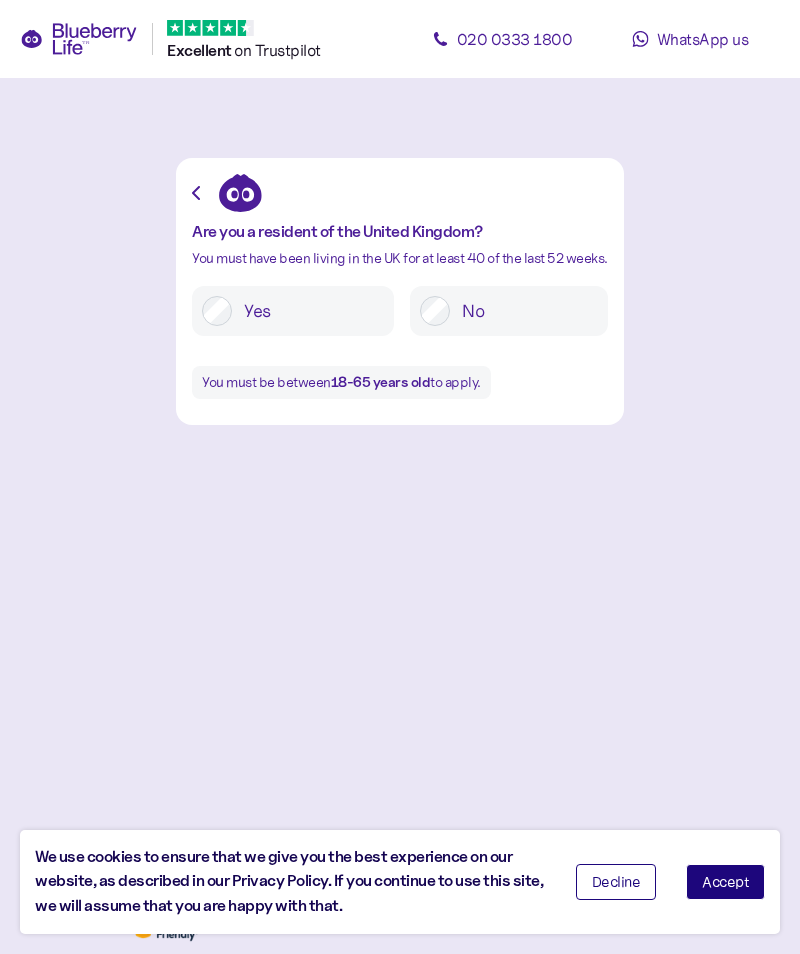 click on "Accept" at bounding box center (725, 882) 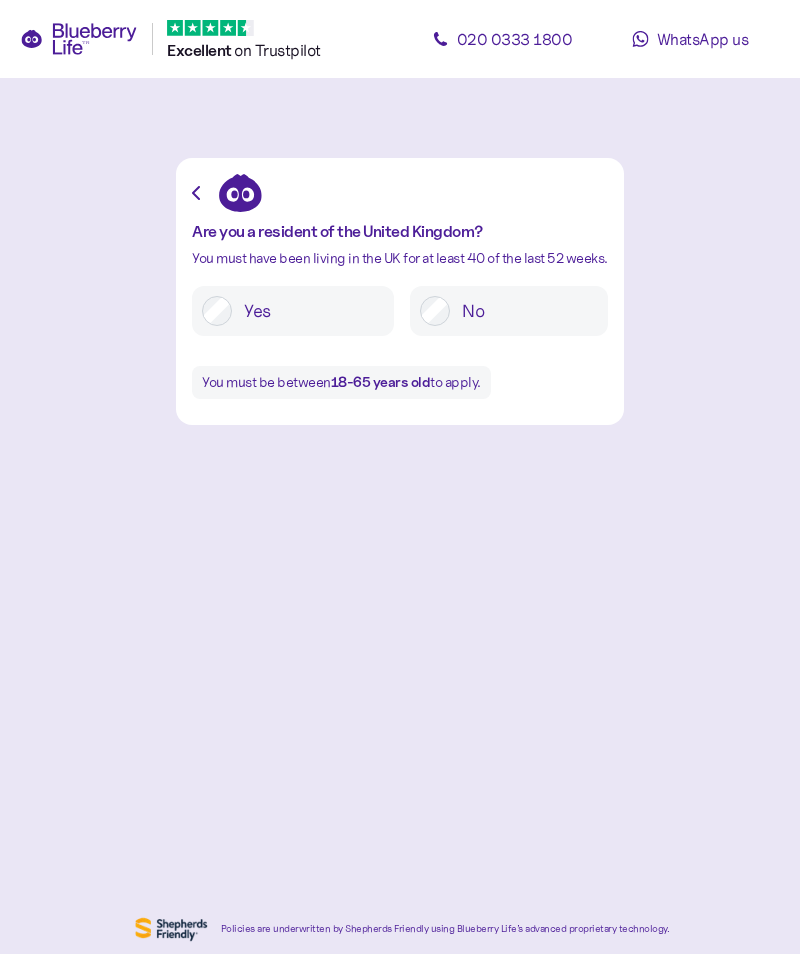 click on "Yes" at bounding box center [308, 311] 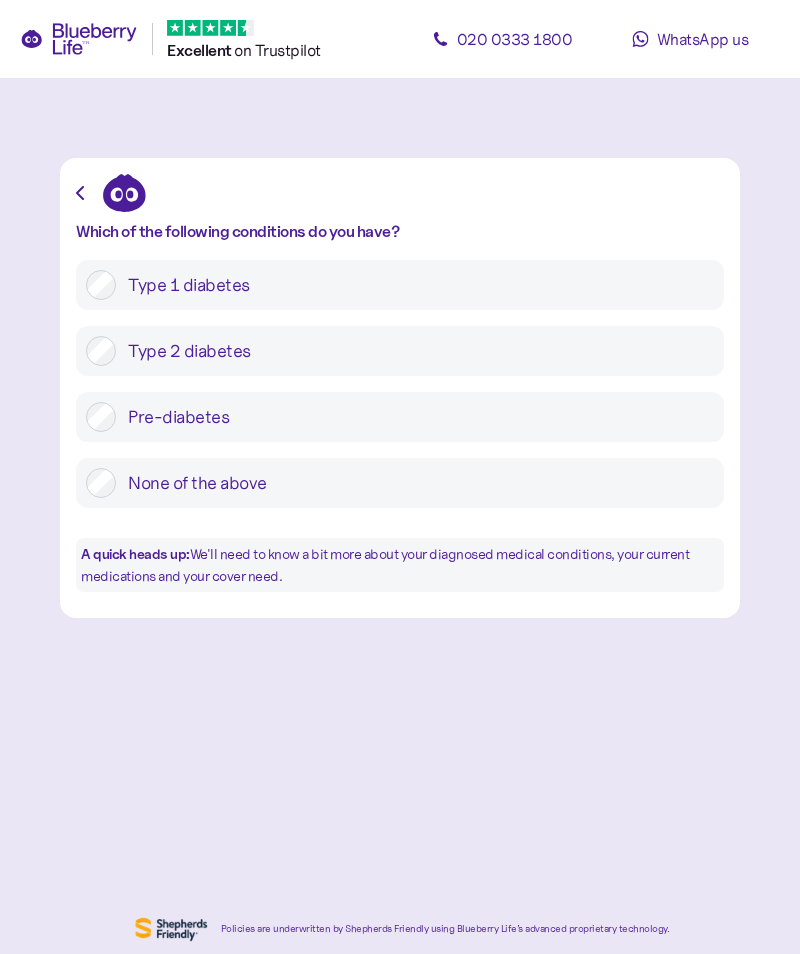 click on "Type 2 diabetes" at bounding box center (415, 351) 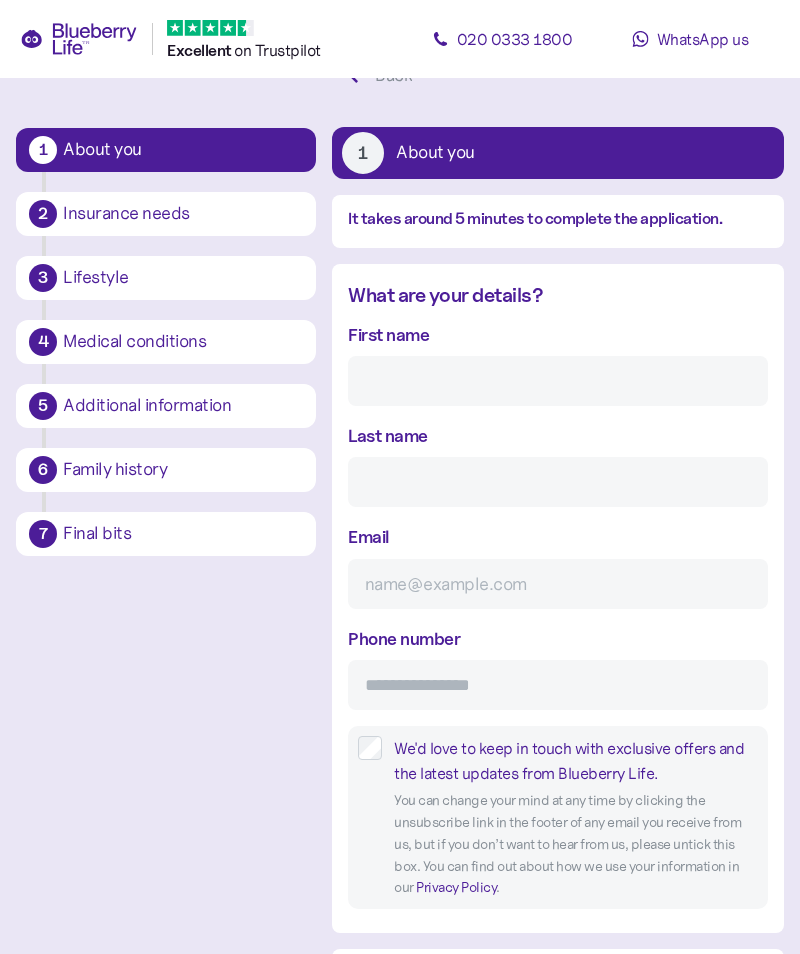 scroll, scrollTop: 58, scrollLeft: 0, axis: vertical 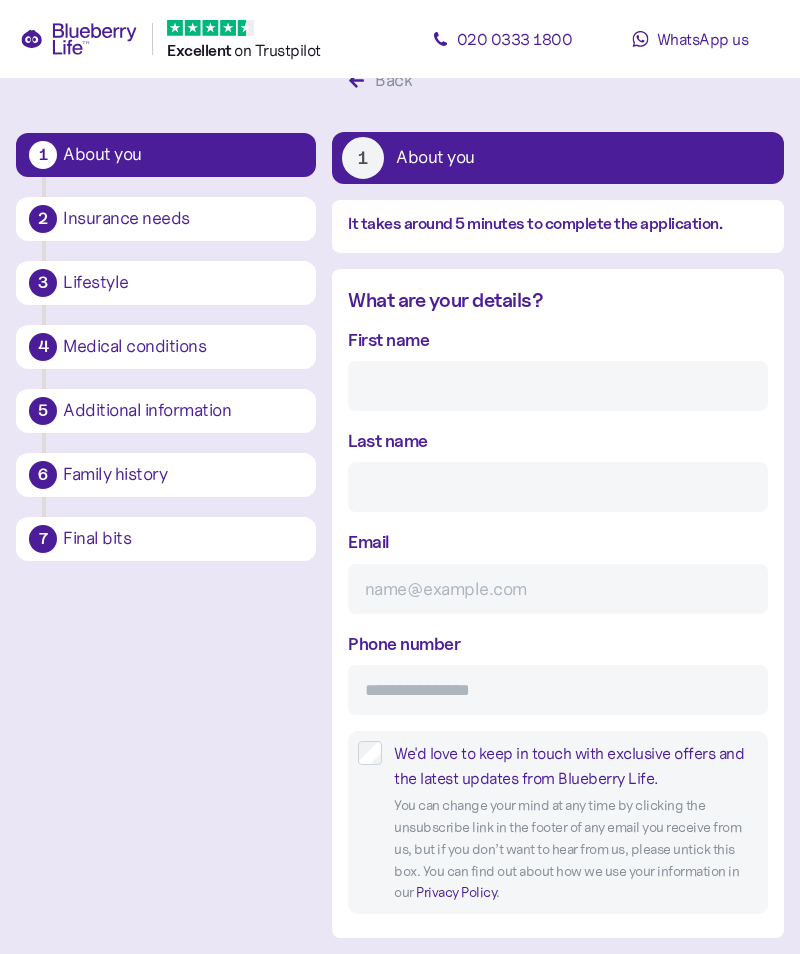 click on "First name" at bounding box center (558, 386) 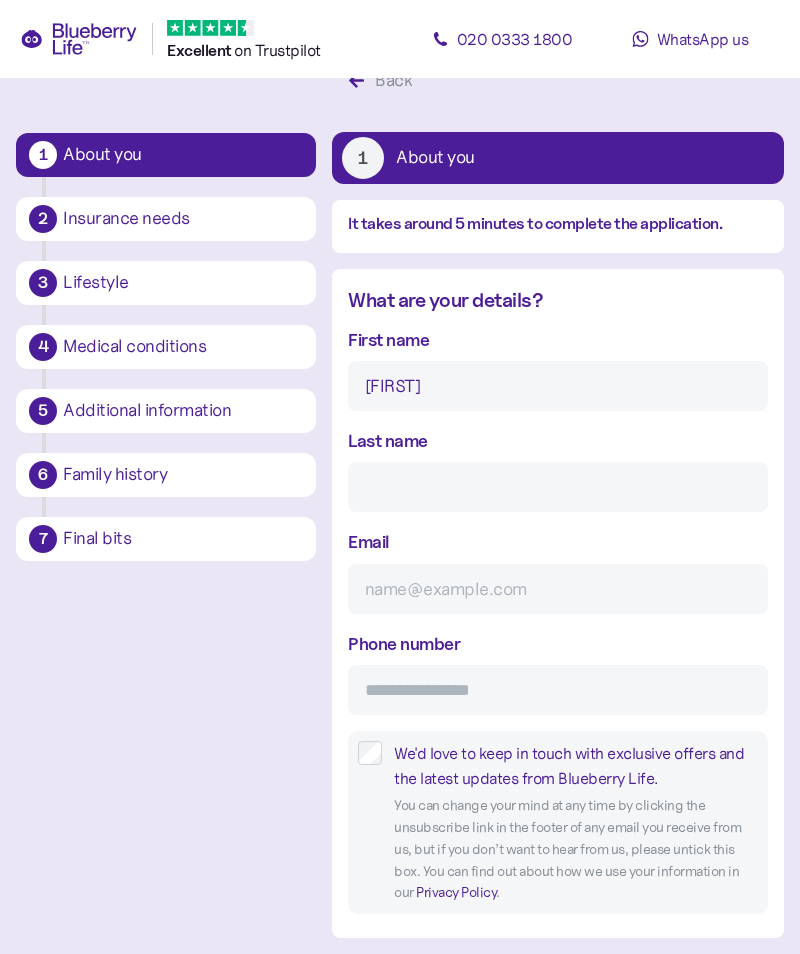 type on "[LAST]" 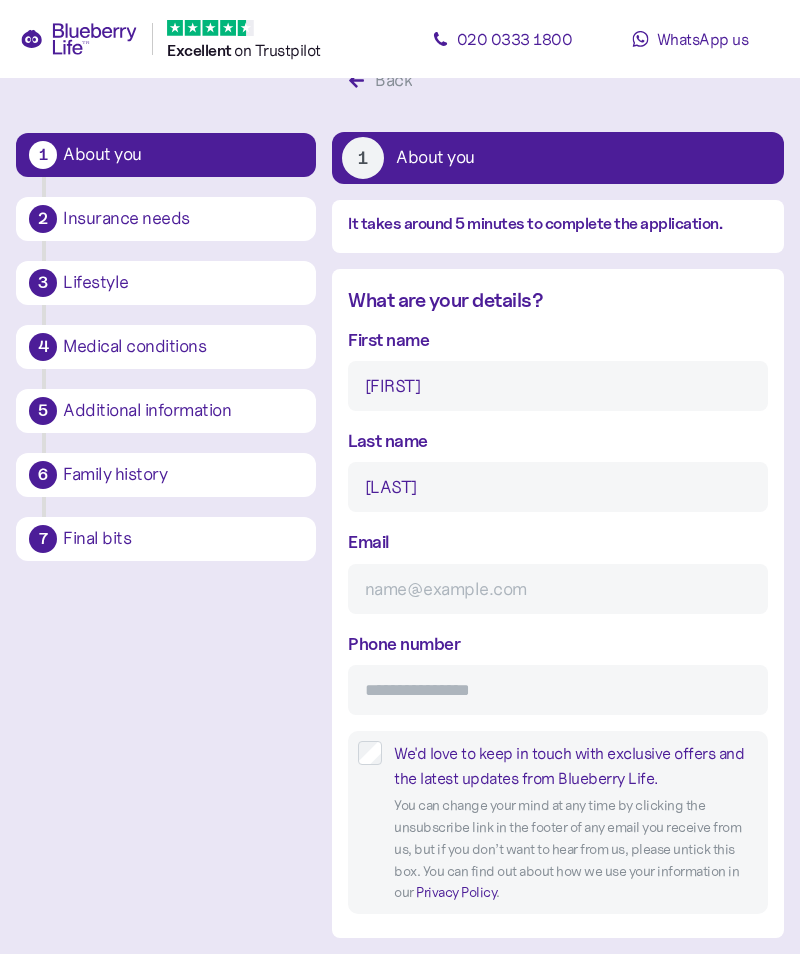 type on "[EMAIL]" 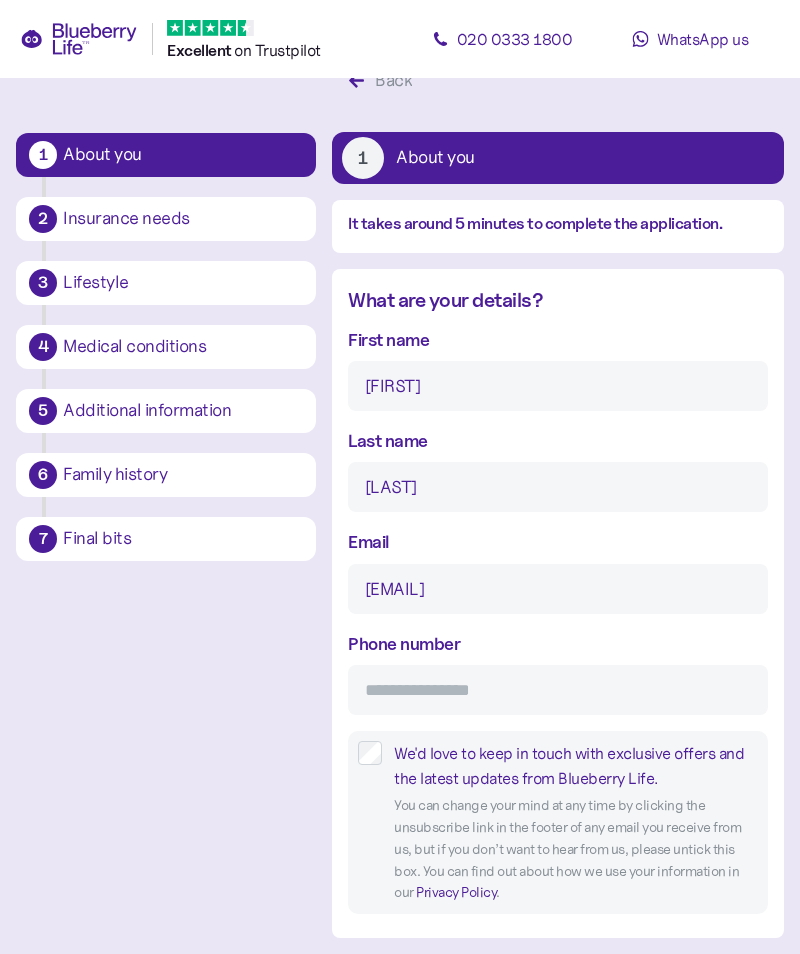 type on "**********" 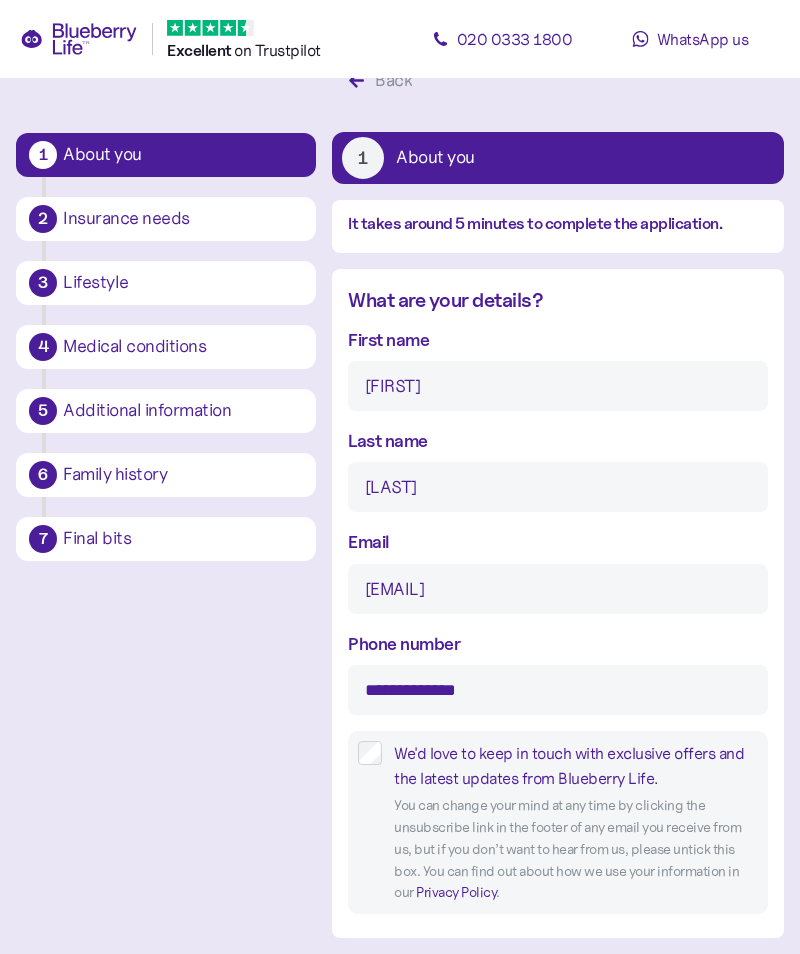 type on "**********" 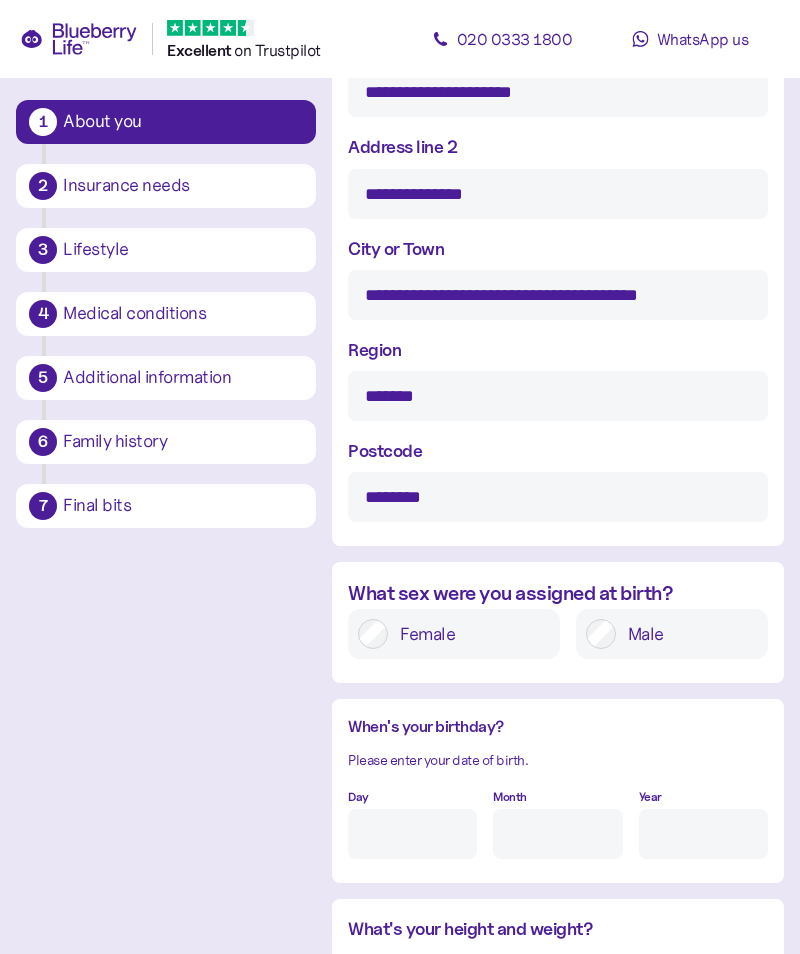 scroll, scrollTop: 1139, scrollLeft: 0, axis: vertical 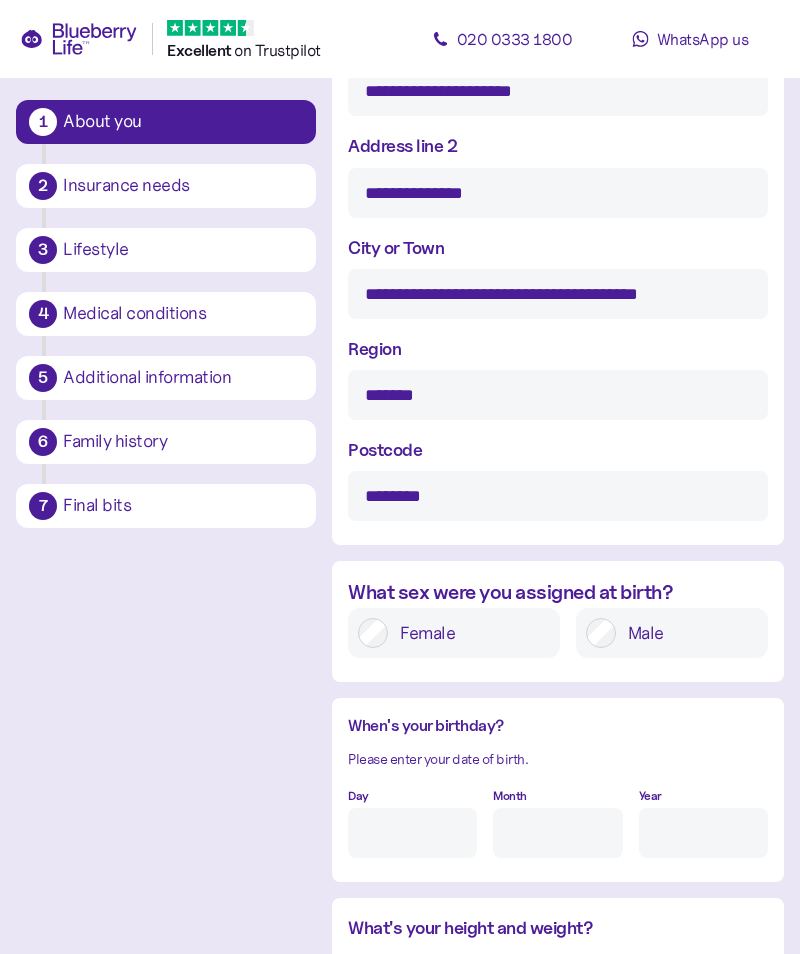 click on "Male" at bounding box center (687, 633) 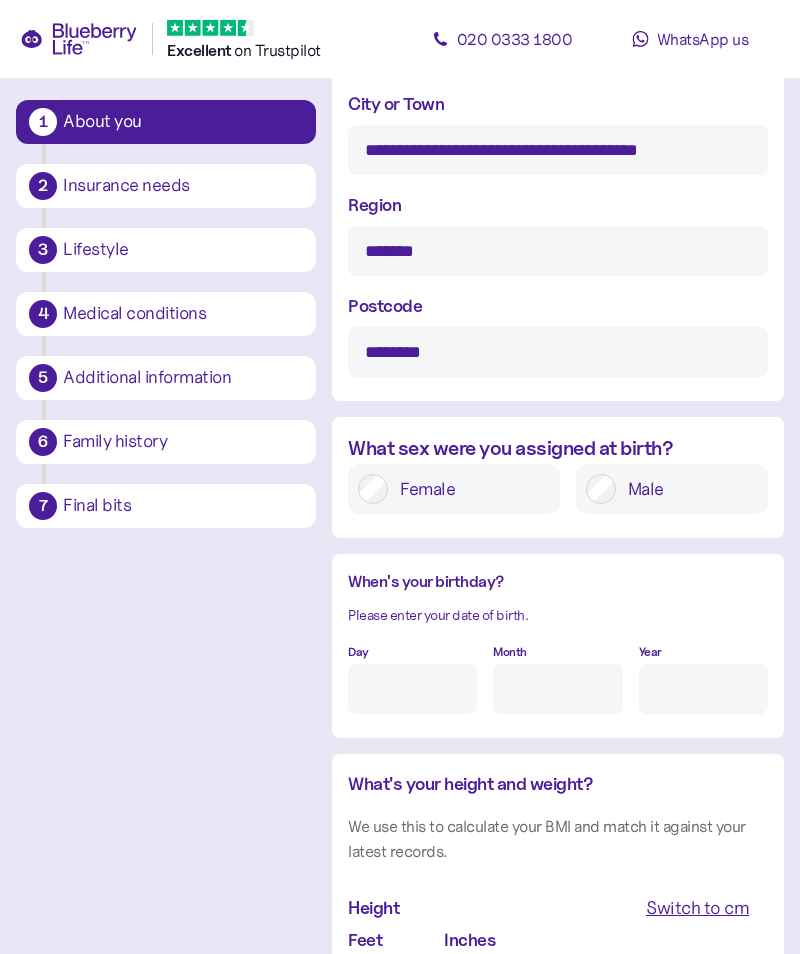click on "Day" at bounding box center [412, 689] 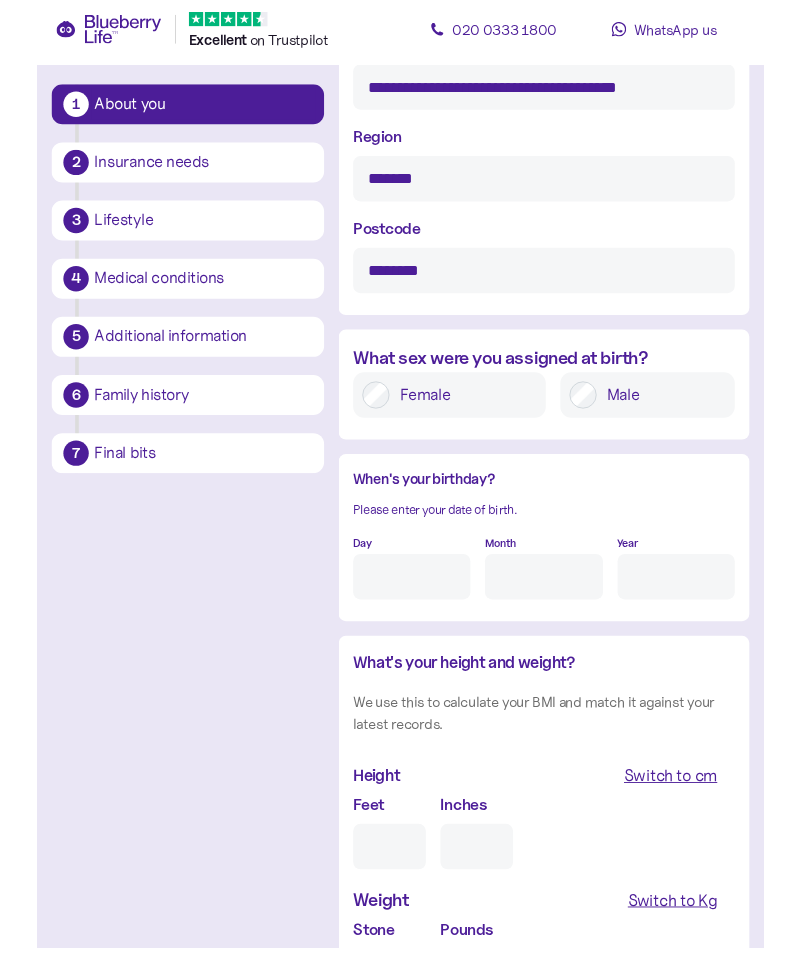 scroll, scrollTop: 1329, scrollLeft: 0, axis: vertical 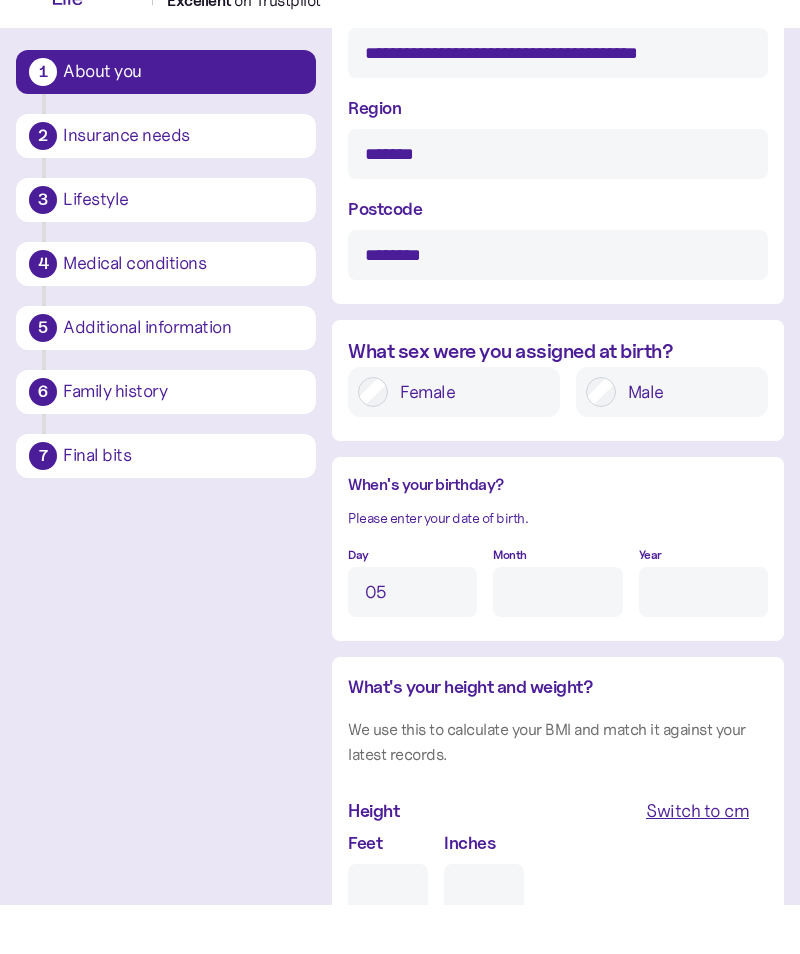 click on "Month" at bounding box center (557, 642) 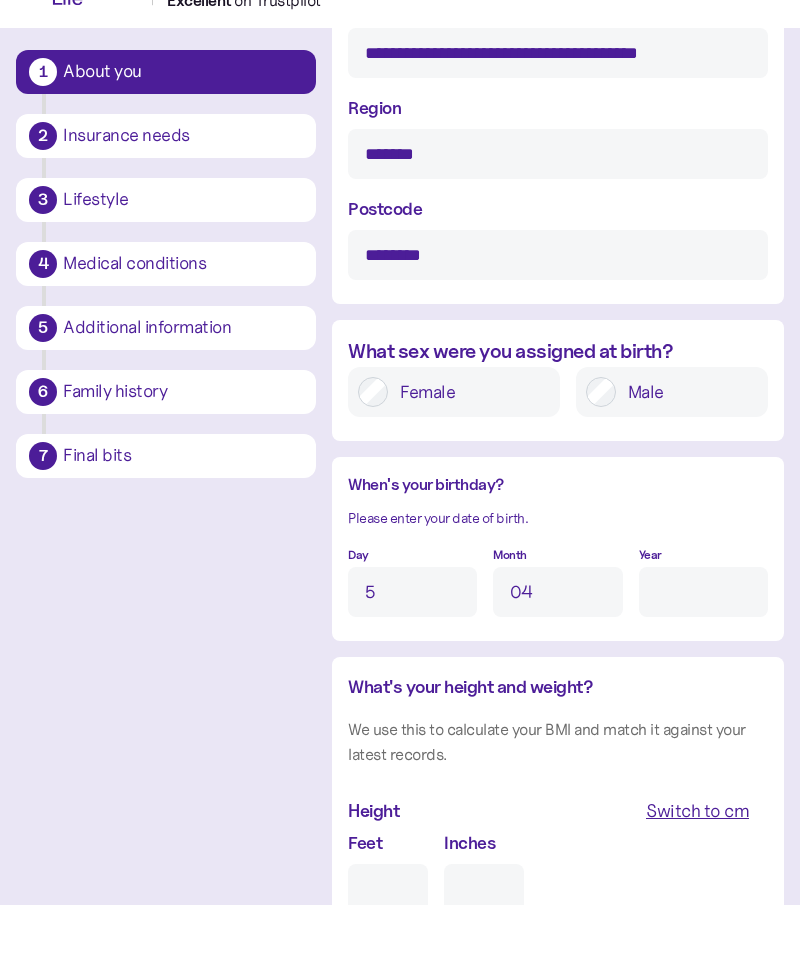 click on "Year" at bounding box center (703, 642) 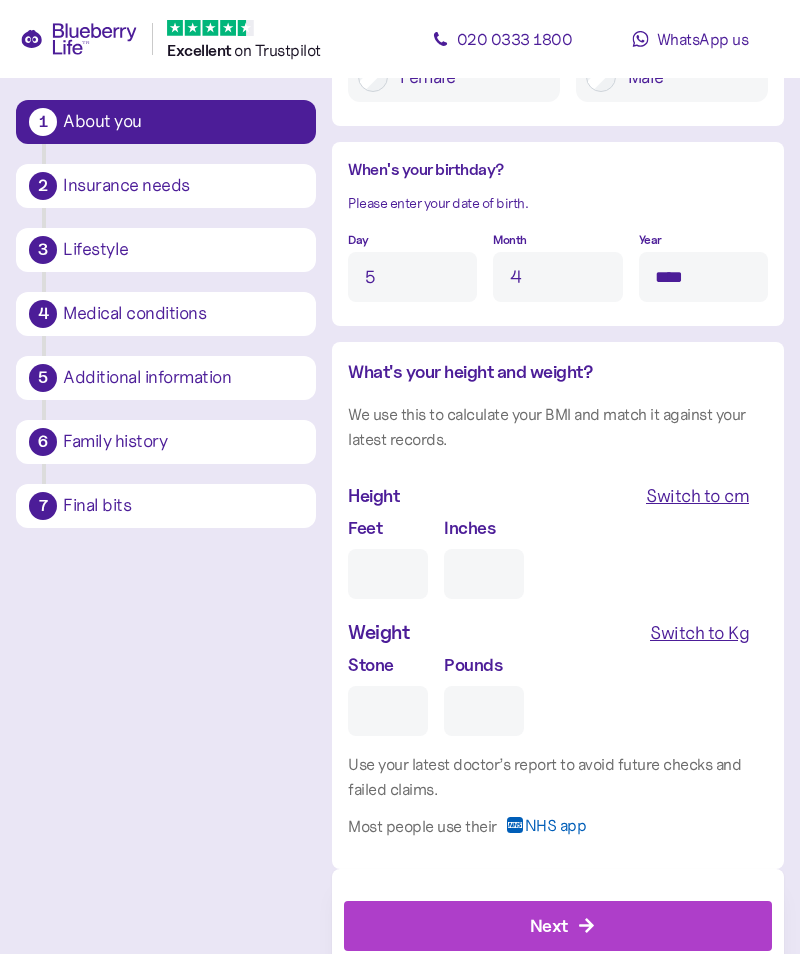 scroll, scrollTop: 1696, scrollLeft: 0, axis: vertical 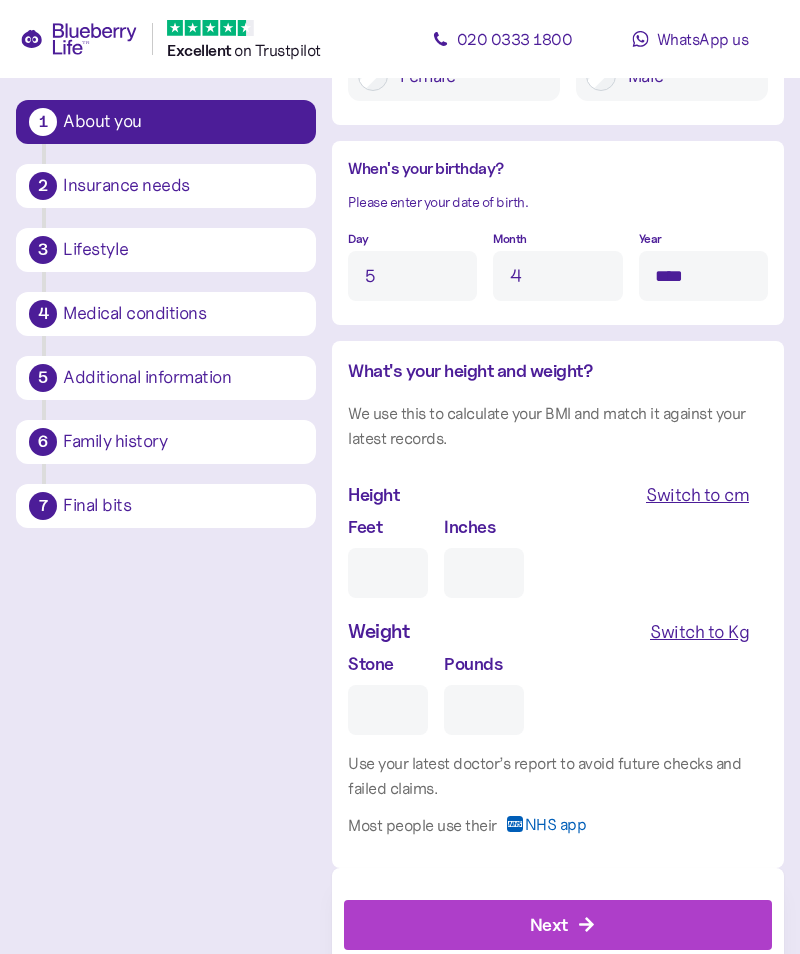 click on "Feet" at bounding box center [388, 573] 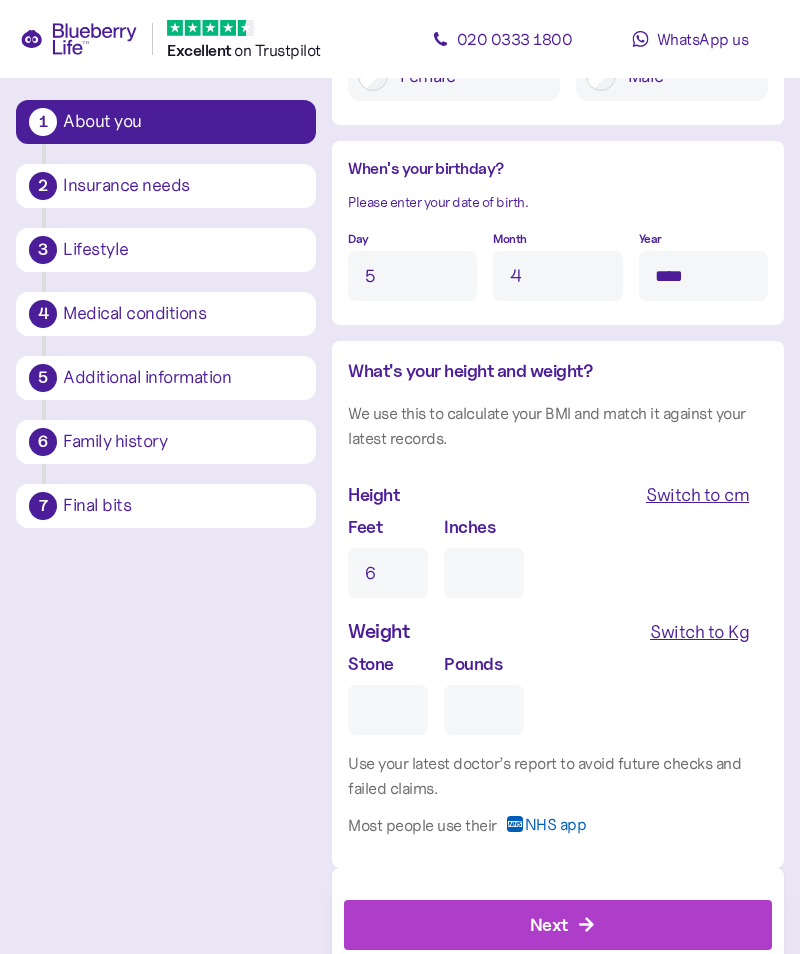 type on "0" 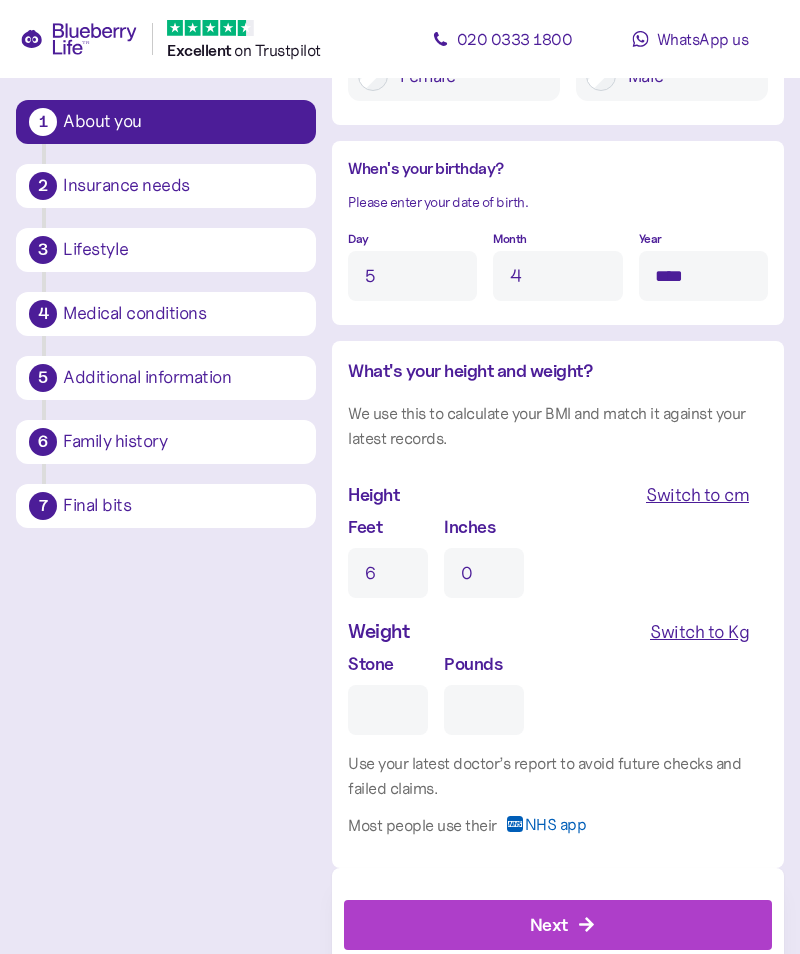 type on "6" 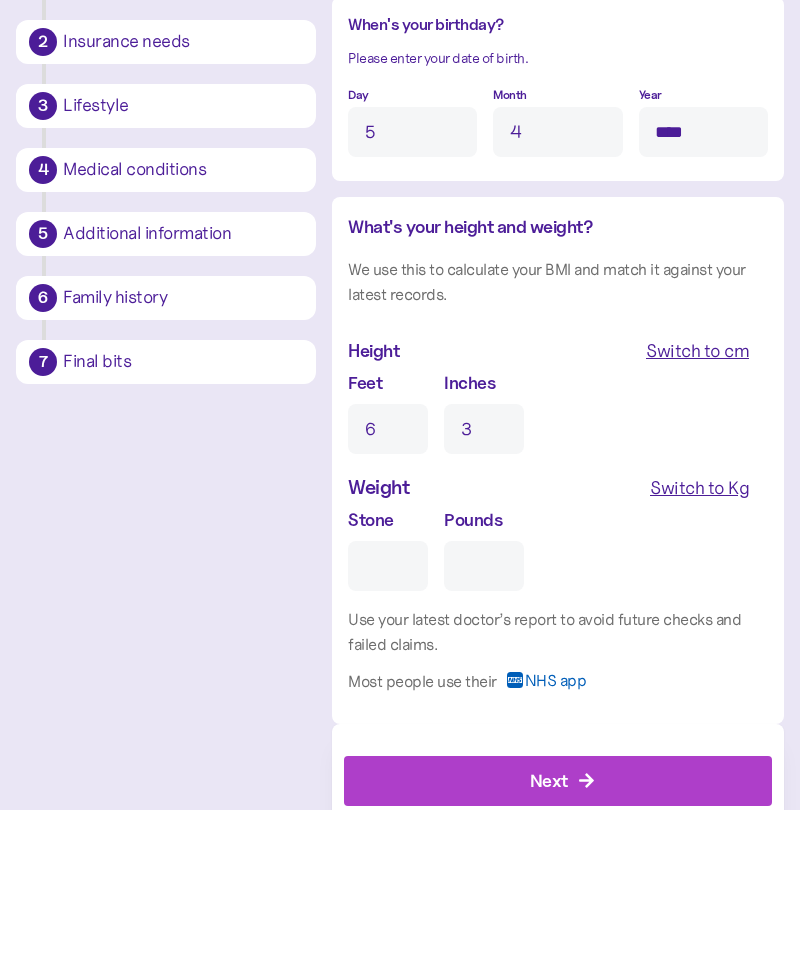 scroll, scrollTop: 1696, scrollLeft: 0, axis: vertical 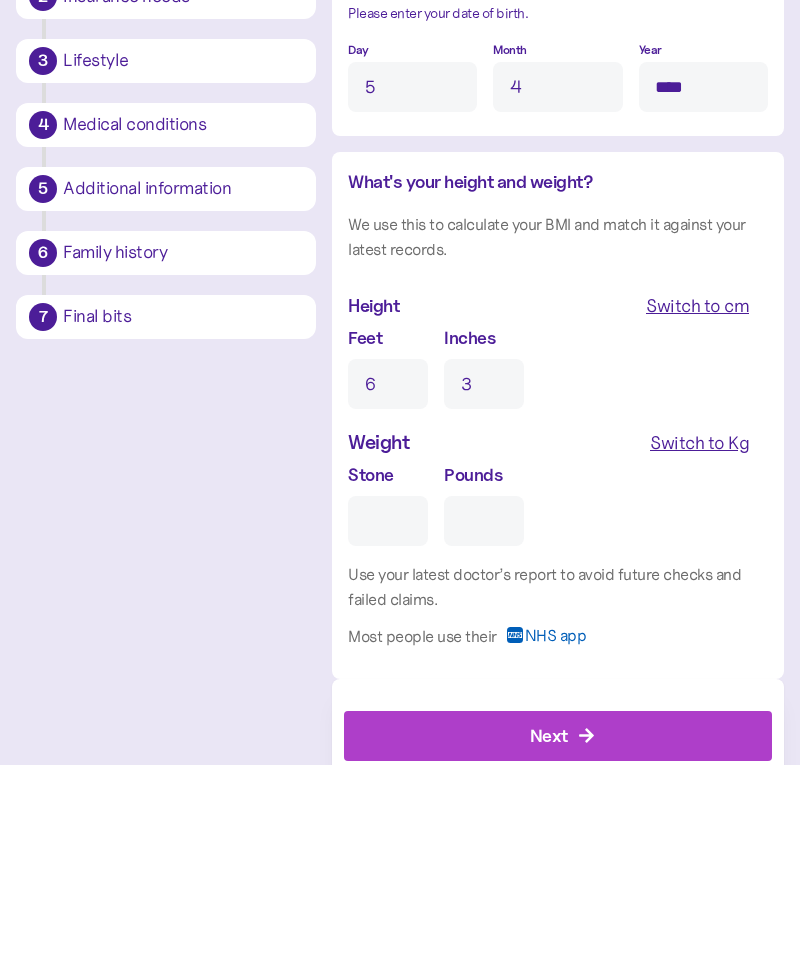 type on "3" 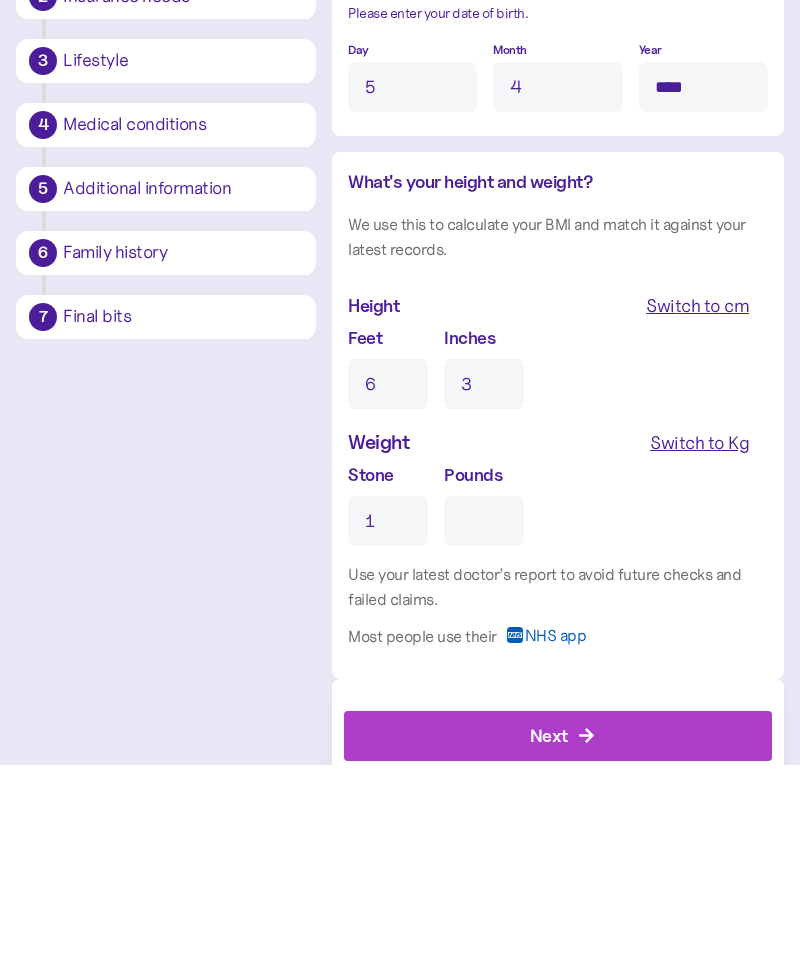 type on "0" 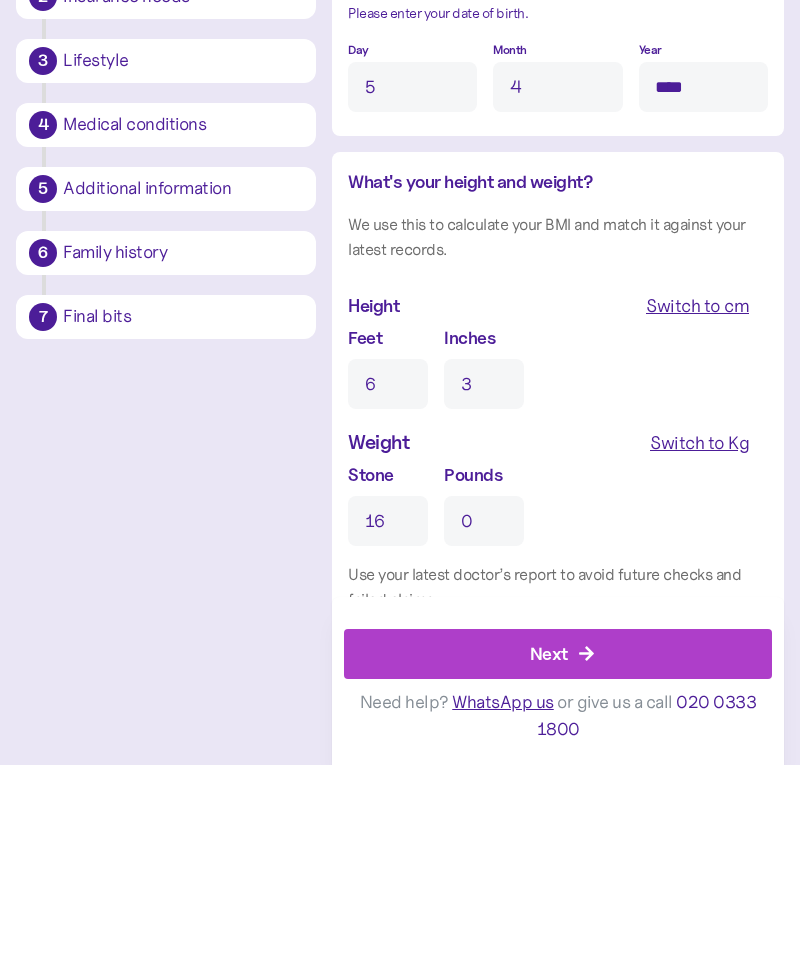 type on "16" 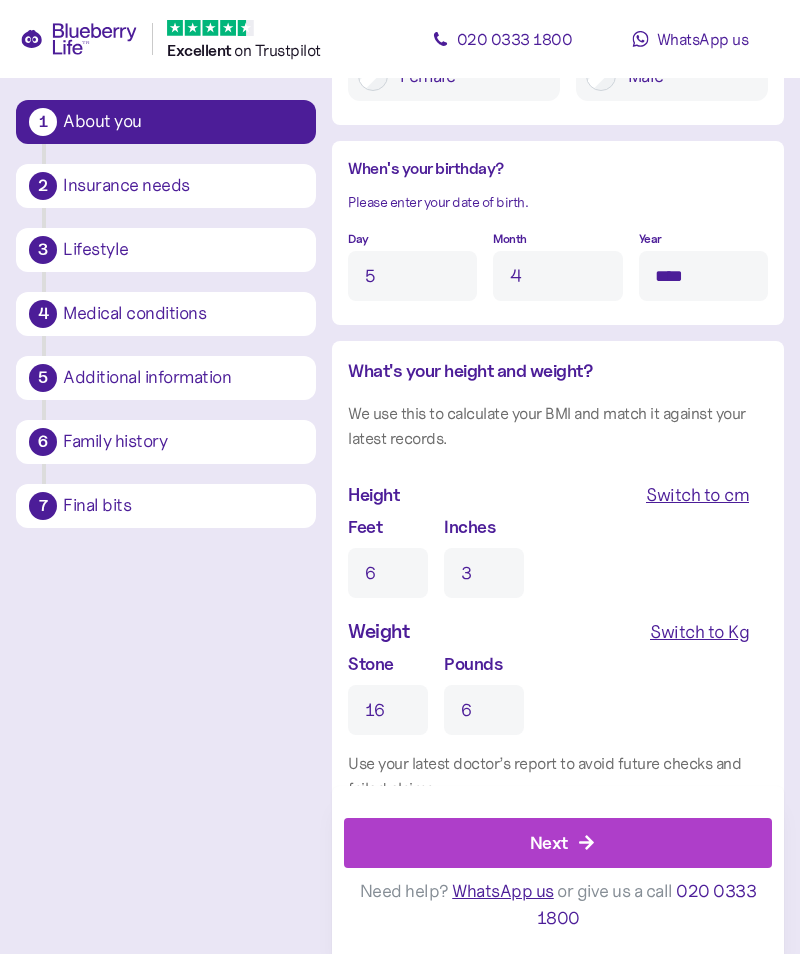 scroll, scrollTop: 1778, scrollLeft: 0, axis: vertical 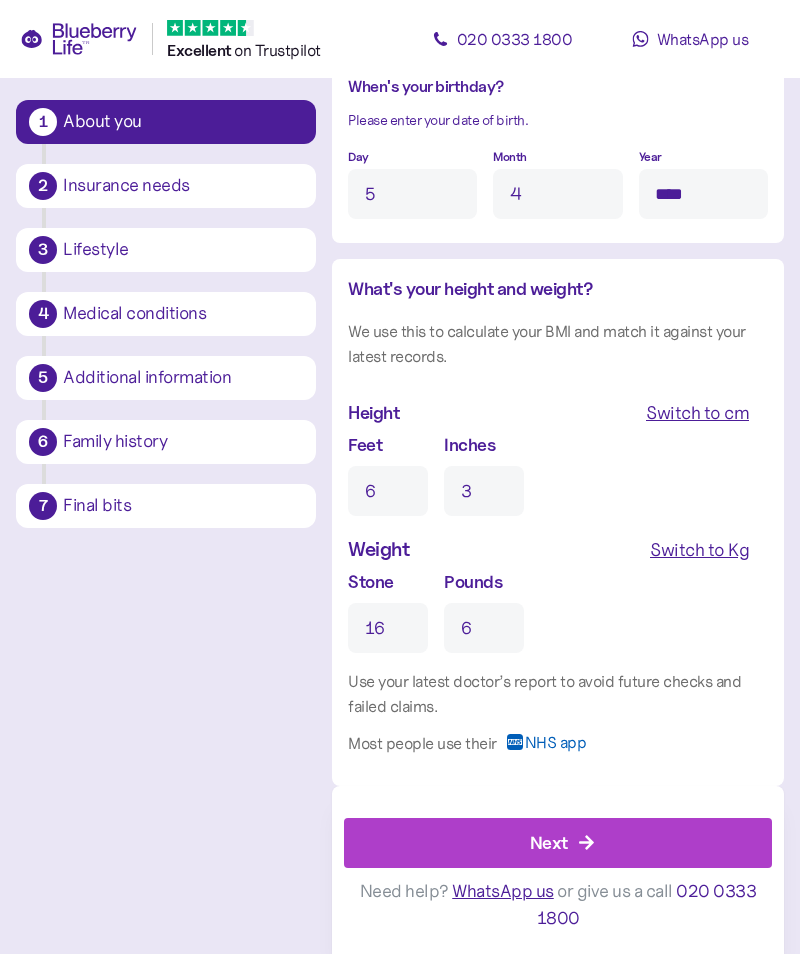 type on "6" 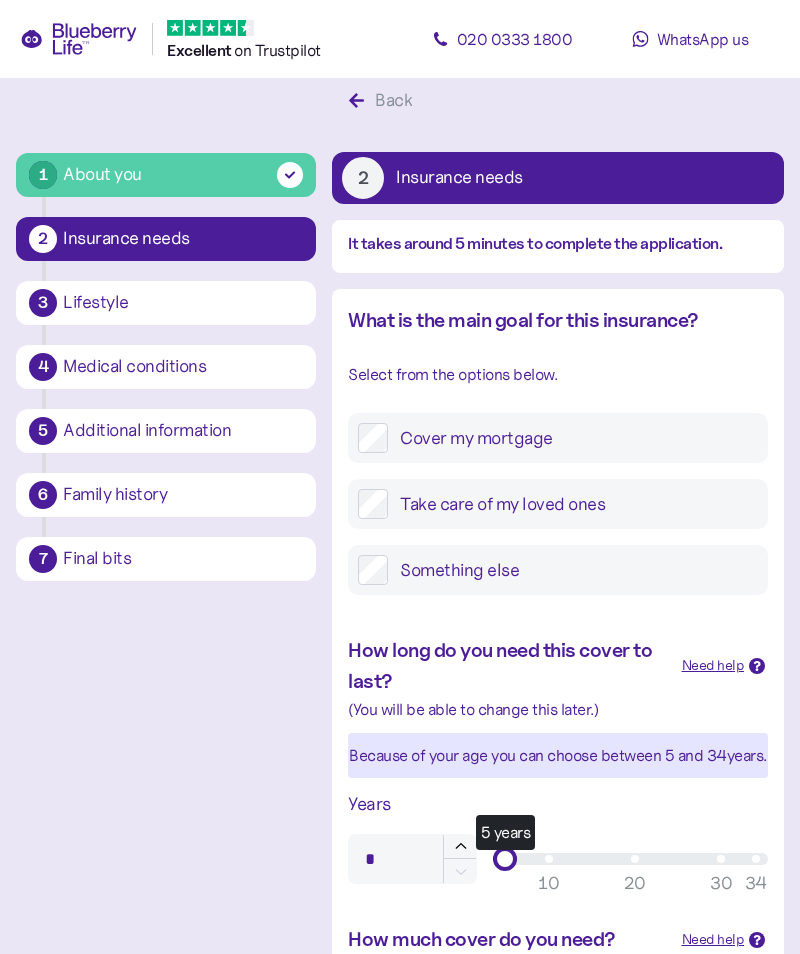 scroll, scrollTop: 0, scrollLeft: 0, axis: both 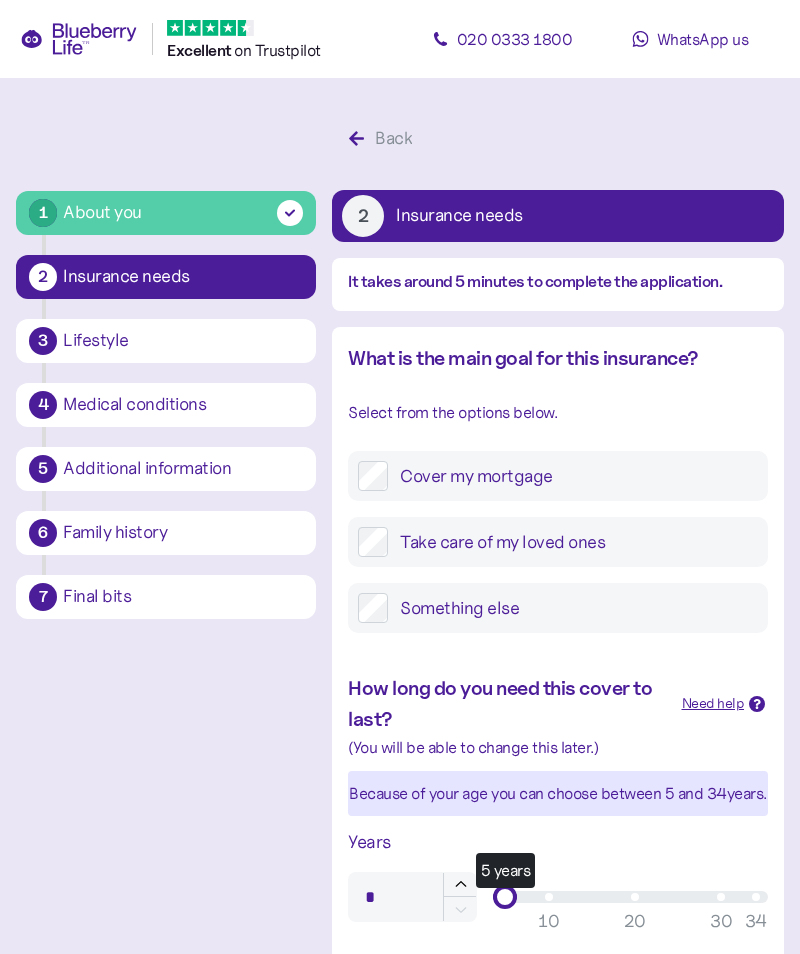 click on "Take care of my loved ones" at bounding box center (573, 542) 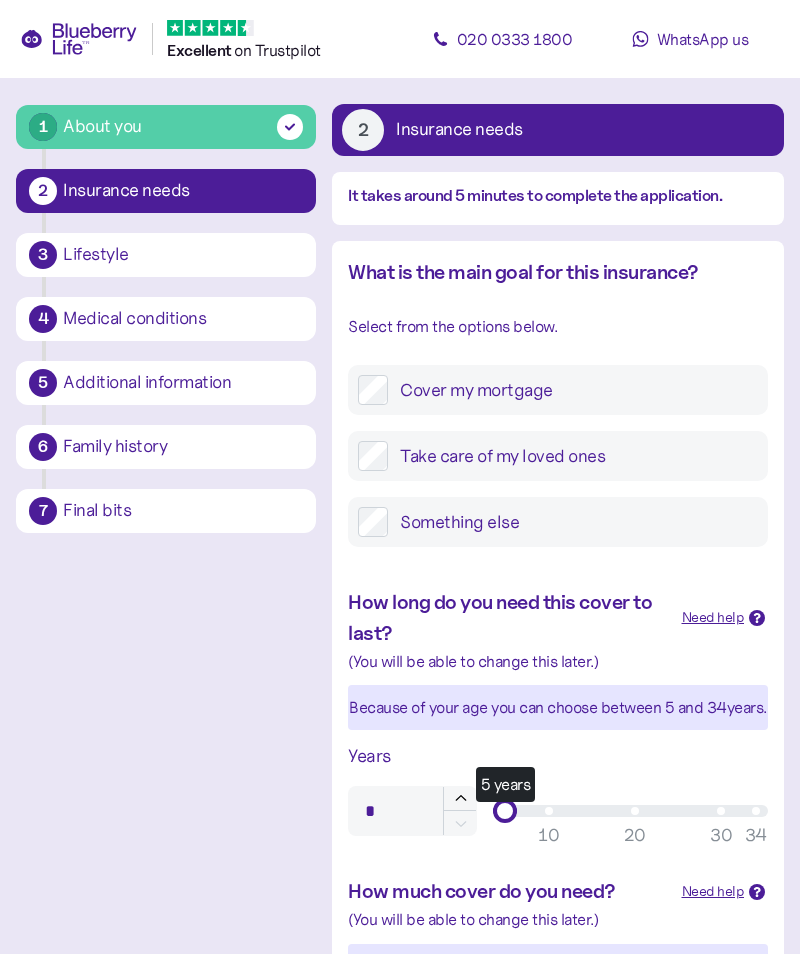 scroll, scrollTop: 87, scrollLeft: 0, axis: vertical 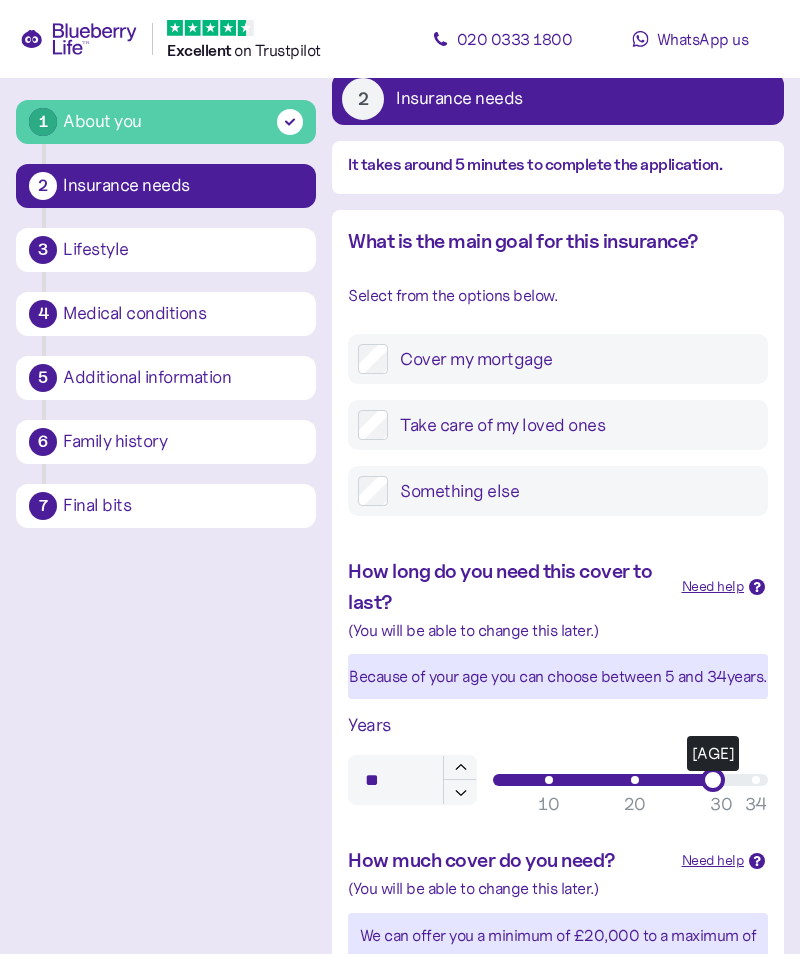 click 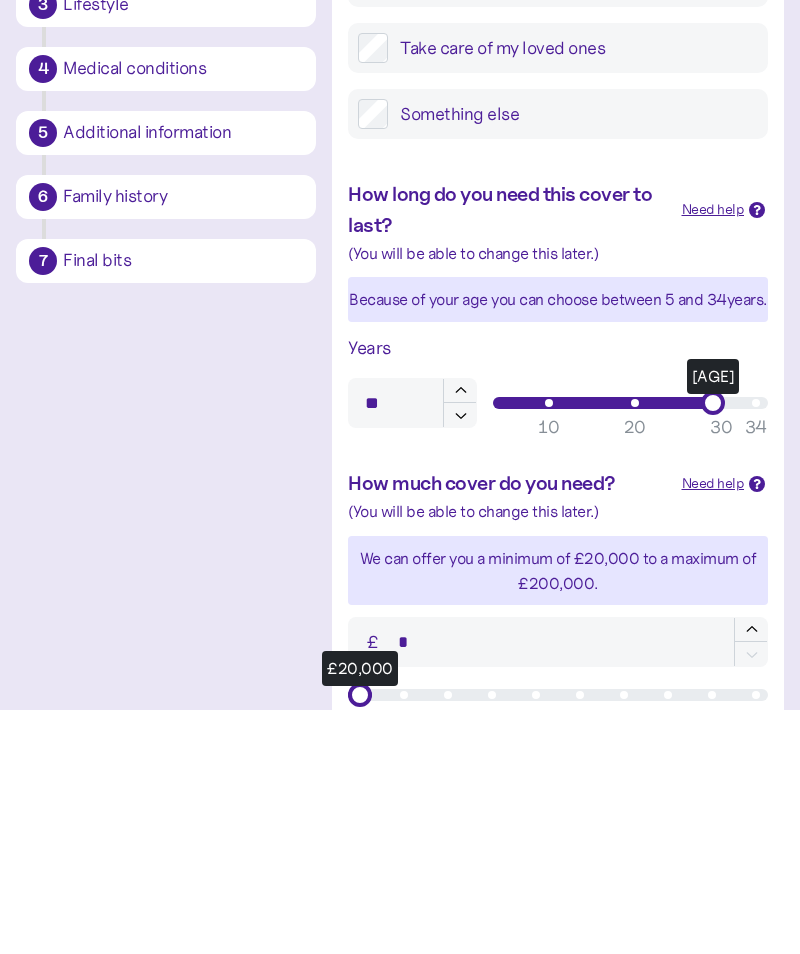 scroll, scrollTop: 274, scrollLeft: 0, axis: vertical 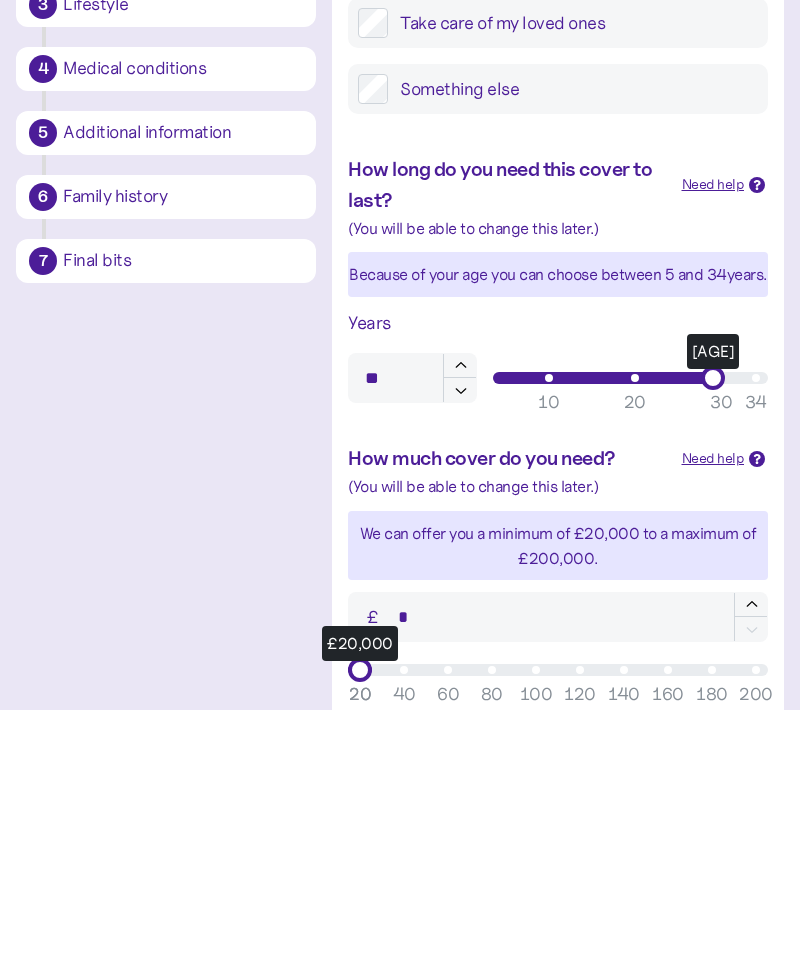 type on "**" 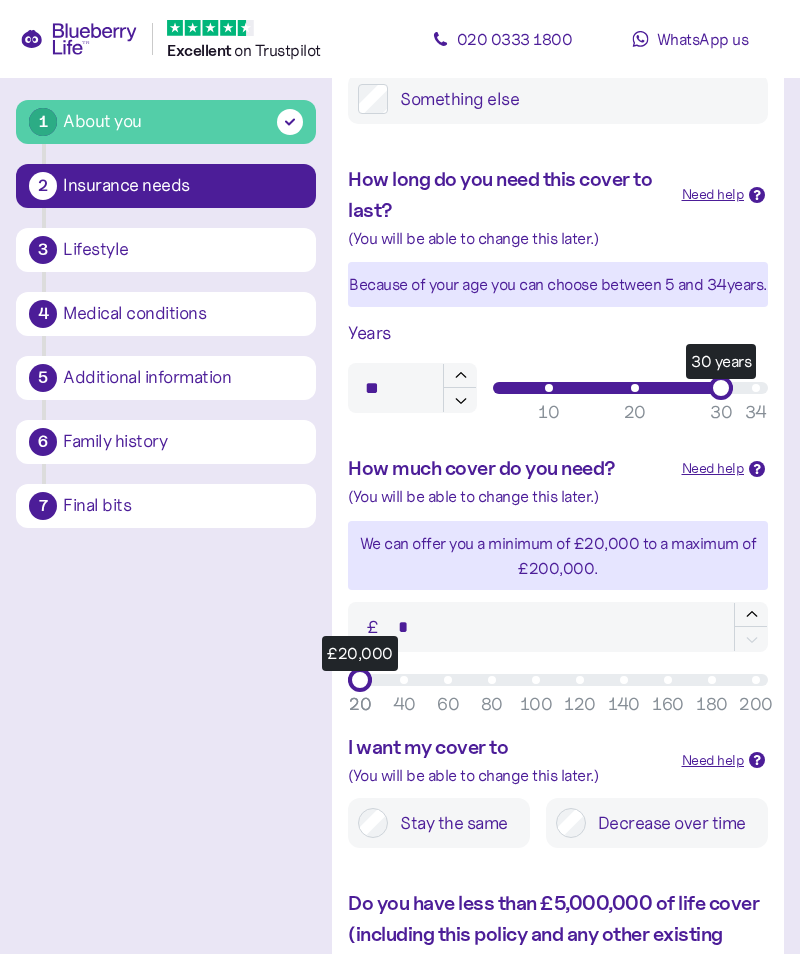 scroll, scrollTop: 510, scrollLeft: 0, axis: vertical 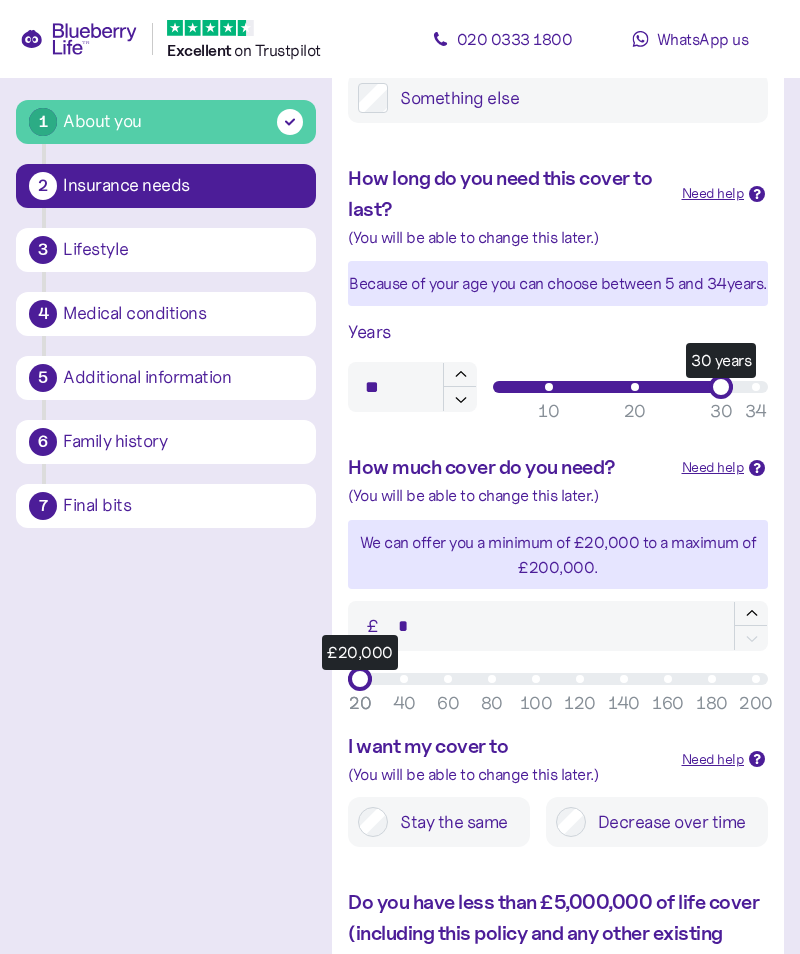 click on "How much cover do you need? Need help When deciding on how much cover to get, it is essential that you consider your unique financial situation such as your assets, the size of your mortgage, how much outstanding debt you may have, and the impact on your loved ones' financial situation should the worst happen. Need help working it out?   Use our Cover Calculator tool > (You will be able to change this later.) We can offer you a minimum of £20,000 to a maximum of £ 200,000 . £ * £20,000 20 40 60 80 100 120 140 160 180 200 20" at bounding box center [558, 571] 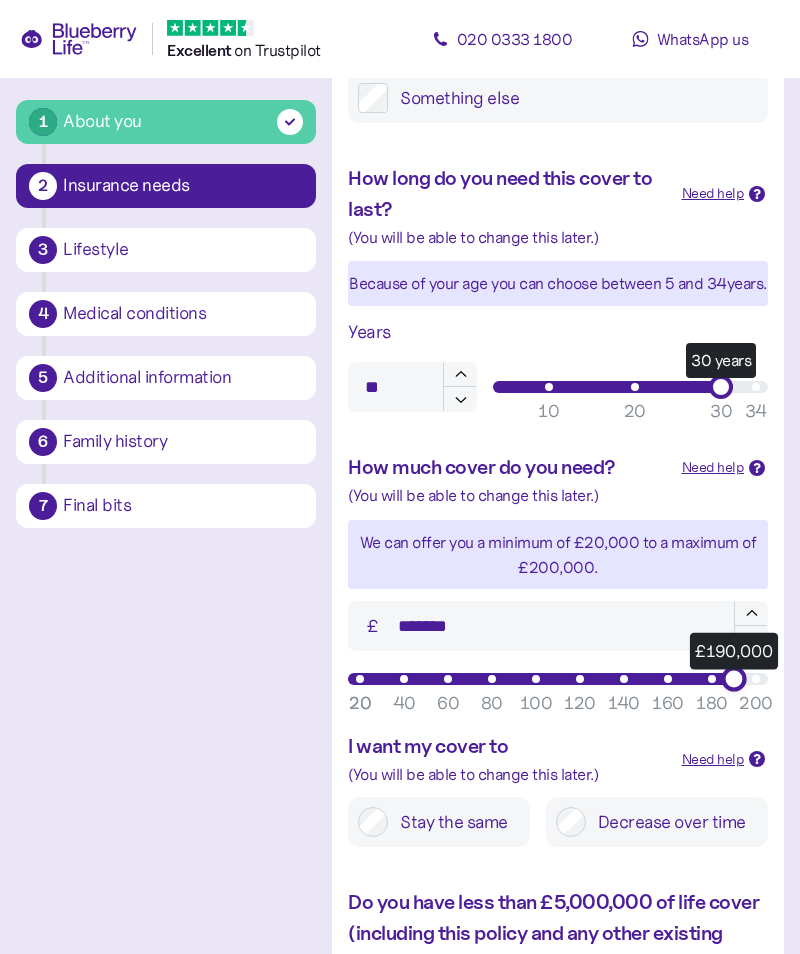 type on "*******" 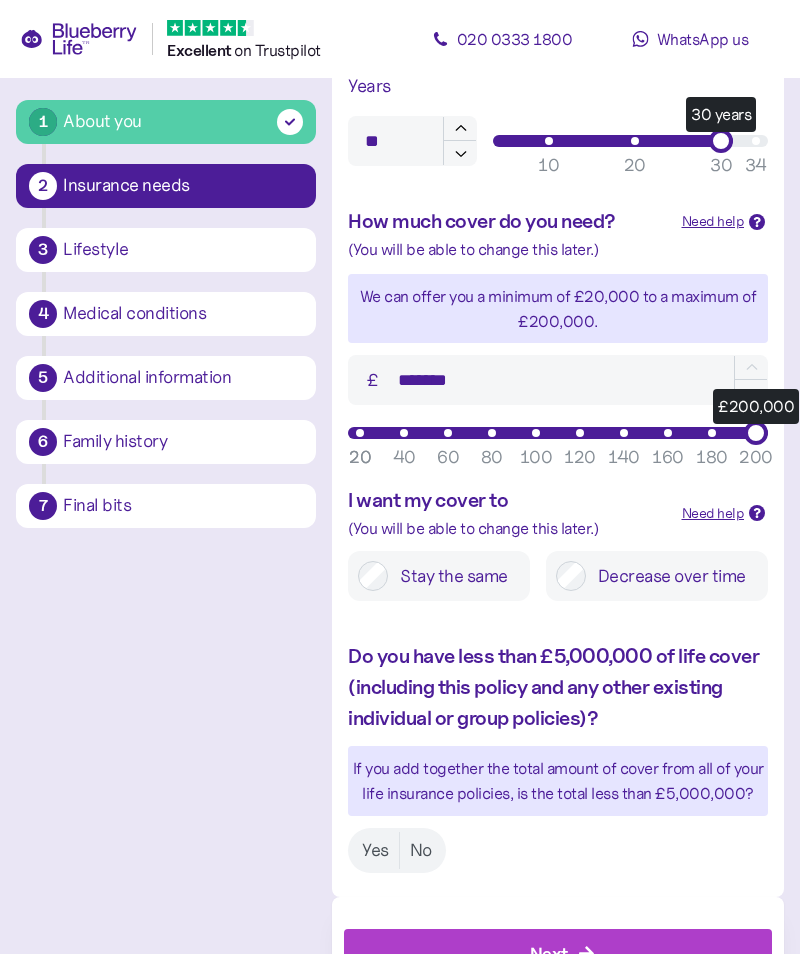 scroll, scrollTop: 796, scrollLeft: 0, axis: vertical 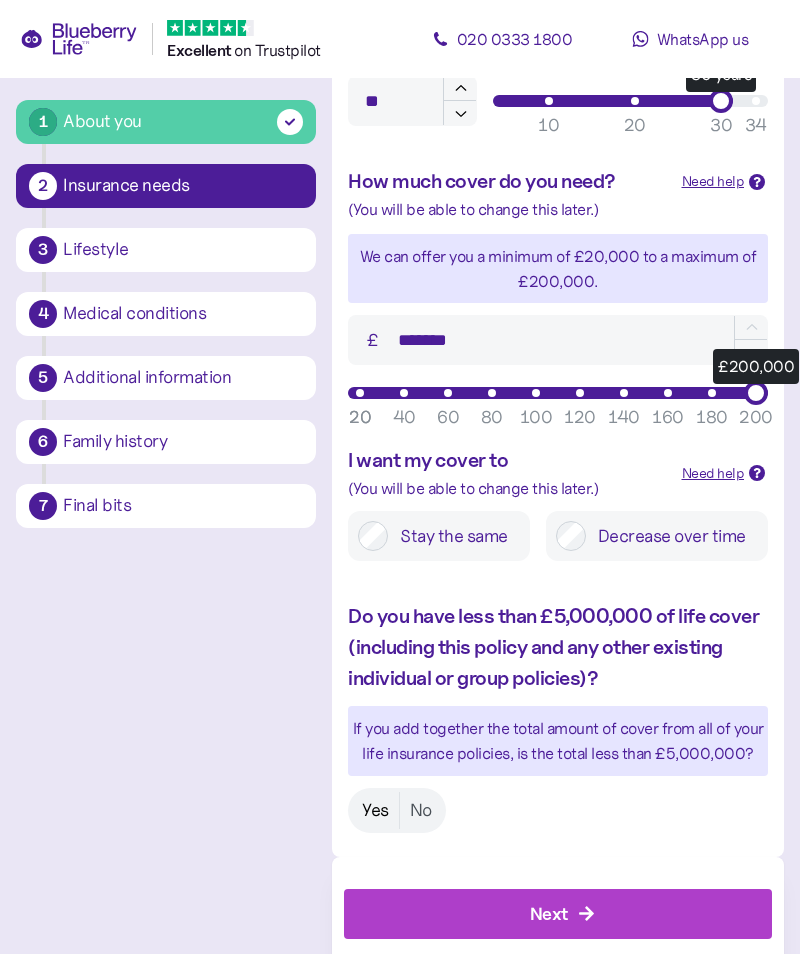 click on "Yes" at bounding box center [375, 810] 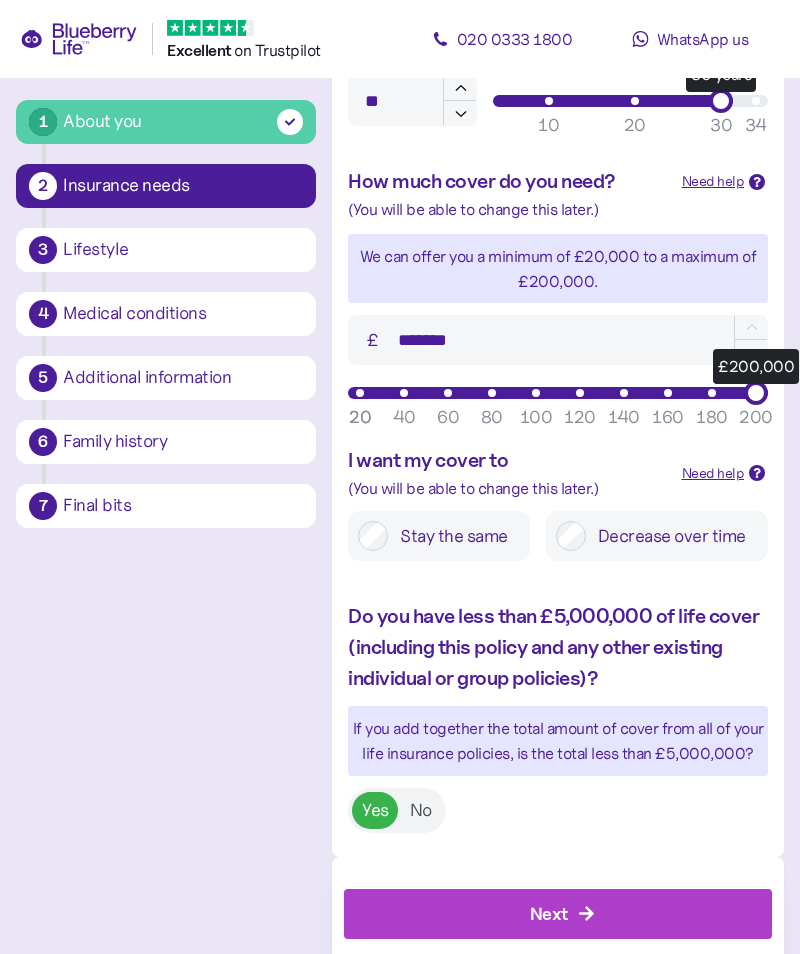 click on "Next" at bounding box center (562, 914) 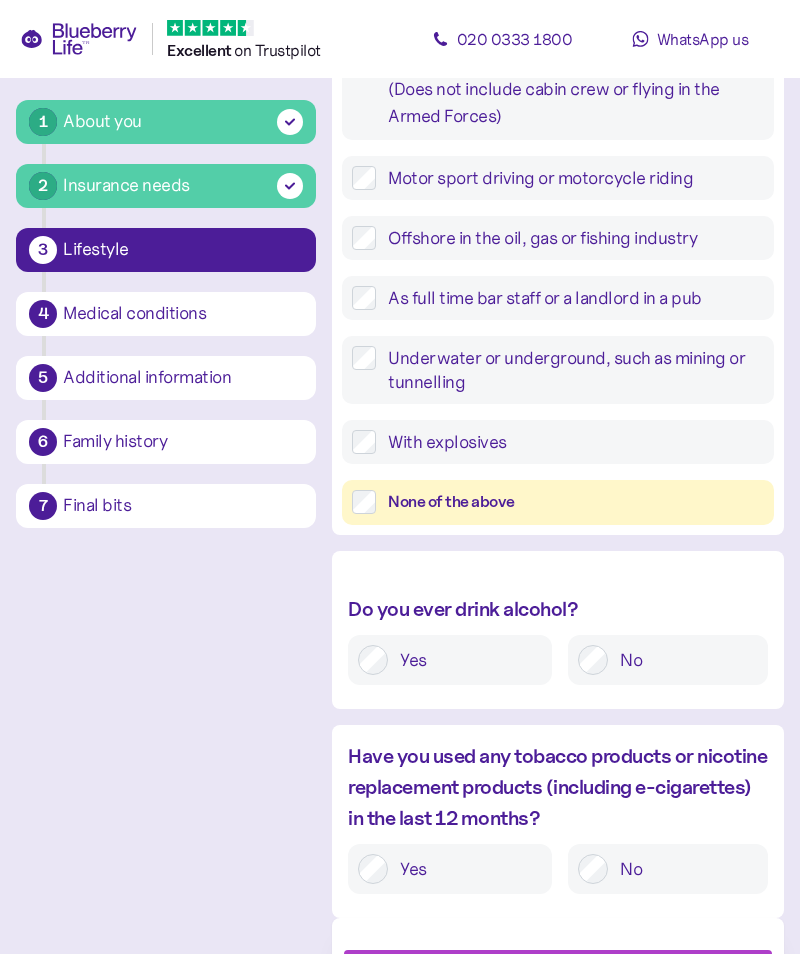scroll, scrollTop: 574, scrollLeft: 0, axis: vertical 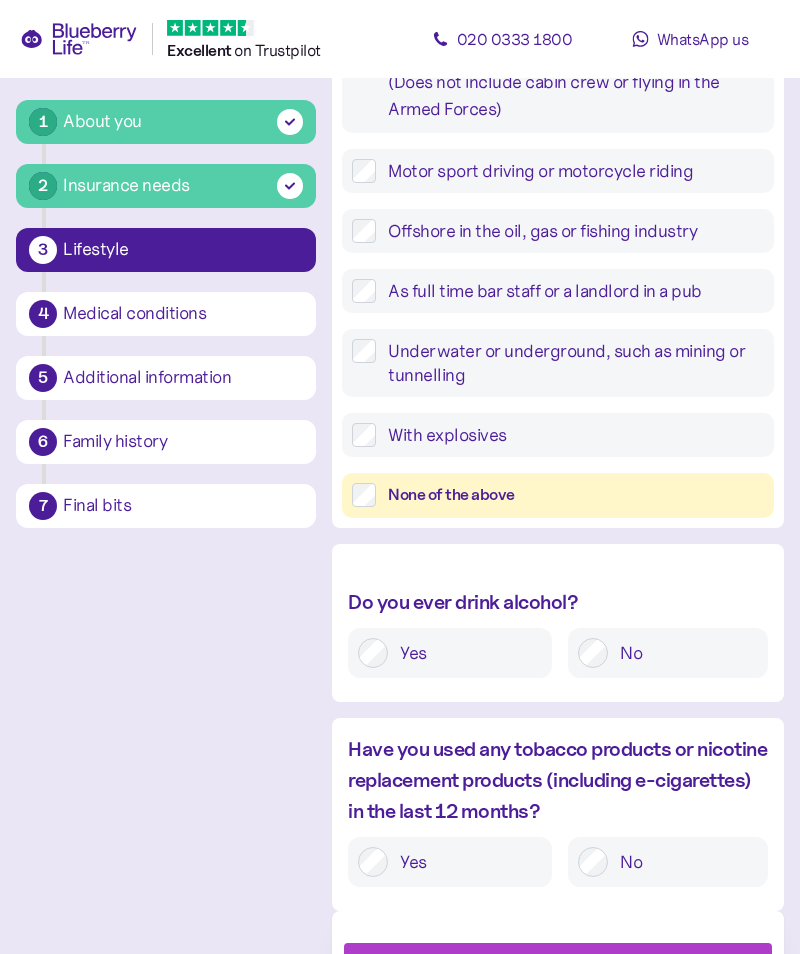 click on "None of the above" at bounding box center [576, 495] 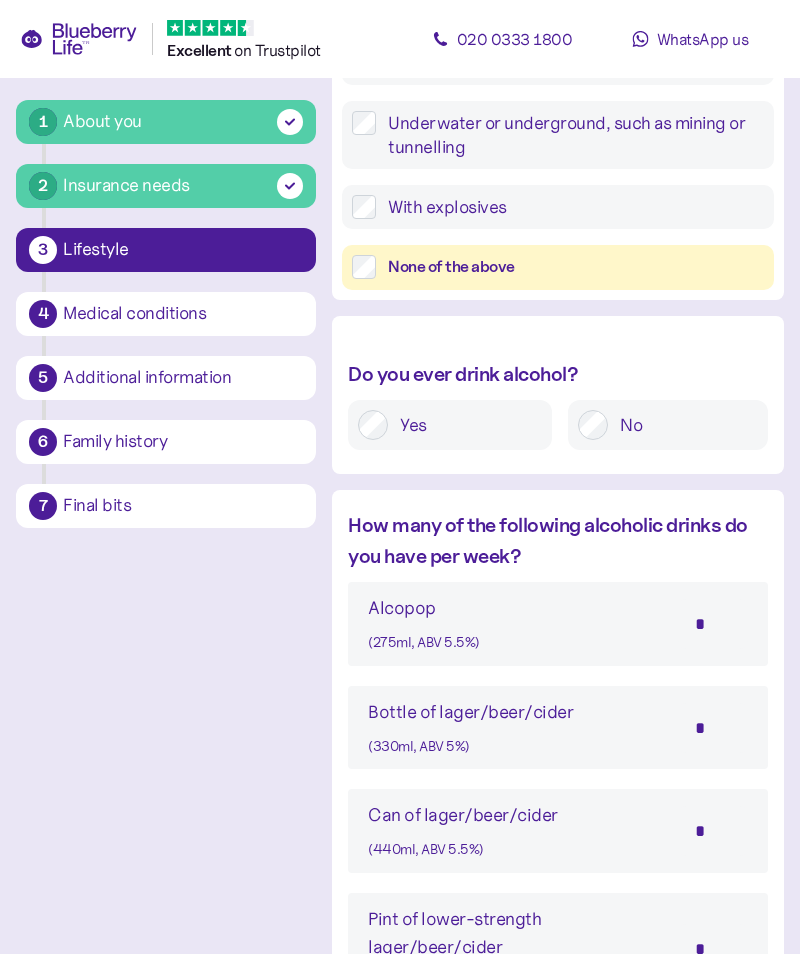 scroll, scrollTop: 806, scrollLeft: 0, axis: vertical 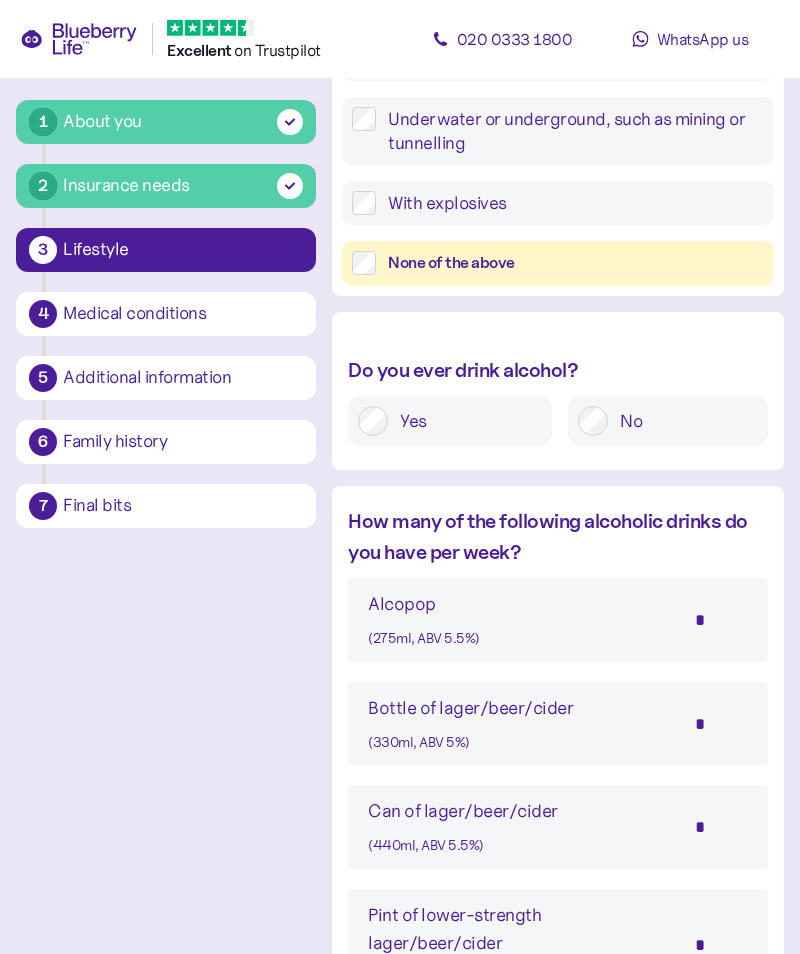 click on "*" at bounding box center (713, 724) 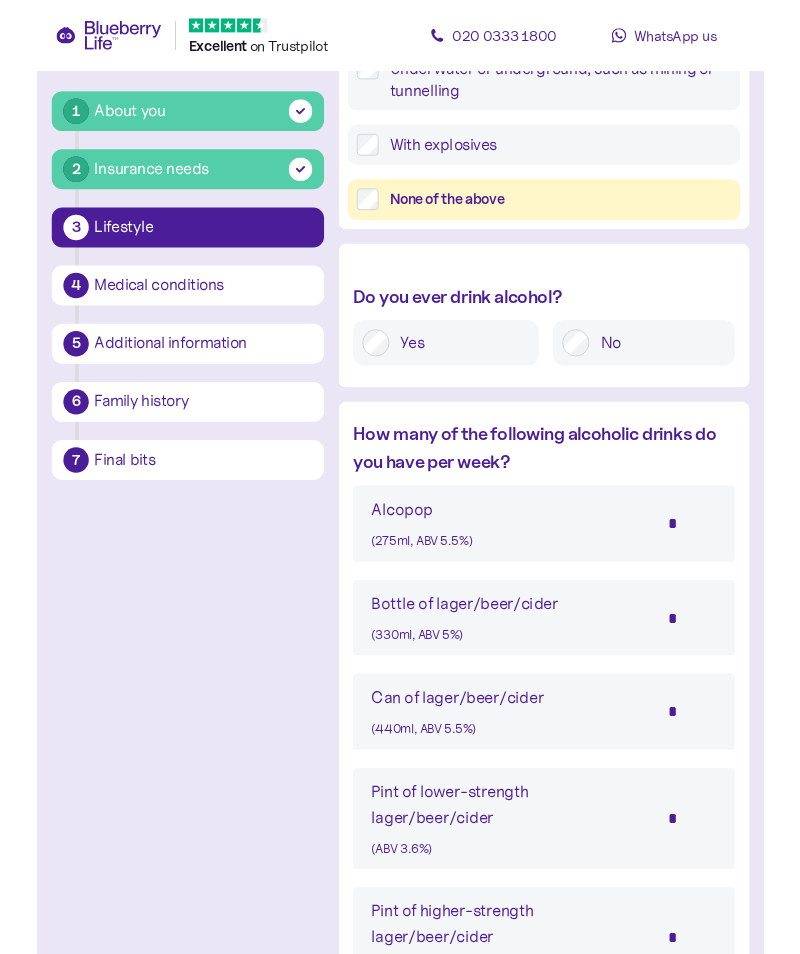scroll, scrollTop: 856, scrollLeft: 0, axis: vertical 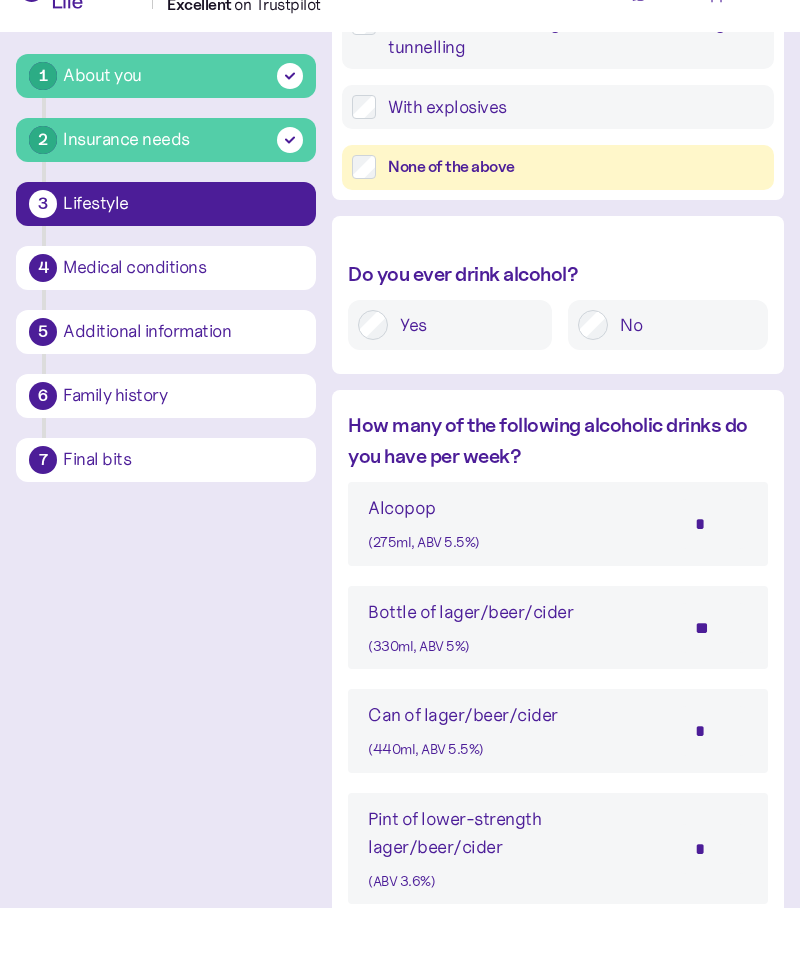 click on "**" at bounding box center (713, 674) 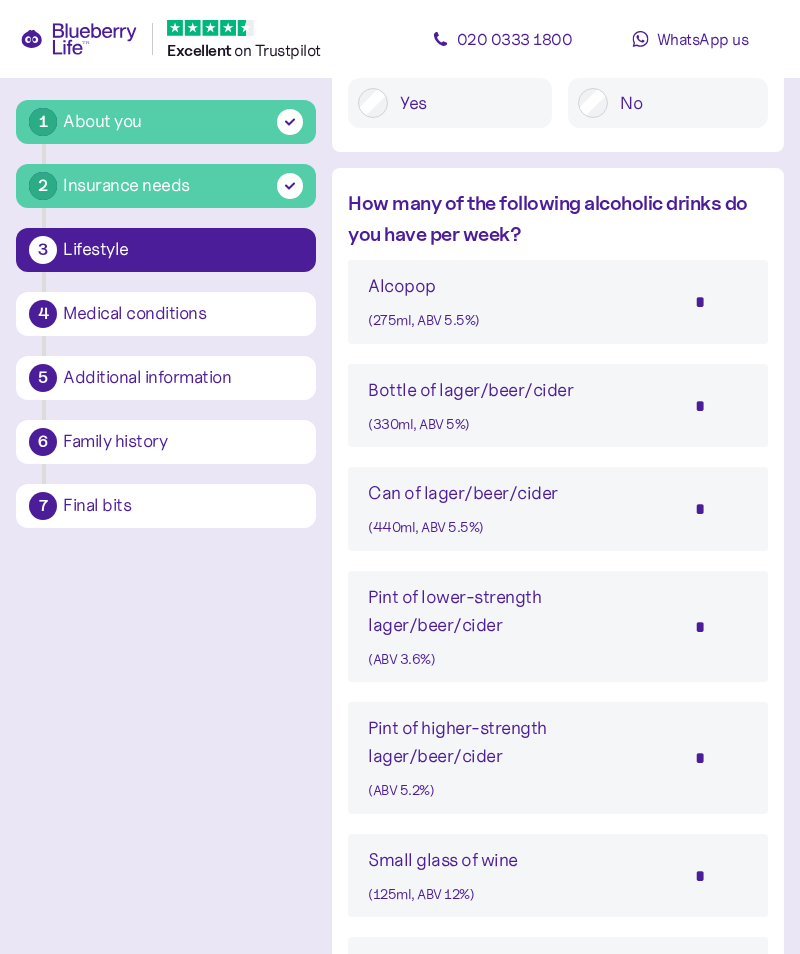 scroll, scrollTop: 1123, scrollLeft: 0, axis: vertical 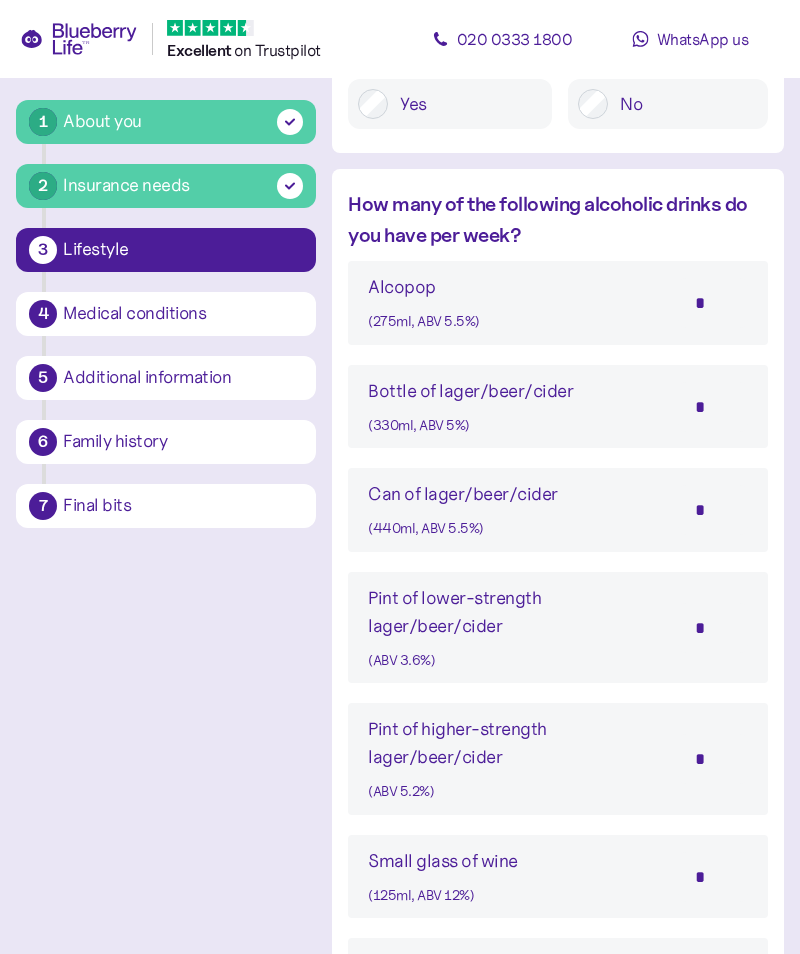 click on "*" at bounding box center (713, 407) 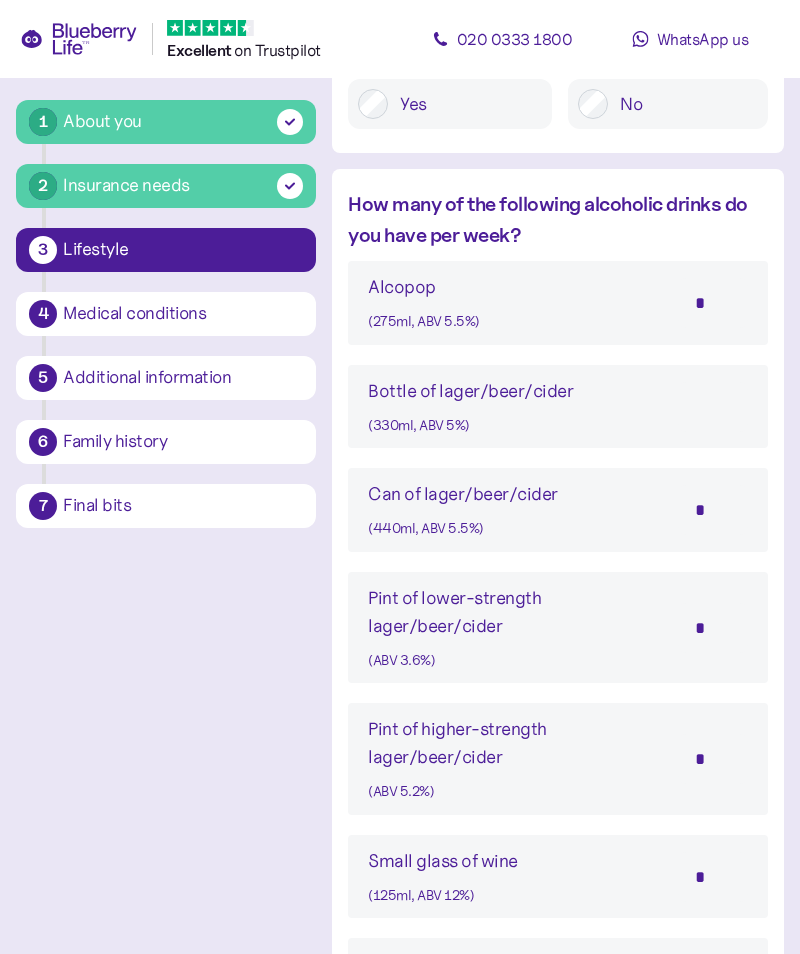 type on "*" 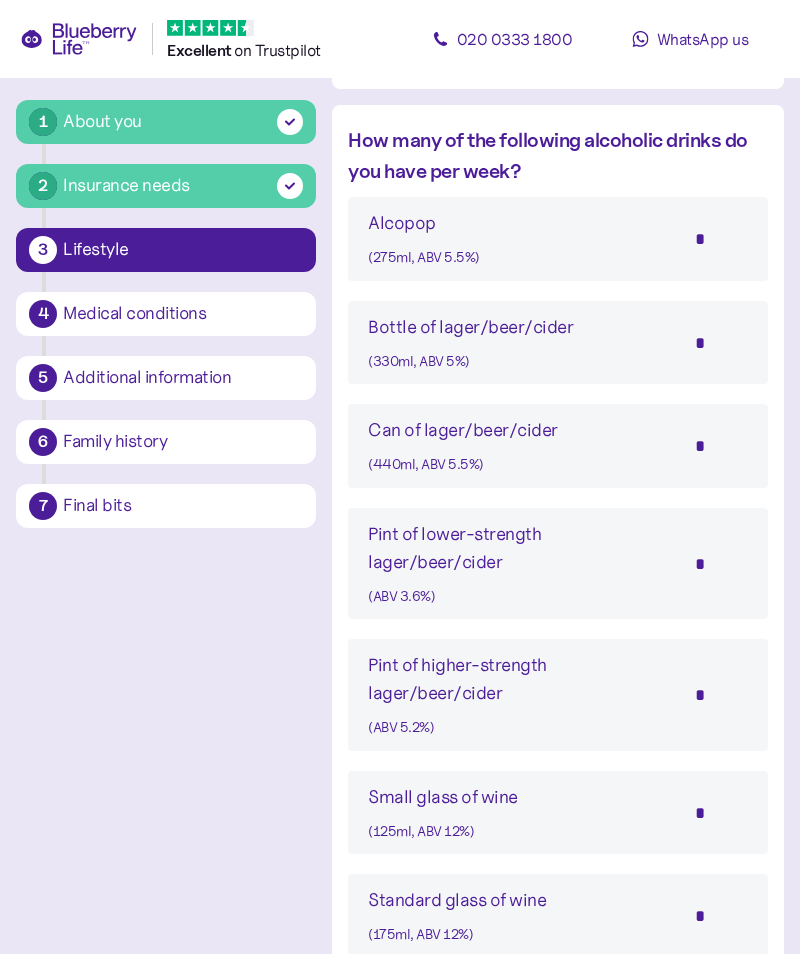scroll, scrollTop: 1188, scrollLeft: 0, axis: vertical 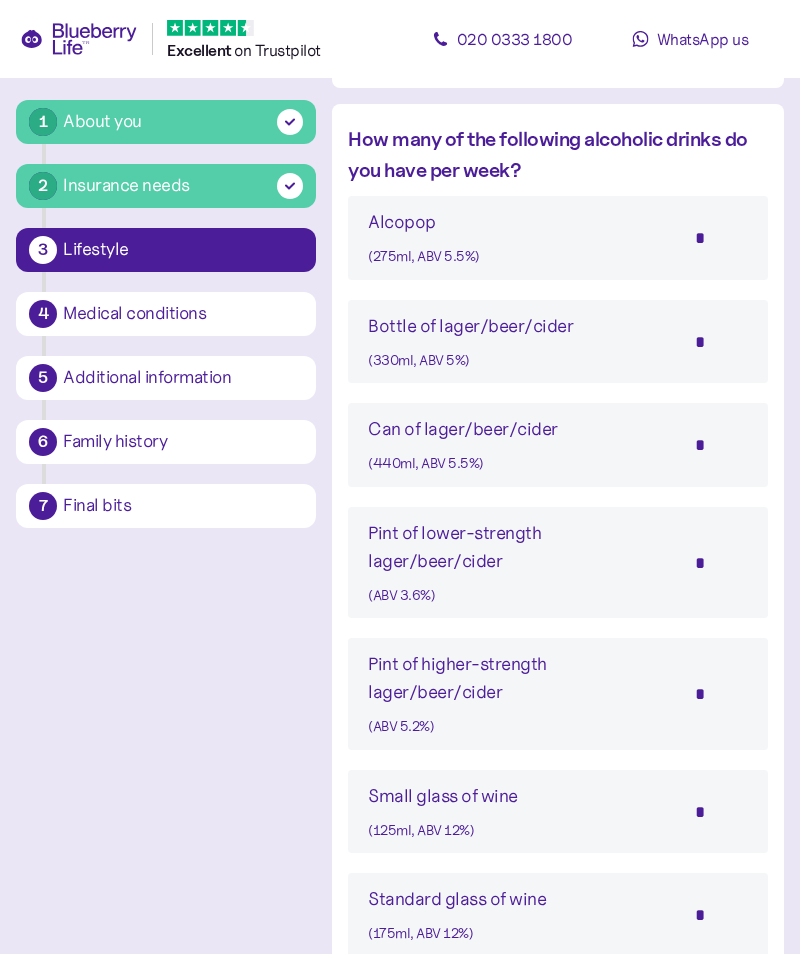 click on "*" at bounding box center (713, 445) 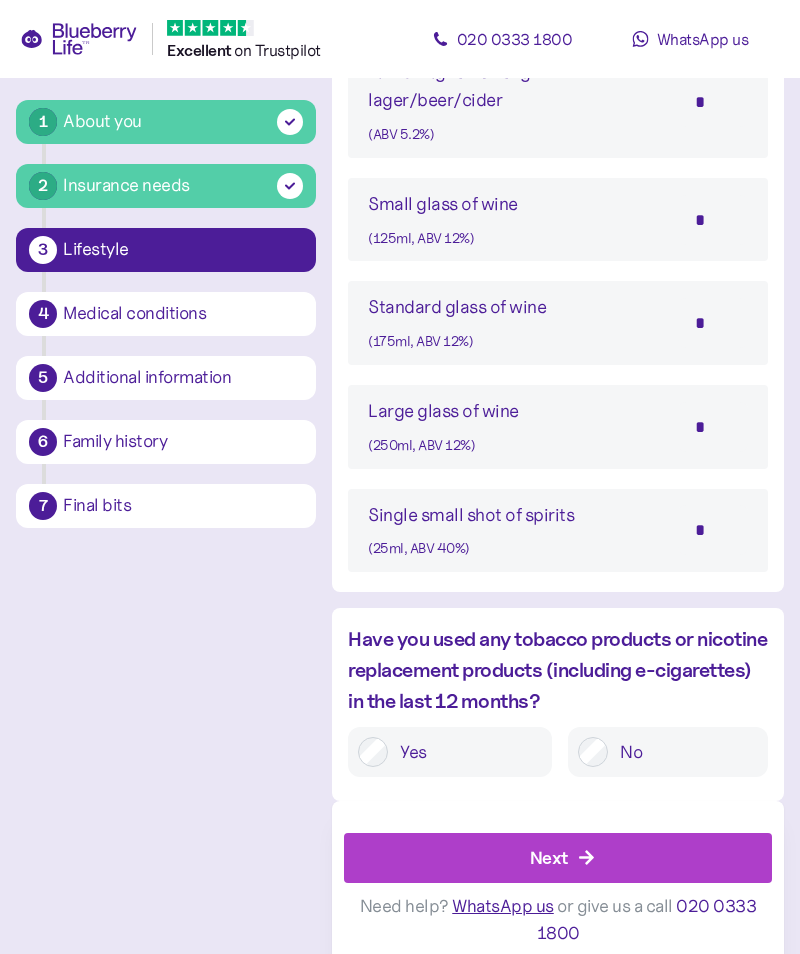 scroll, scrollTop: 1780, scrollLeft: 0, axis: vertical 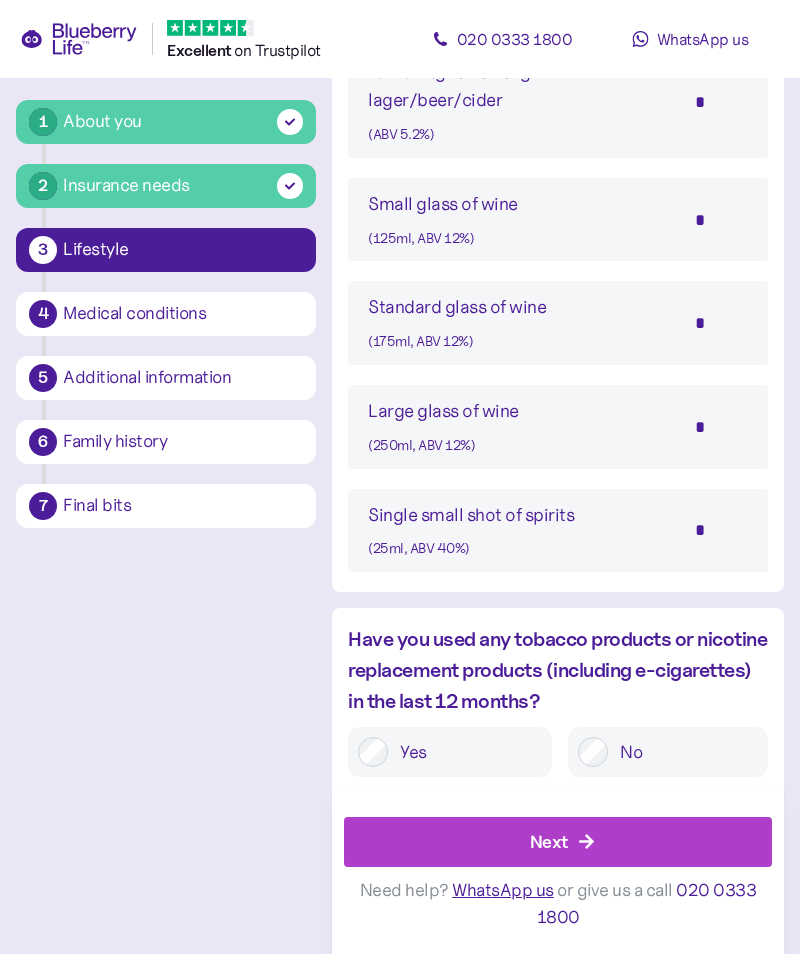 click on "Next" at bounding box center [562, 842] 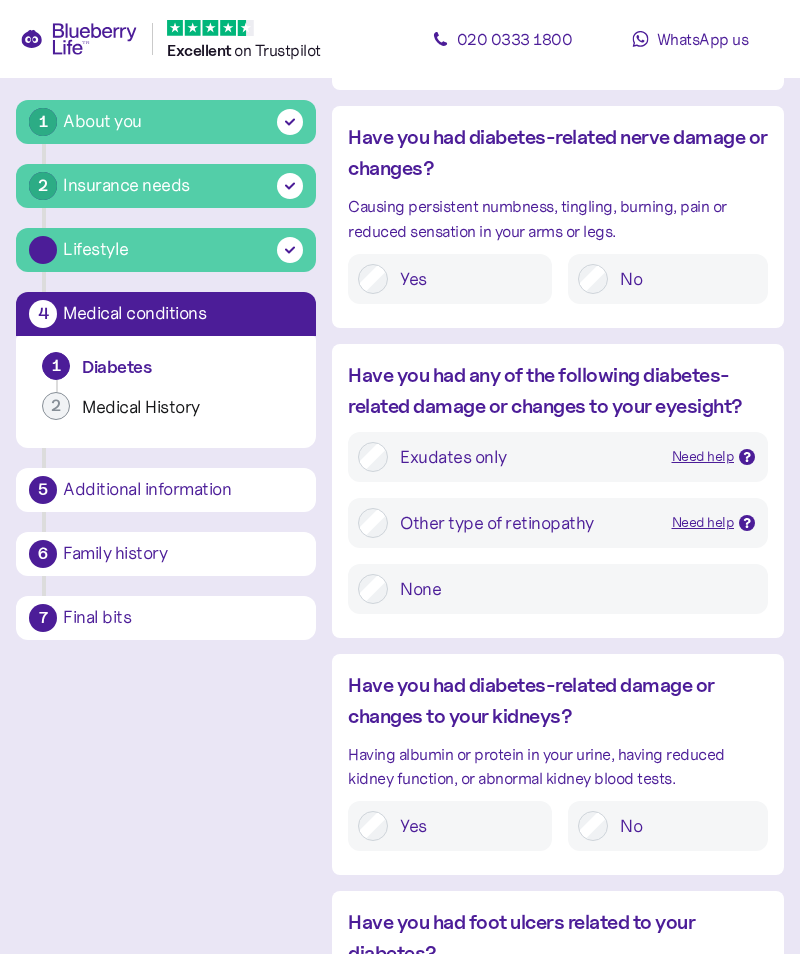 scroll, scrollTop: 38, scrollLeft: 0, axis: vertical 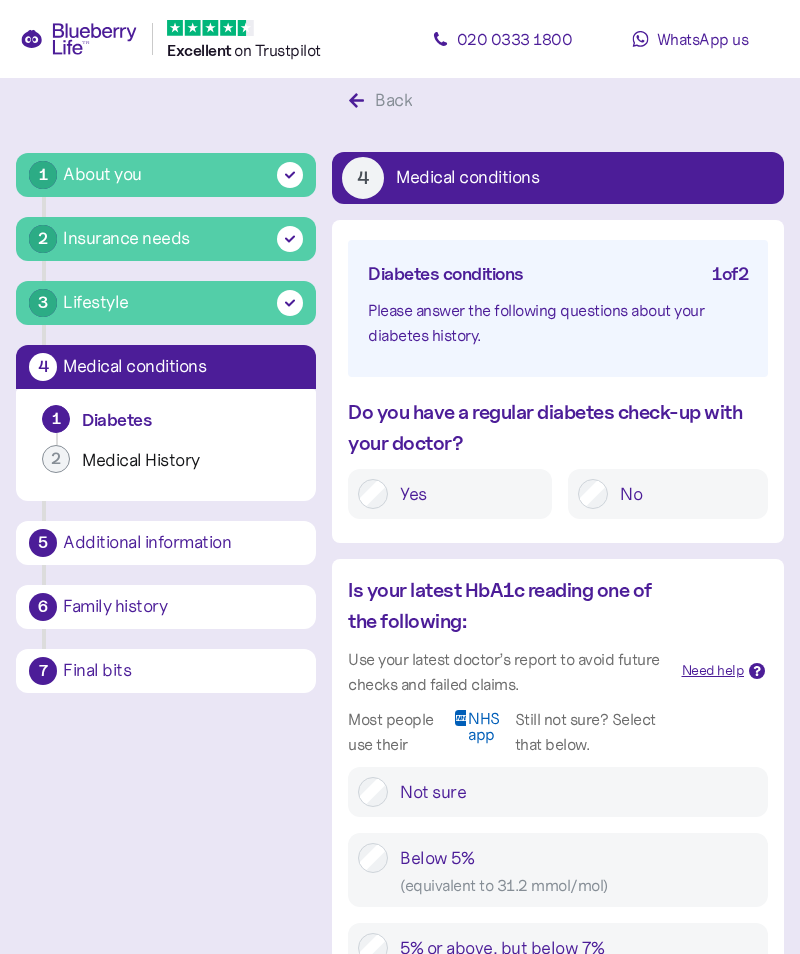 click on "Yes" at bounding box center (465, 494) 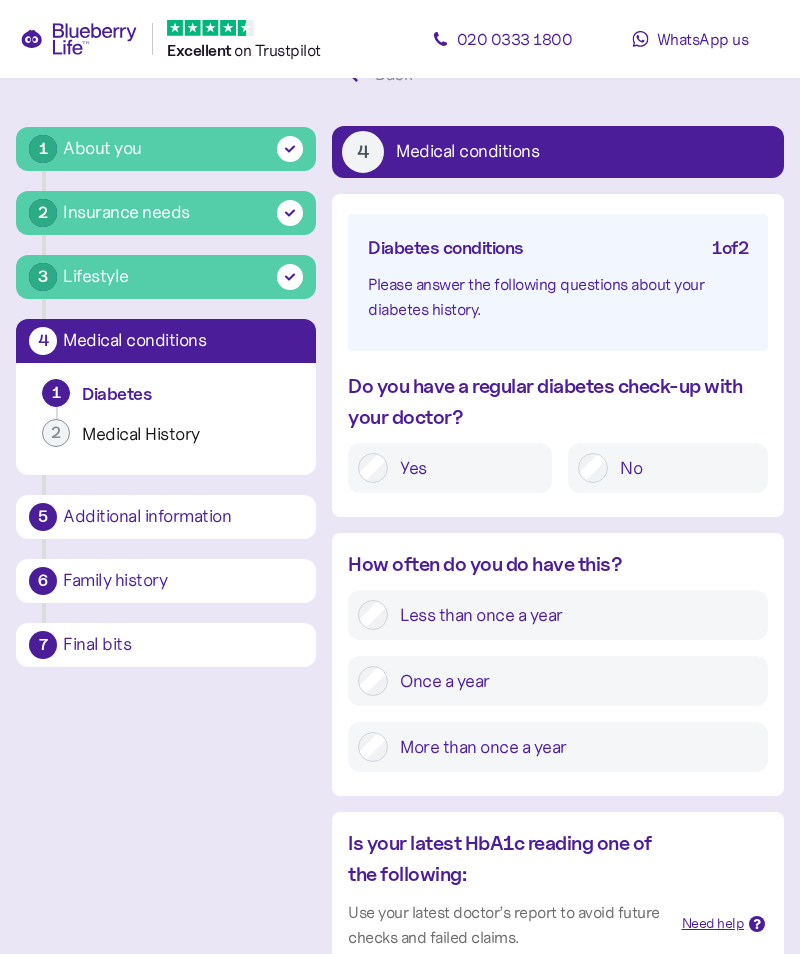 scroll, scrollTop: 68, scrollLeft: 0, axis: vertical 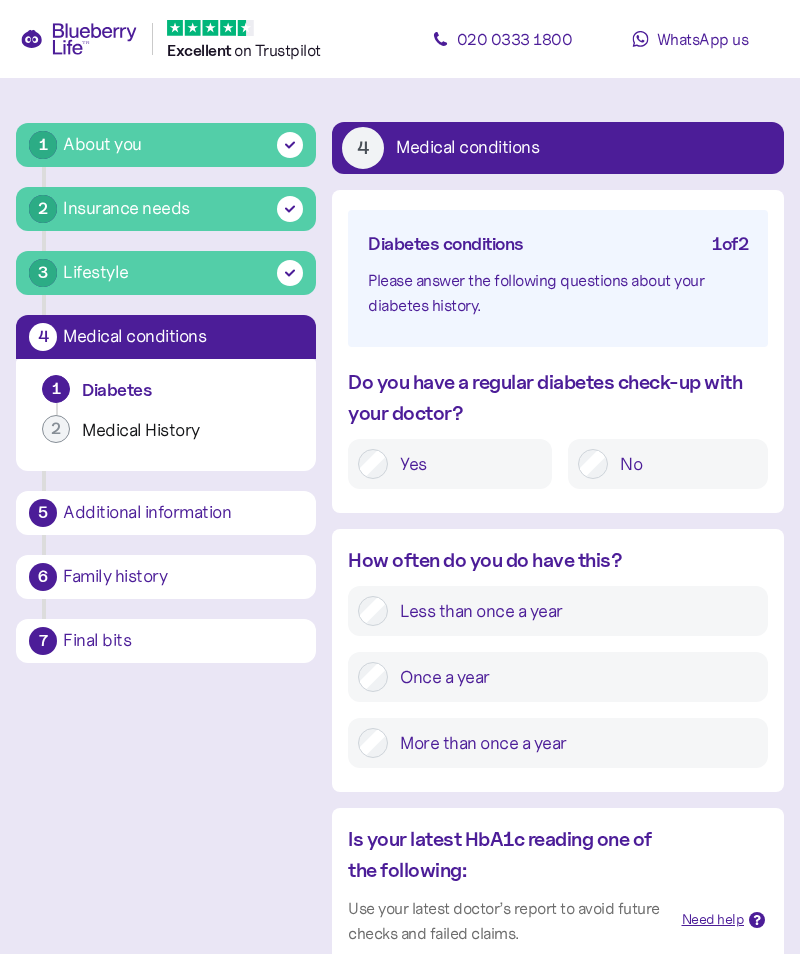 click on "More than once a year" at bounding box center (573, 743) 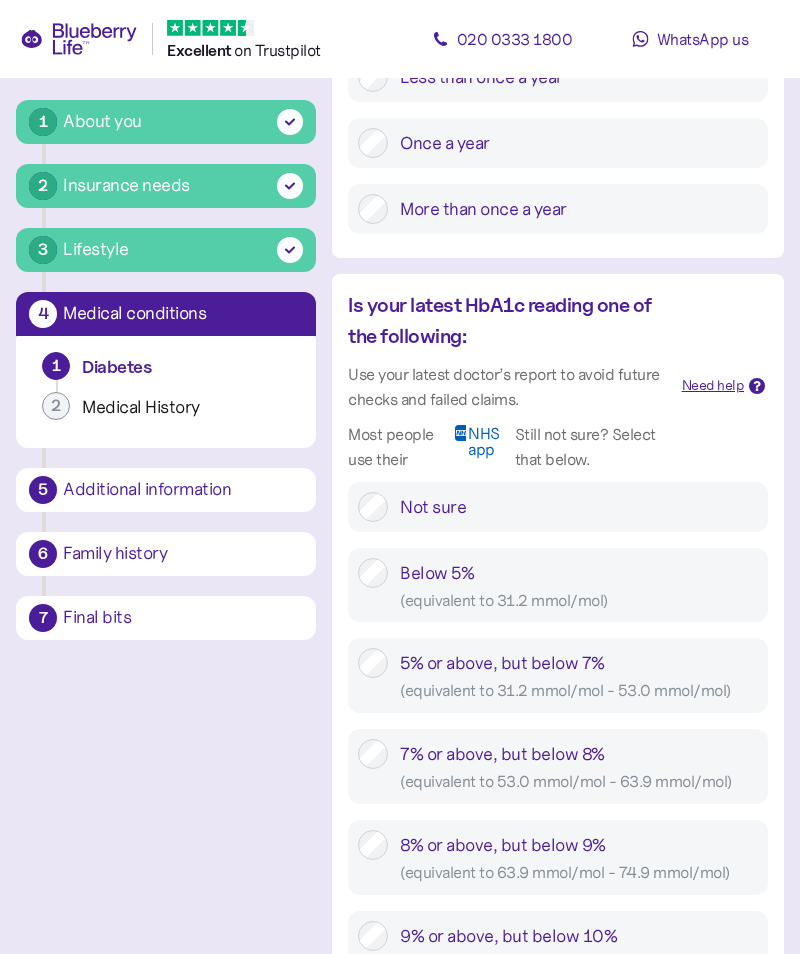 scroll, scrollTop: 615, scrollLeft: 0, axis: vertical 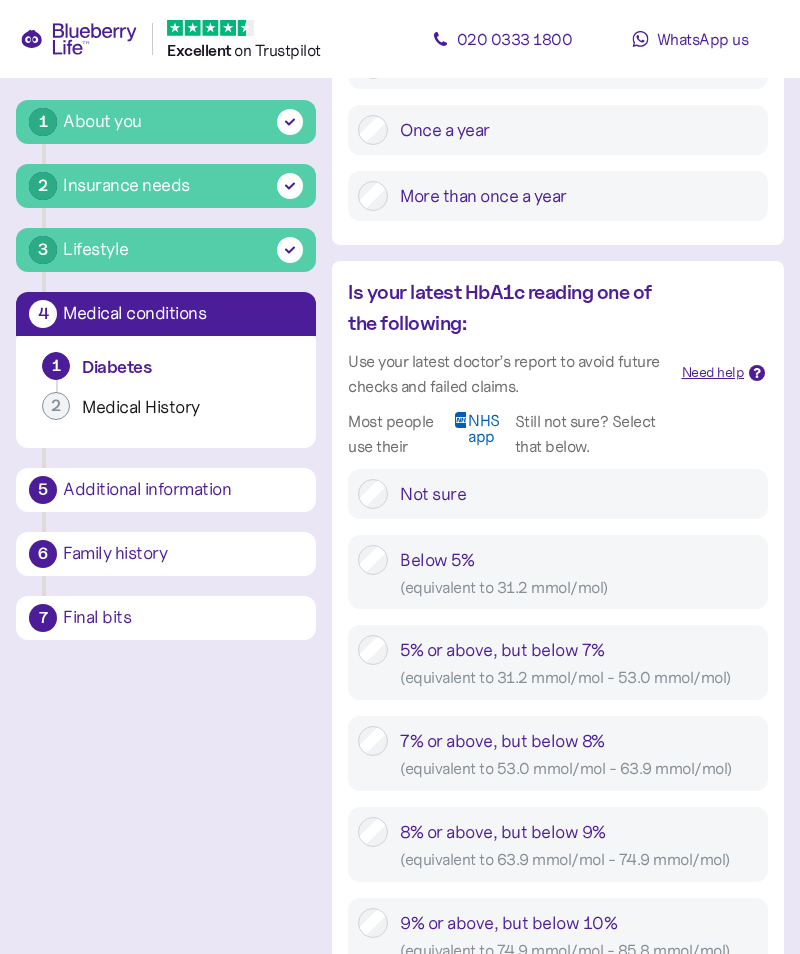 click on "( equivalent to 31.2 mmol/mol - 53.0 mmol/mol )" at bounding box center [579, 677] 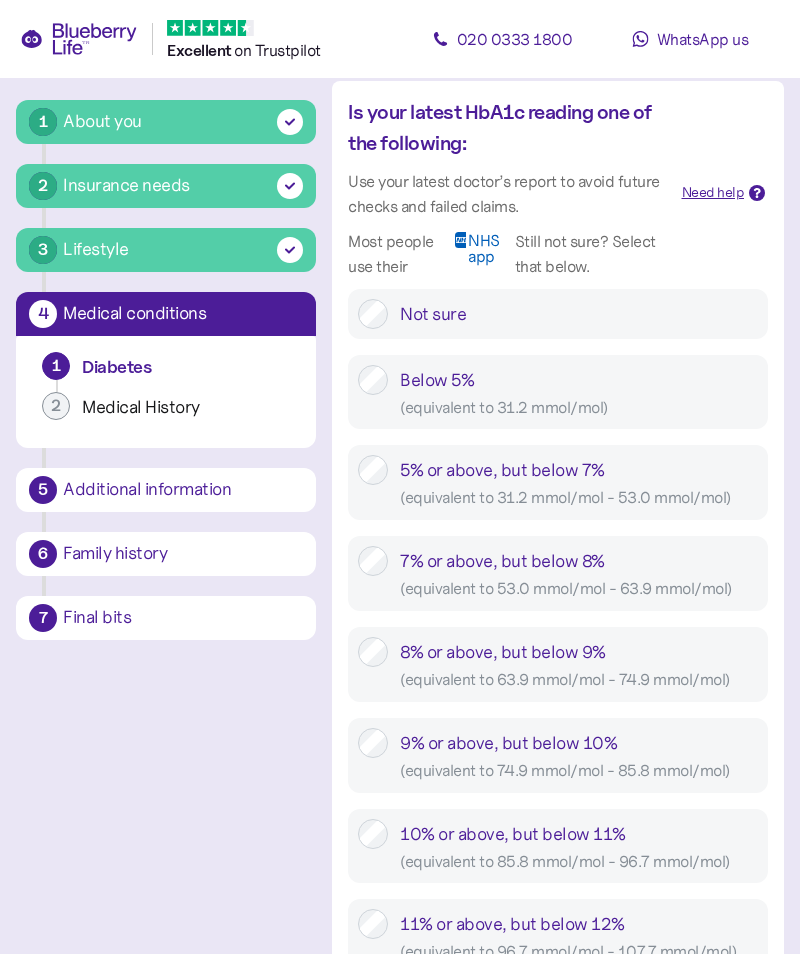 scroll, scrollTop: 794, scrollLeft: 0, axis: vertical 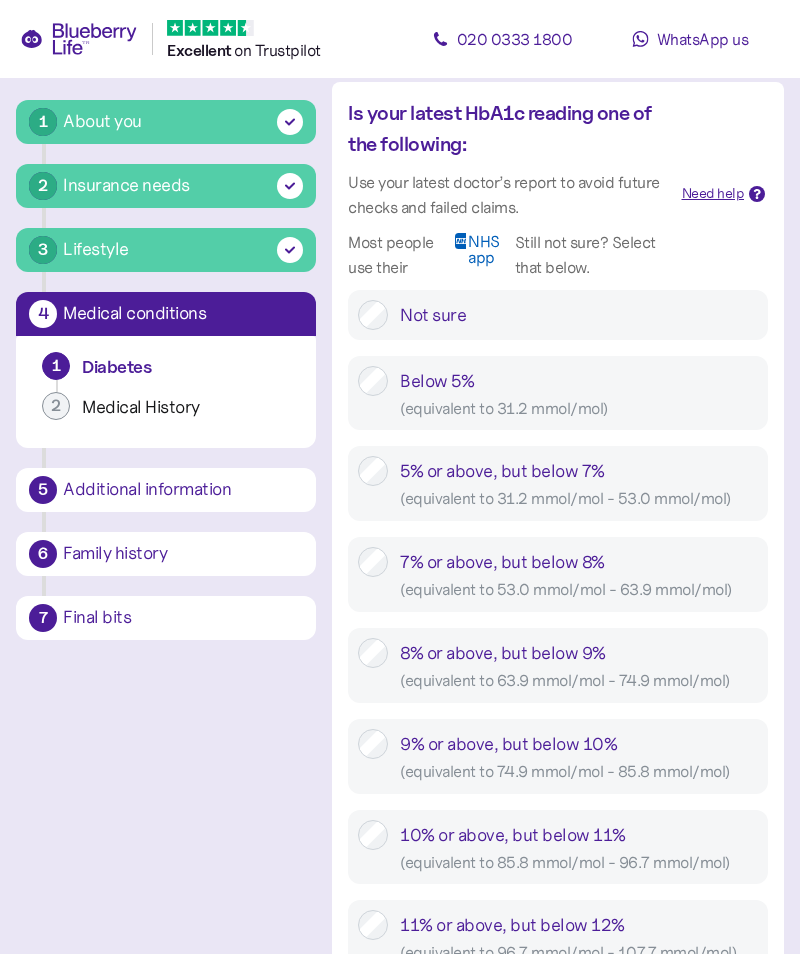 click on "( equivalent to 31.2 mmol/mol - 53.0 mmol/mol )" at bounding box center [579, 498] 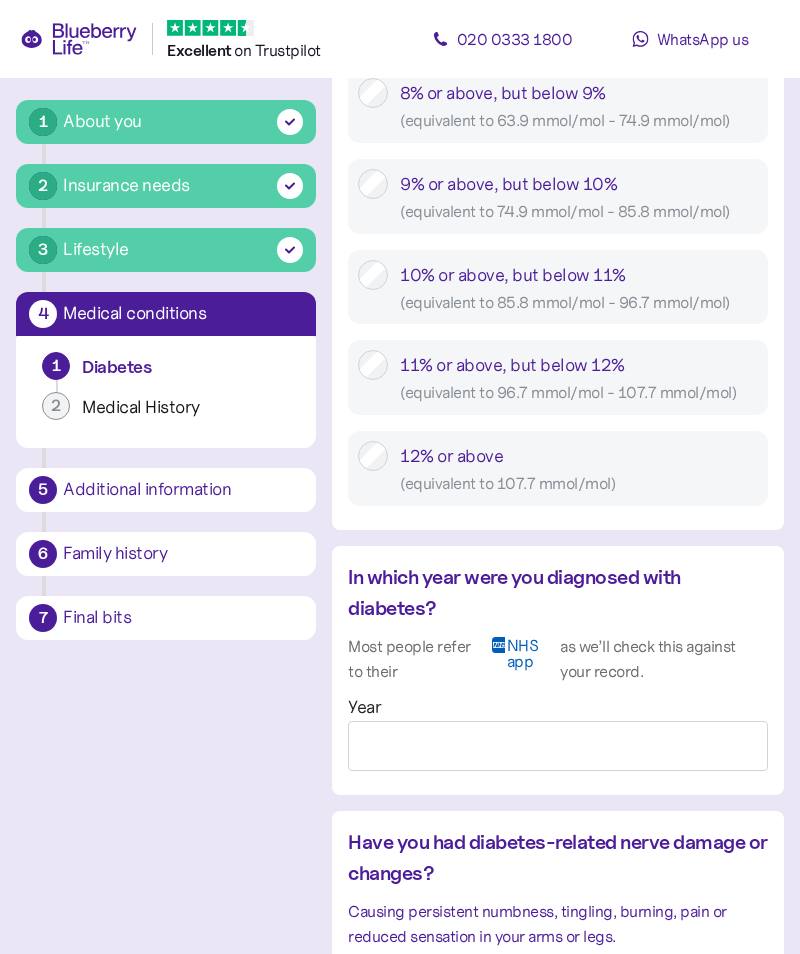 scroll, scrollTop: 1354, scrollLeft: 0, axis: vertical 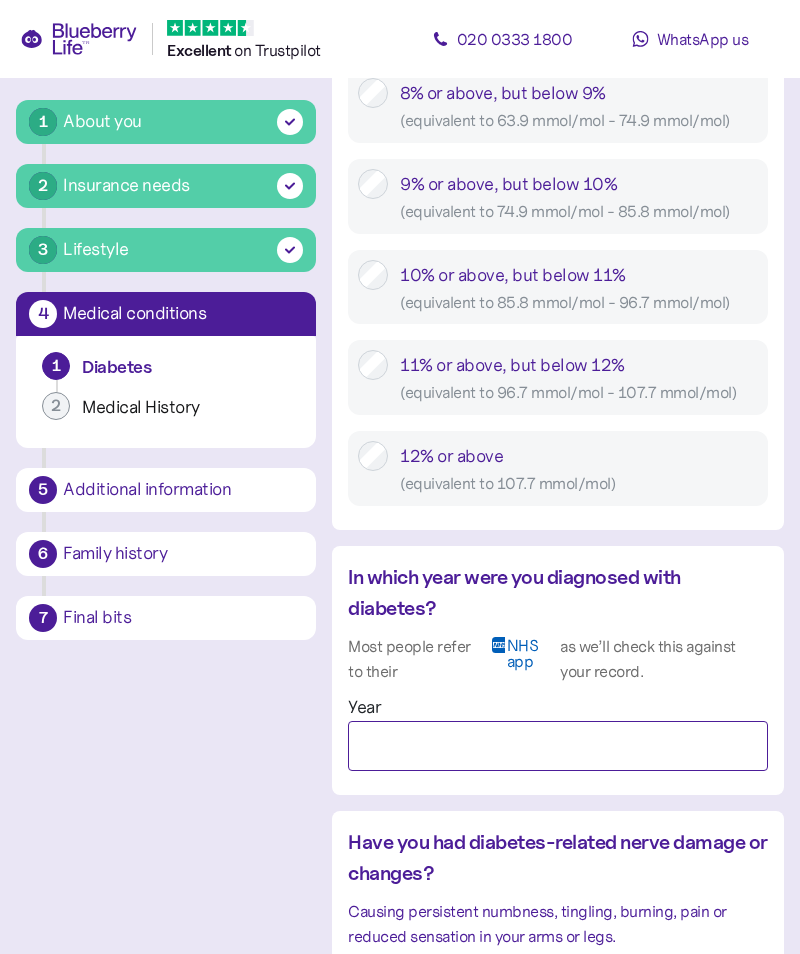 click on "Year" at bounding box center [558, 746] 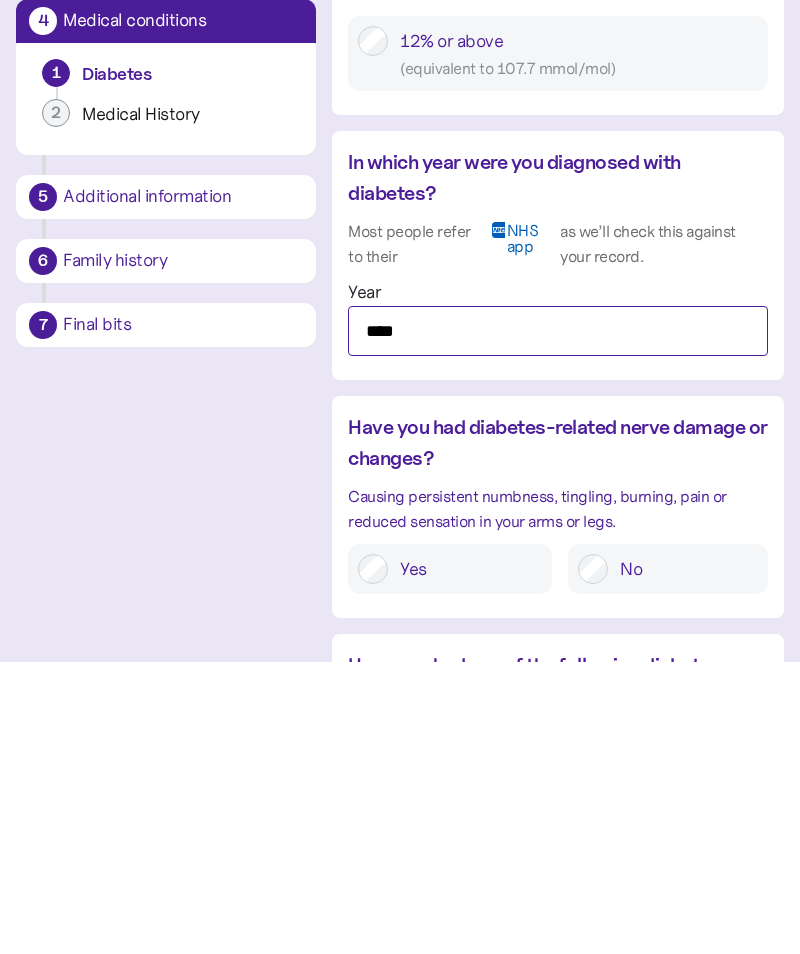 scroll, scrollTop: 1476, scrollLeft: 0, axis: vertical 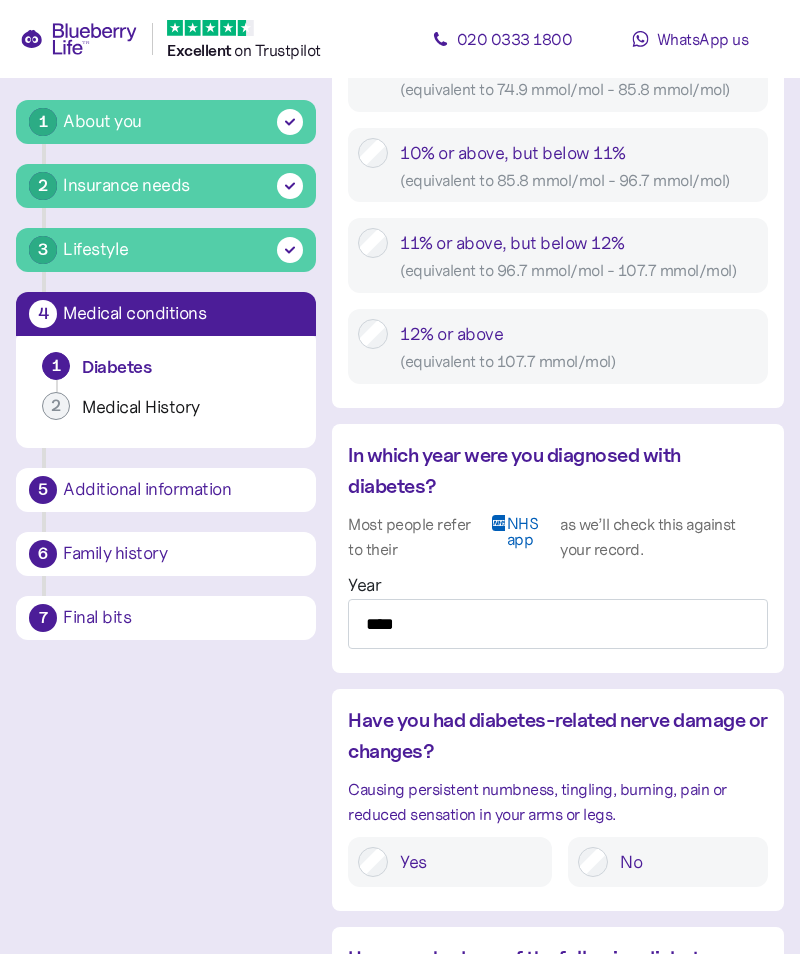 click on "In which year were you diagnosed with diabetes? Most people refer to their NHS app as we’ll check this against your record. Year [YEAR]" at bounding box center (558, 554) 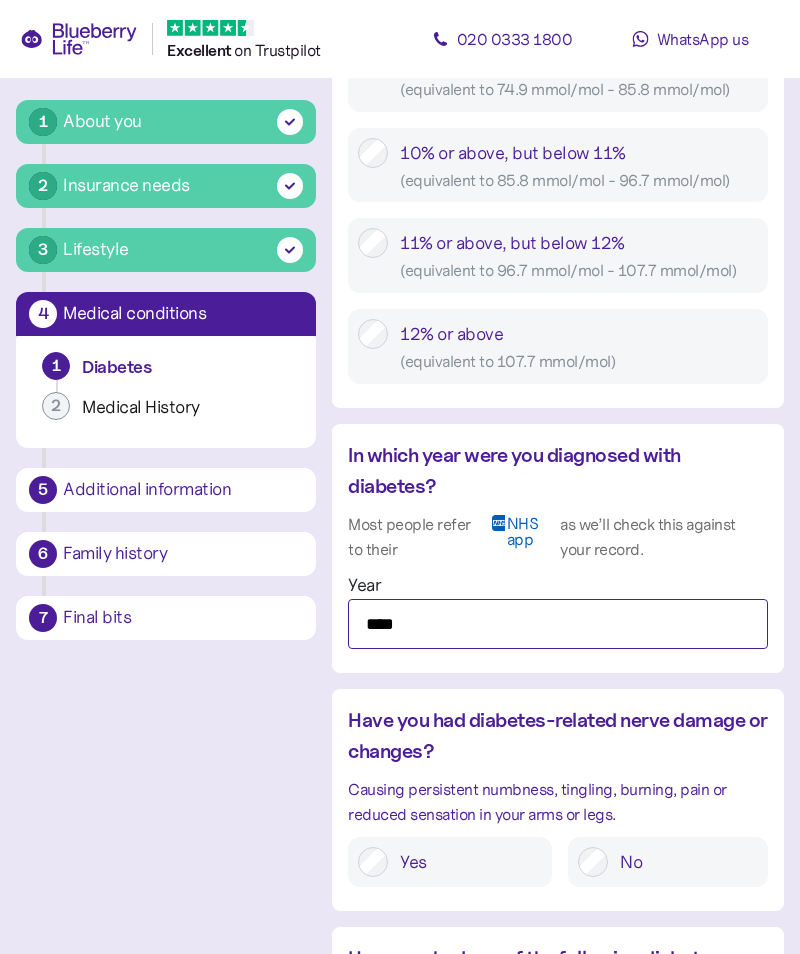 click on "****" at bounding box center (558, 624) 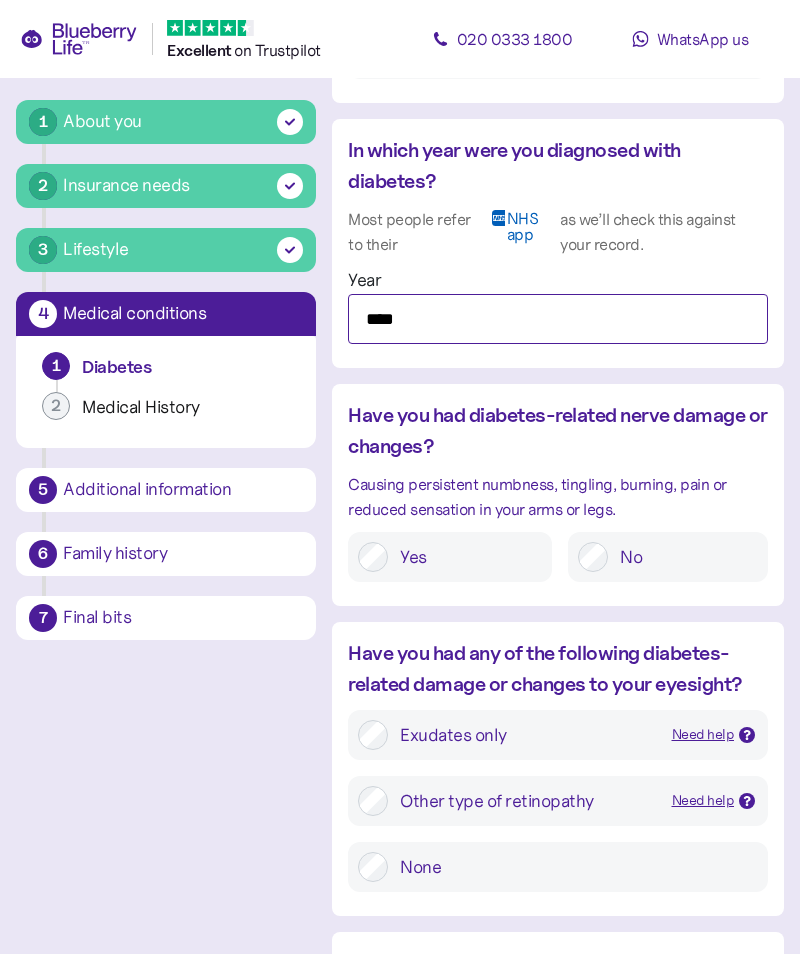 scroll, scrollTop: 1779, scrollLeft: 0, axis: vertical 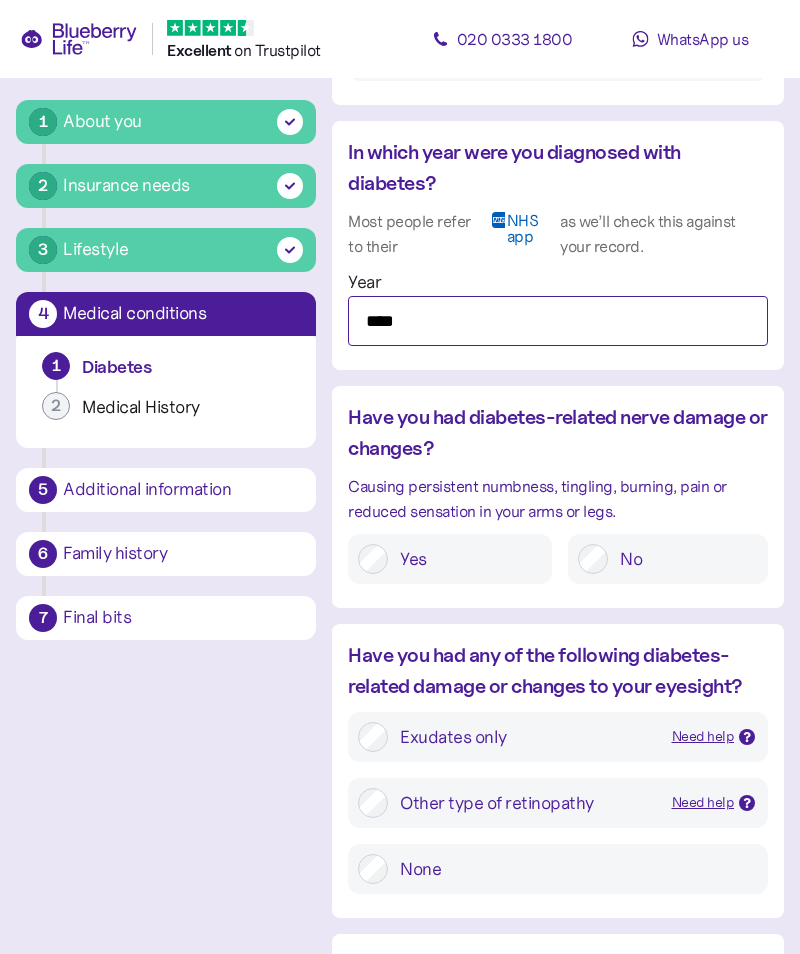 type on "****" 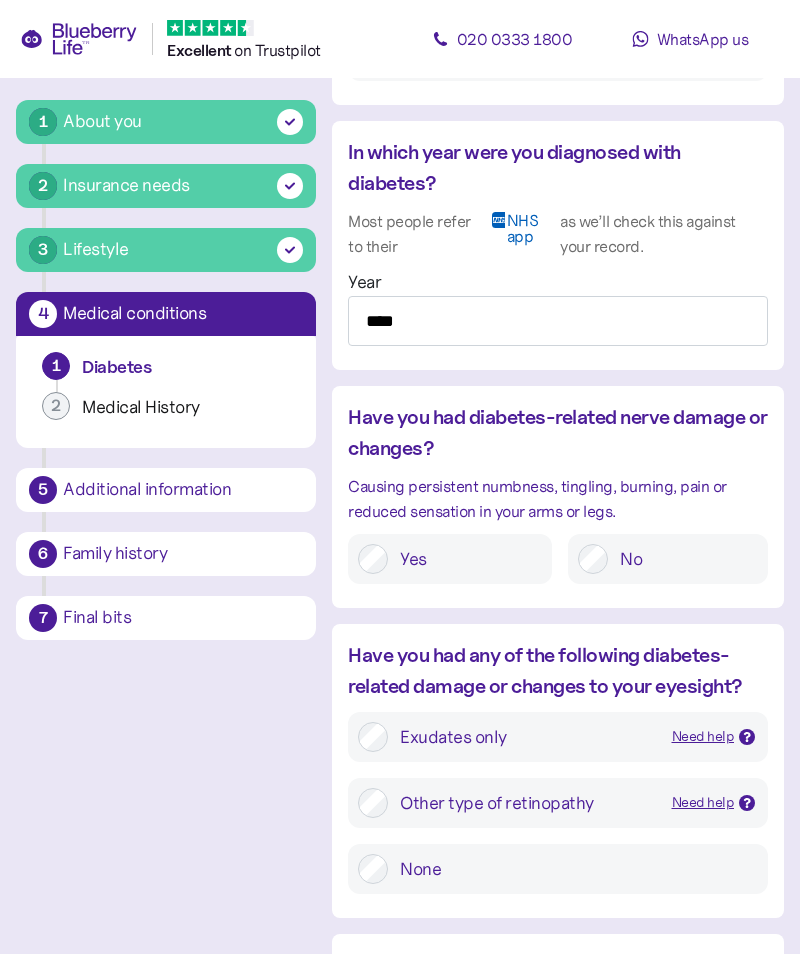 click on "No" at bounding box center [683, 559] 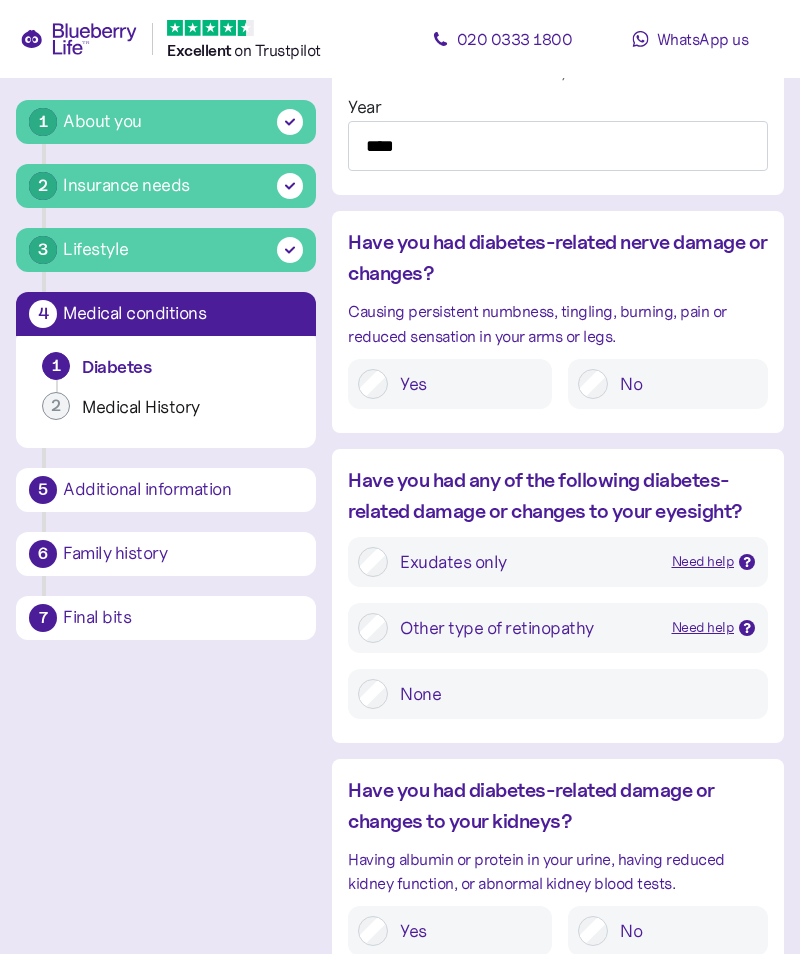 scroll, scrollTop: 1953, scrollLeft: 0, axis: vertical 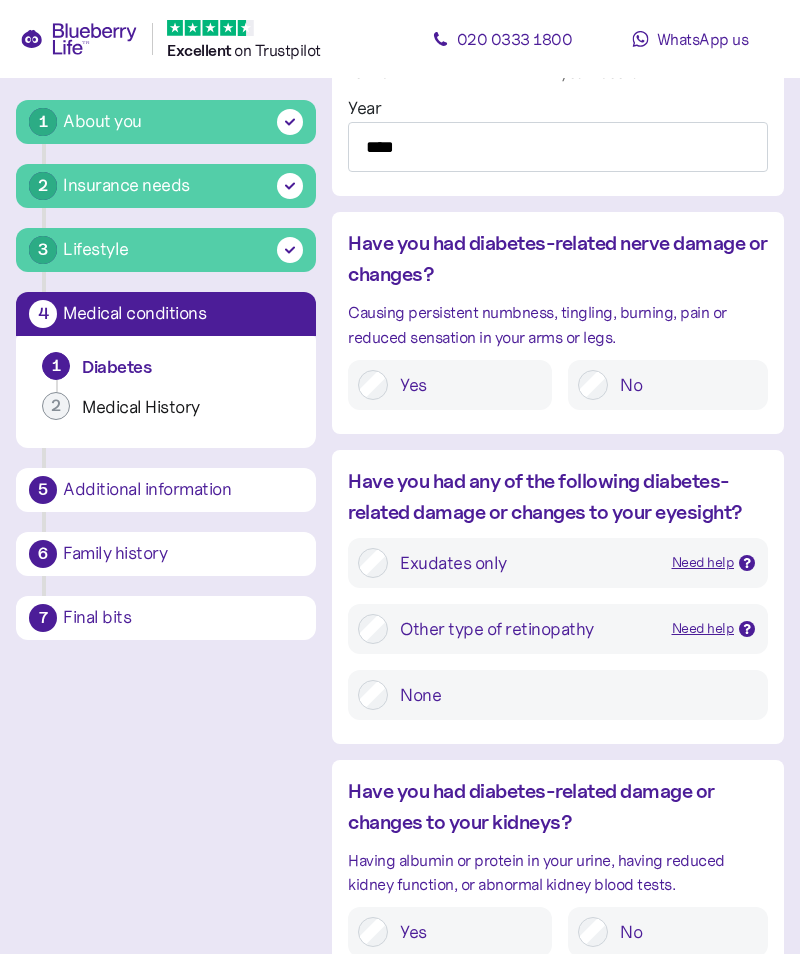 click on "Have you had any of the following diabetes-related damage or changes to your eyesight? Exudates only Need help Early changes in the retina seen in diabetes. It is associated with deposits of fat and protein caused by leaking of fluid and damage to small blood vessels. When picked up by retinal screening may be described as Stage 2 or 3 retinopathy (R2 or R3). Other type of retinopathy Need help Damage to the retina caused by high blood glucose levels. None" at bounding box center [558, 603] 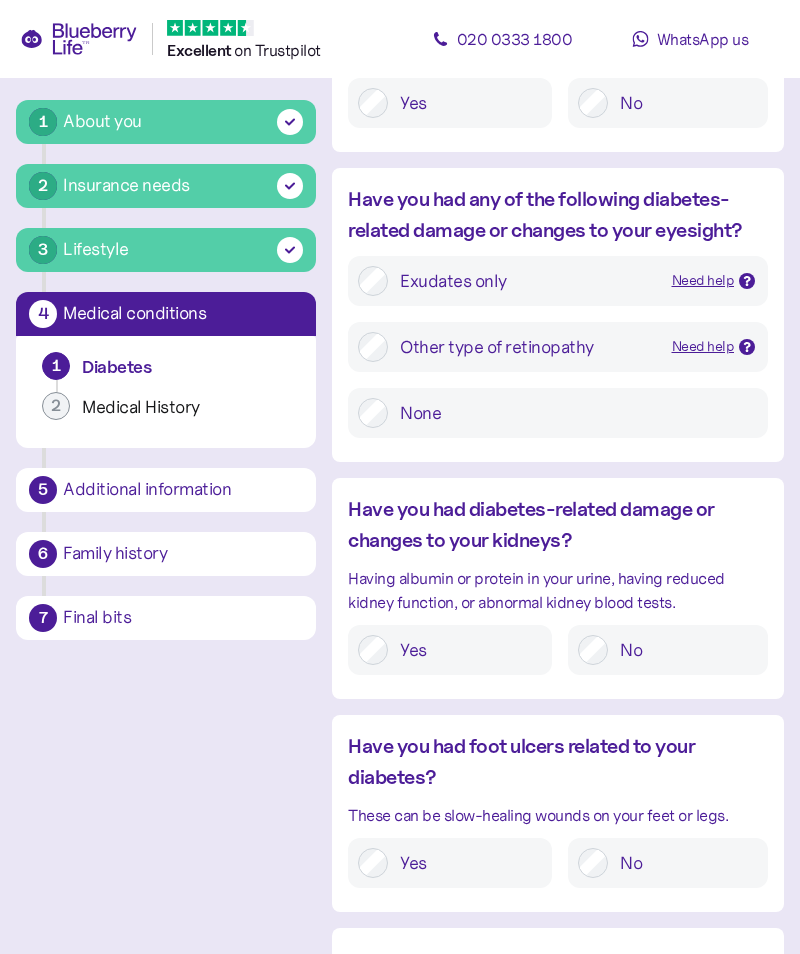 scroll, scrollTop: 2236, scrollLeft: 0, axis: vertical 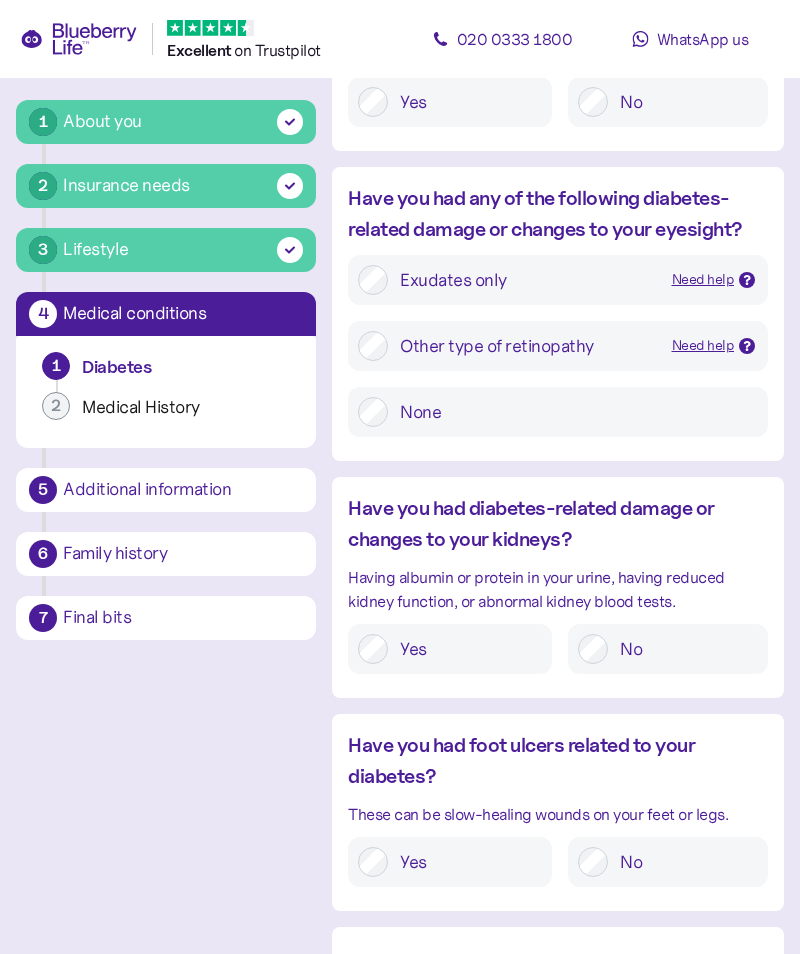 click on "No" at bounding box center [683, 649] 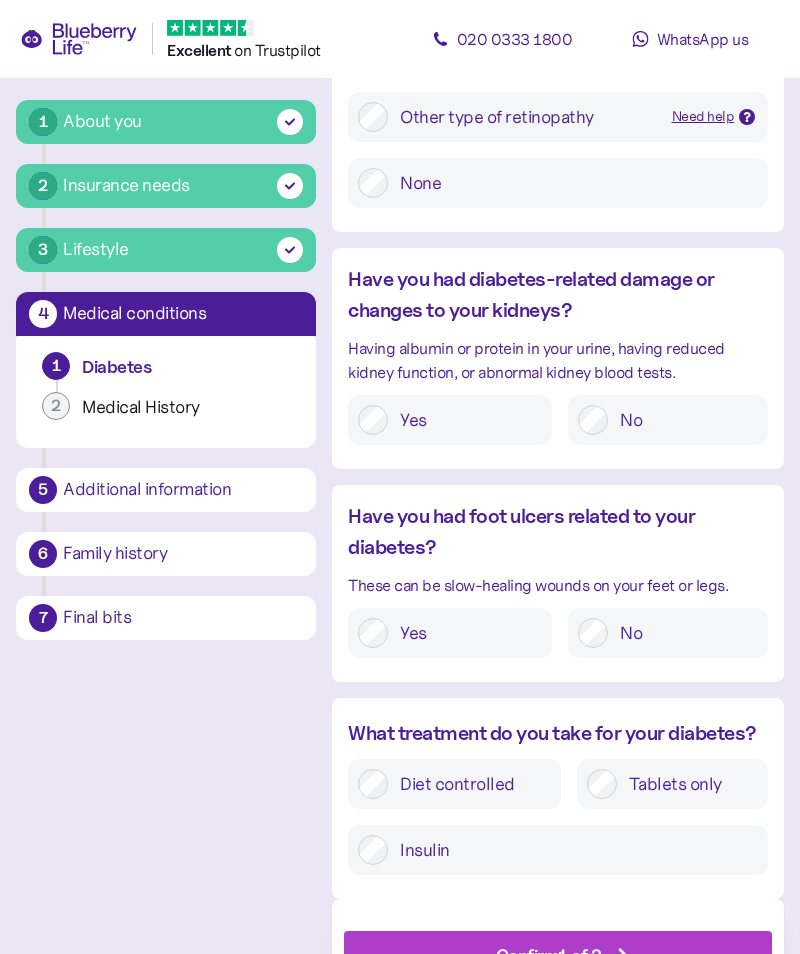 scroll, scrollTop: 2482, scrollLeft: 0, axis: vertical 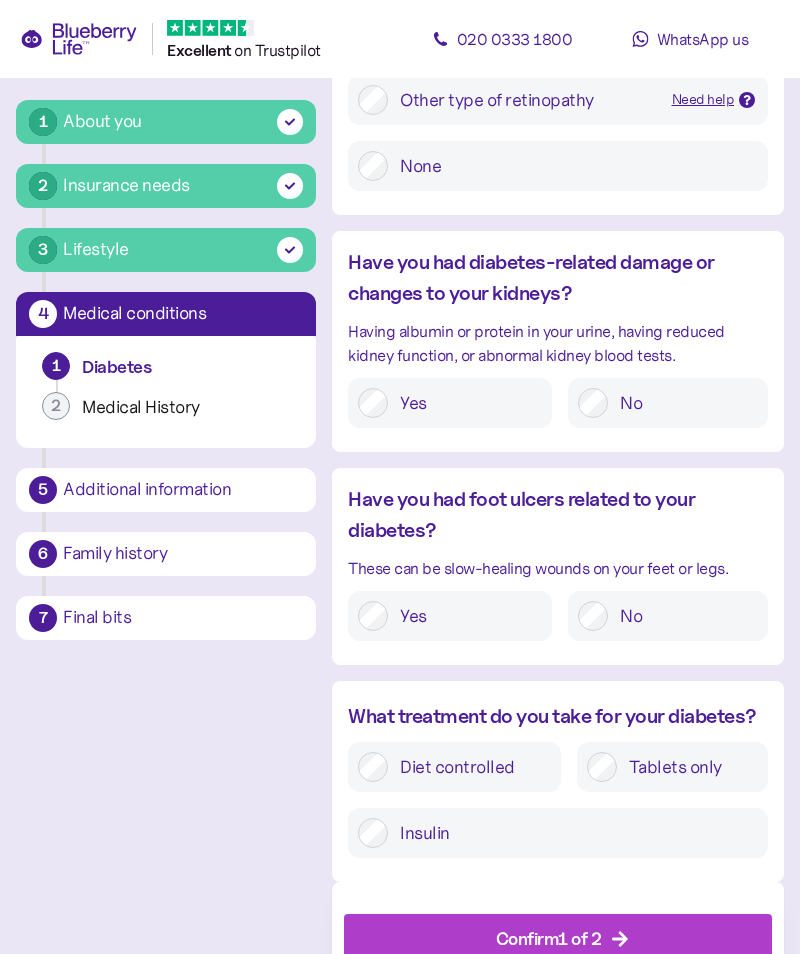 click on "Tablets only" at bounding box center [687, 767] 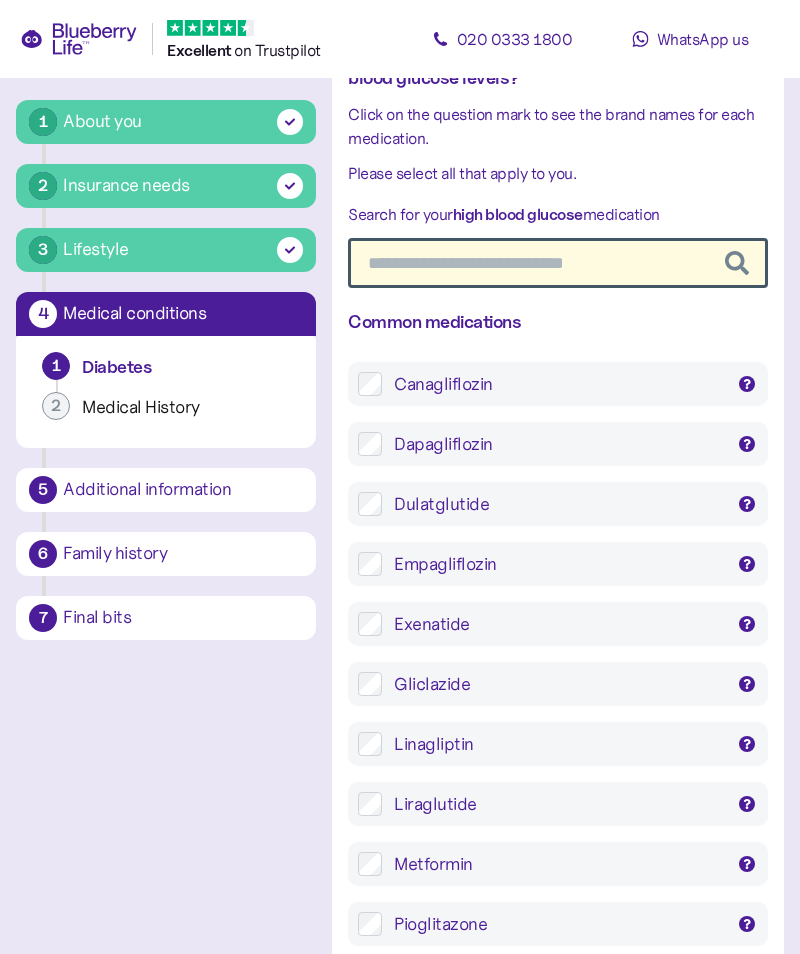 scroll, scrollTop: 3369, scrollLeft: 0, axis: vertical 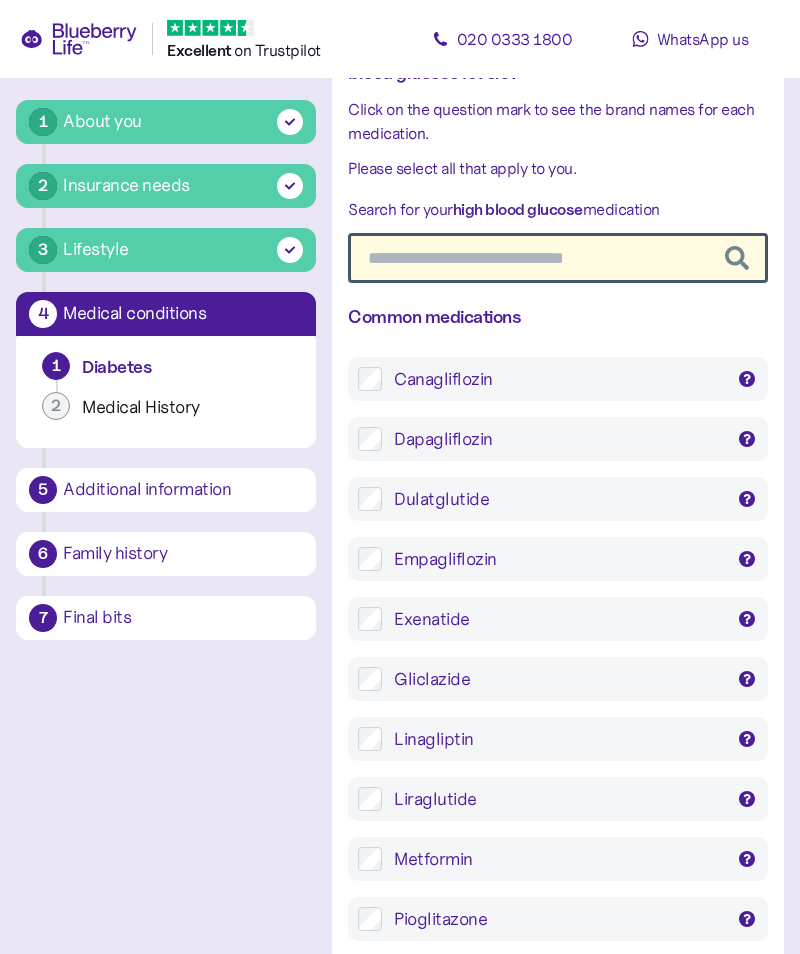 click on "Metformin" at bounding box center (558, 859) 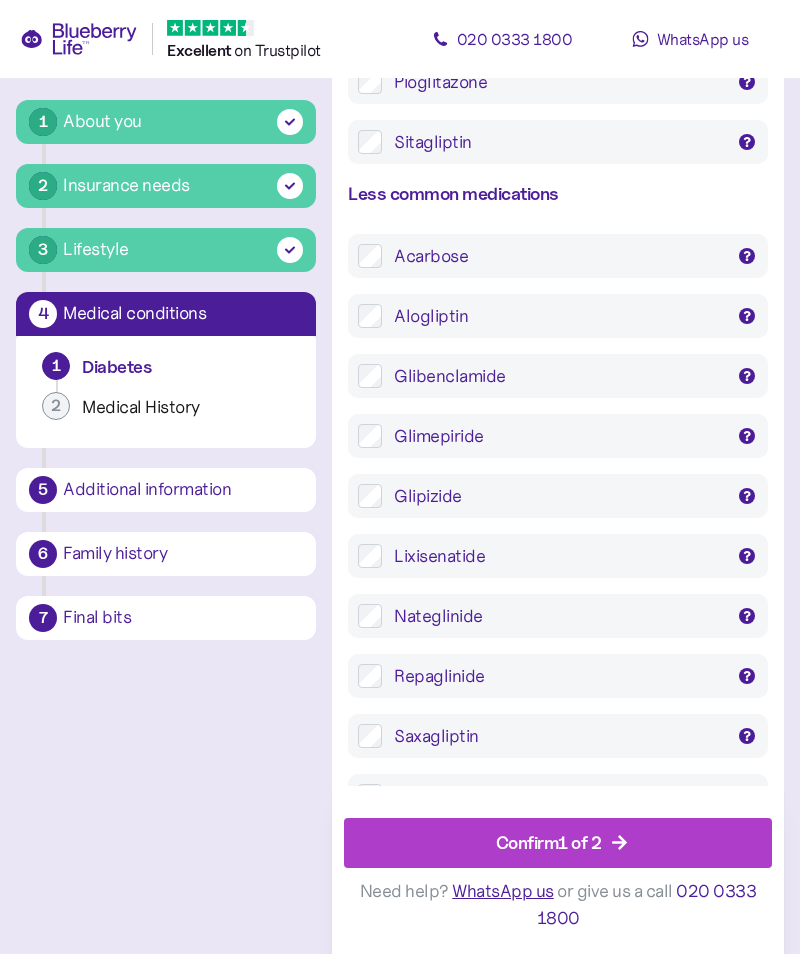 scroll, scrollTop: 4224, scrollLeft: 0, axis: vertical 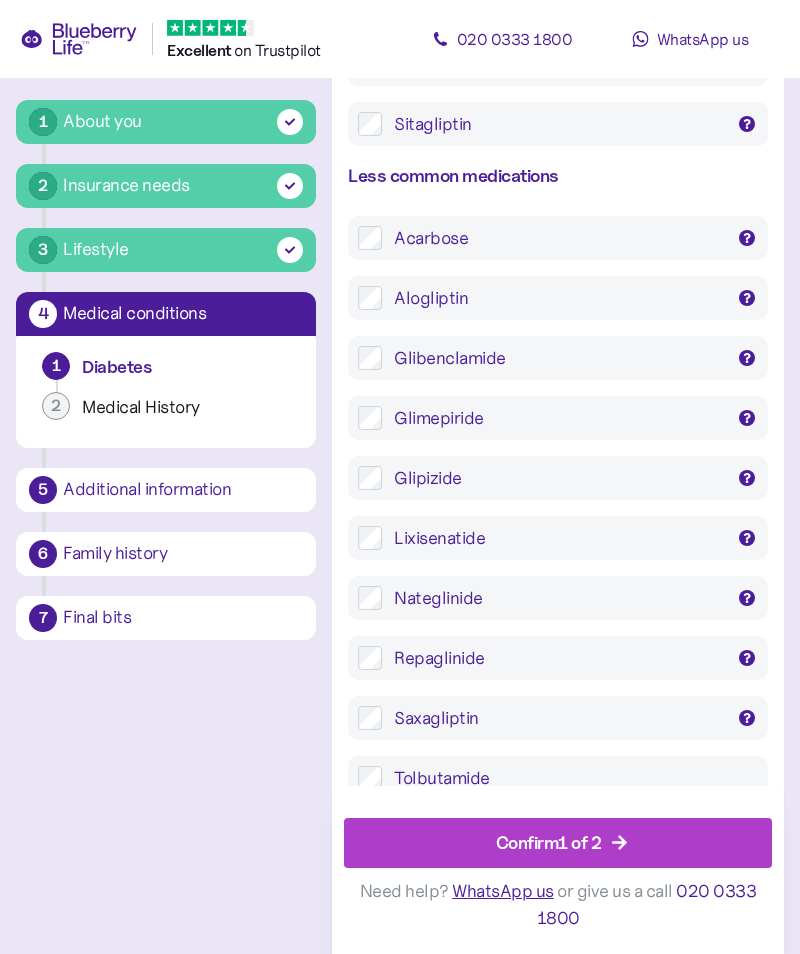 click 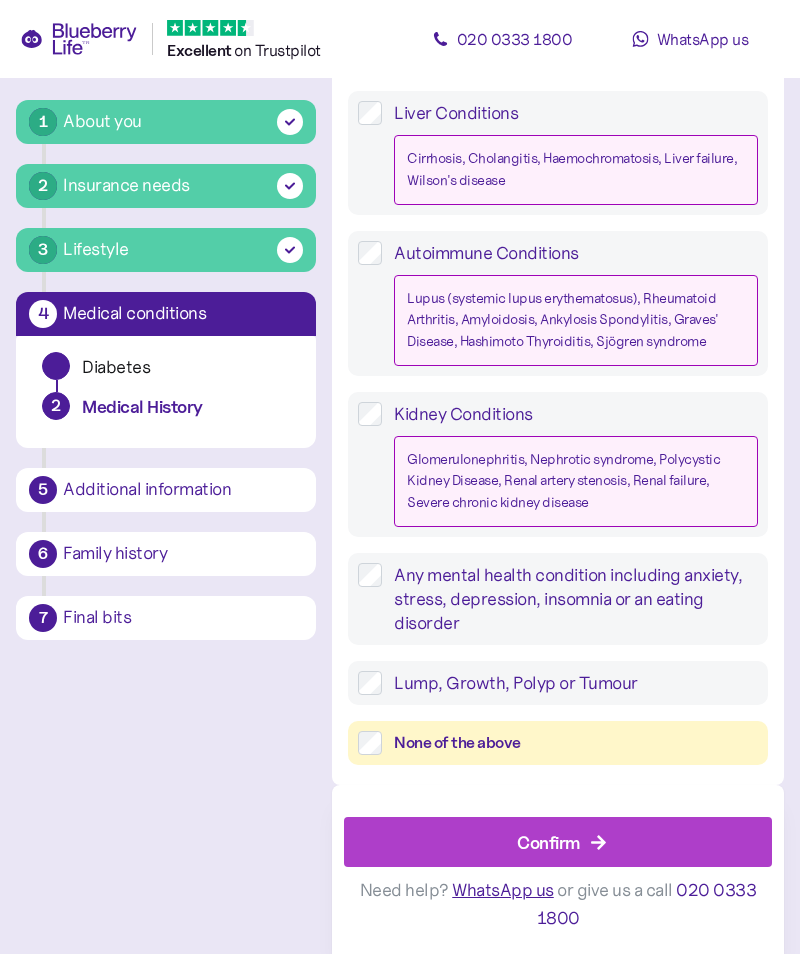 scroll, scrollTop: 38, scrollLeft: 0, axis: vertical 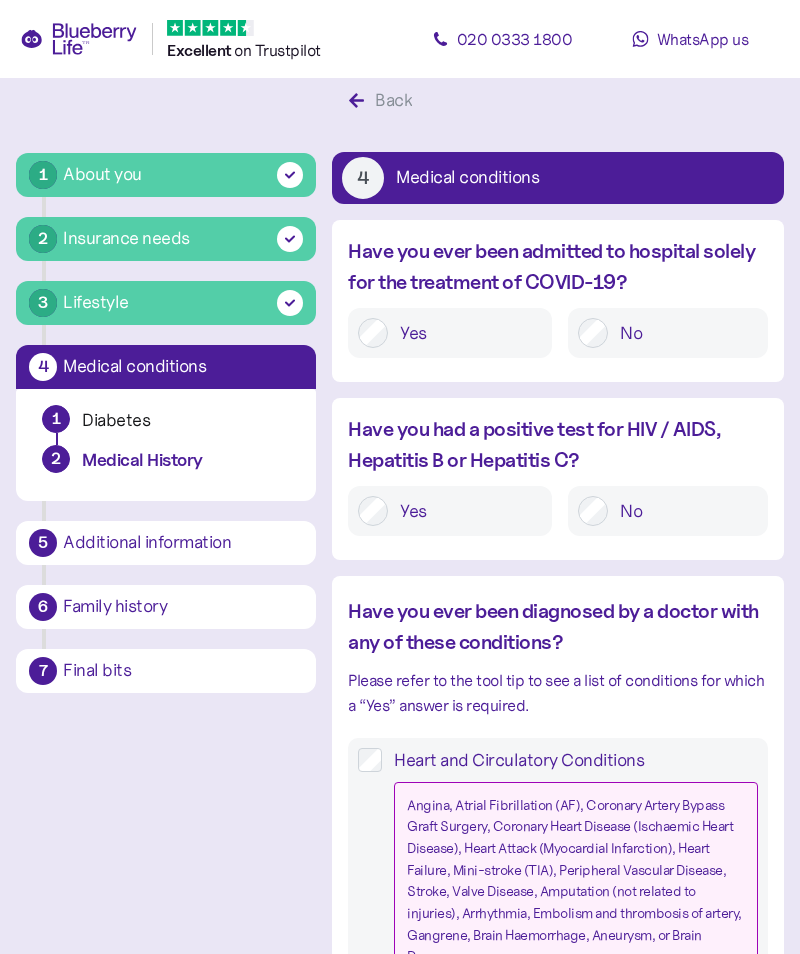 click on "No" at bounding box center (683, 333) 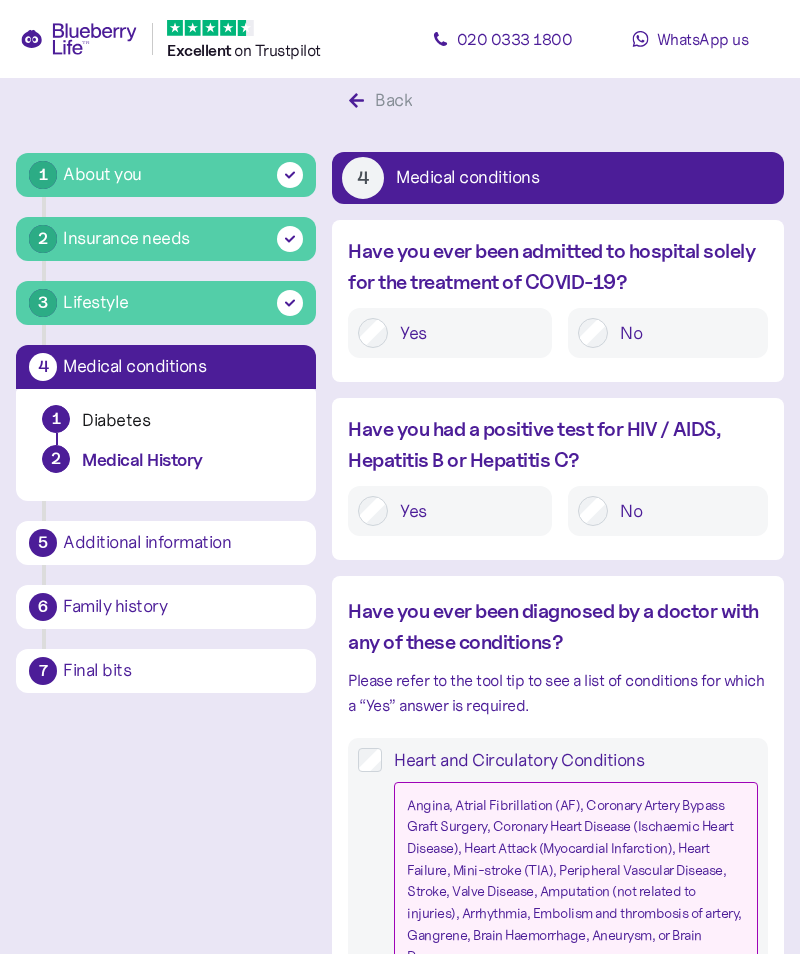 click on "No" at bounding box center (683, 511) 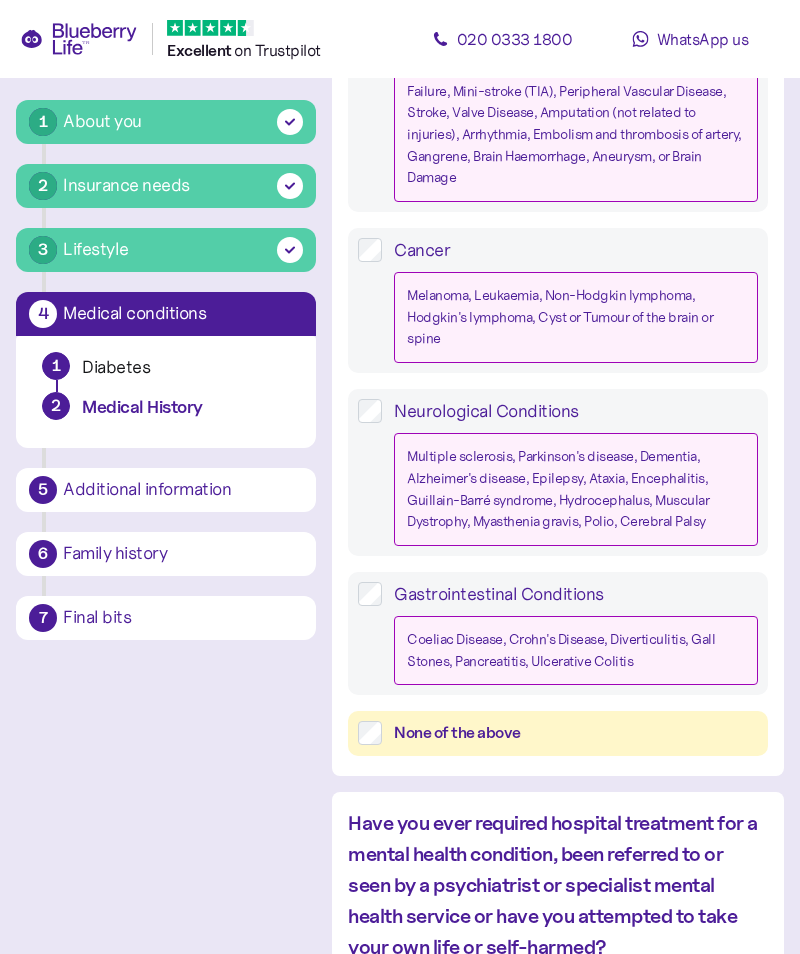 scroll, scrollTop: 824, scrollLeft: 0, axis: vertical 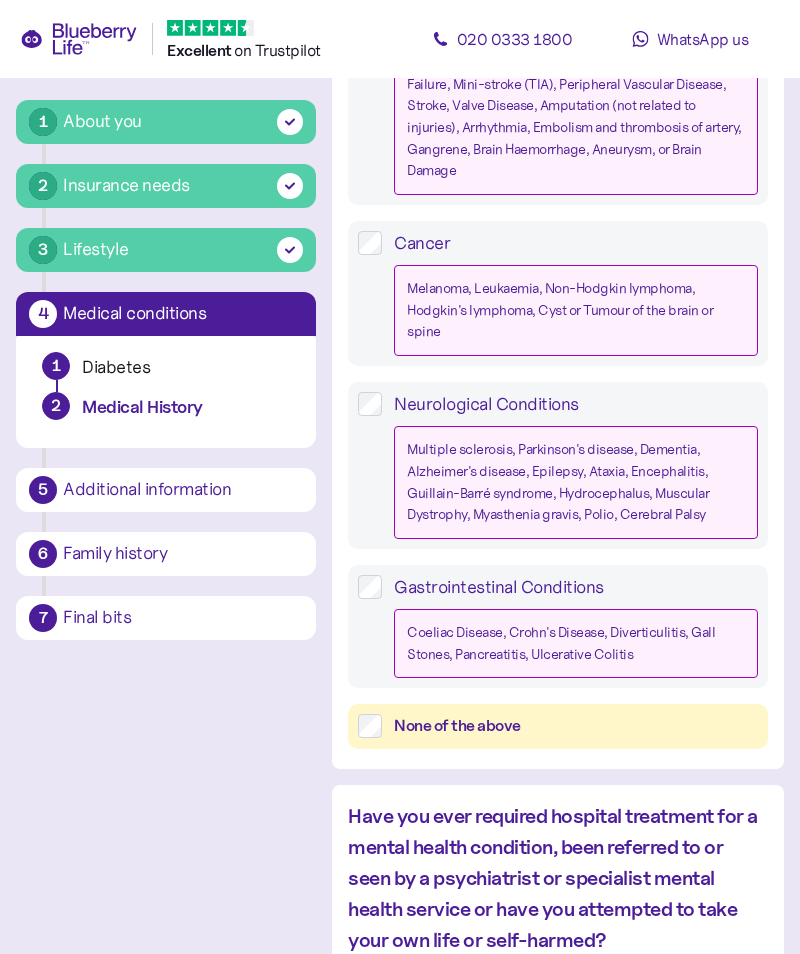 click on "None of the above" at bounding box center [576, 726] 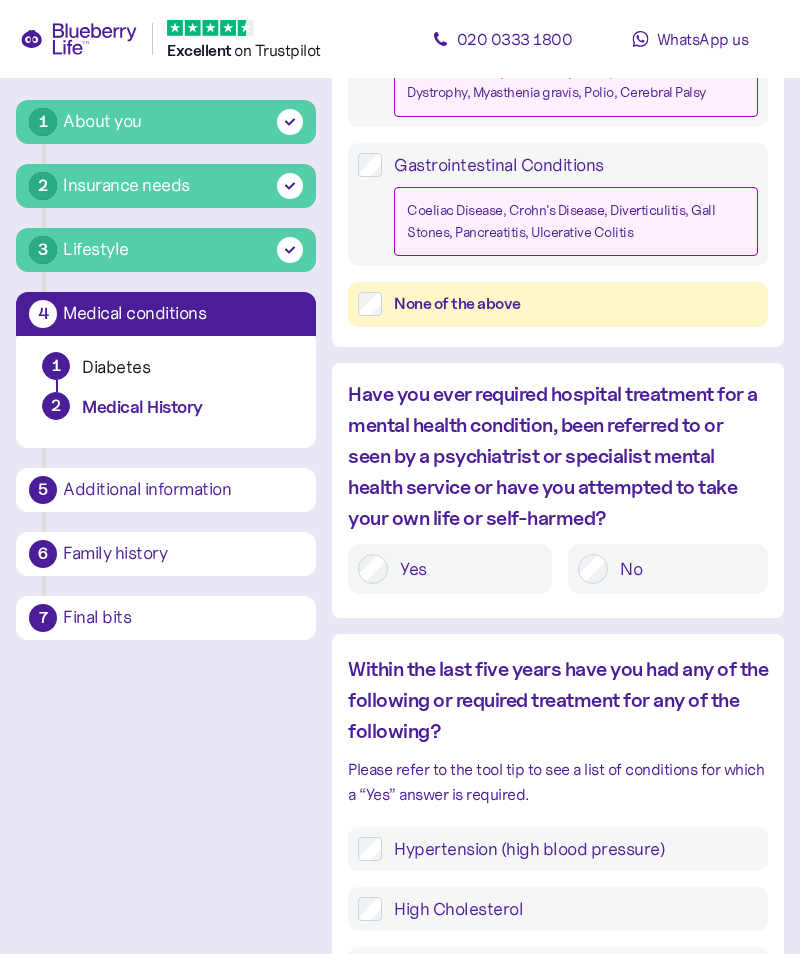 scroll, scrollTop: 1248, scrollLeft: 0, axis: vertical 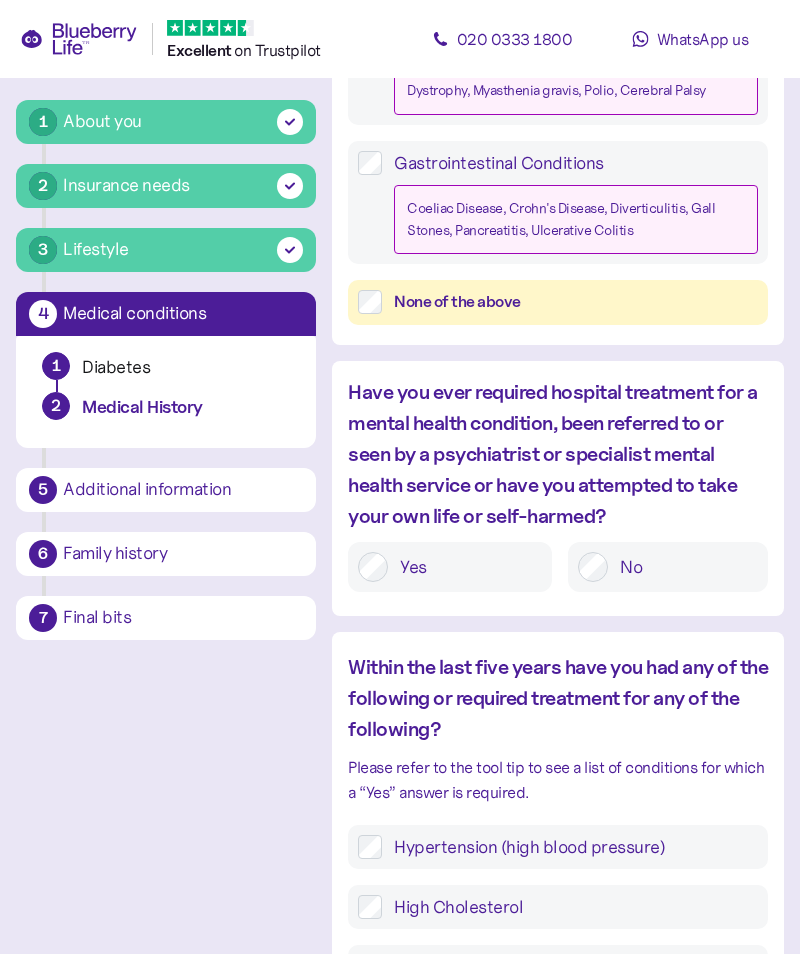 click on "No" at bounding box center [683, 567] 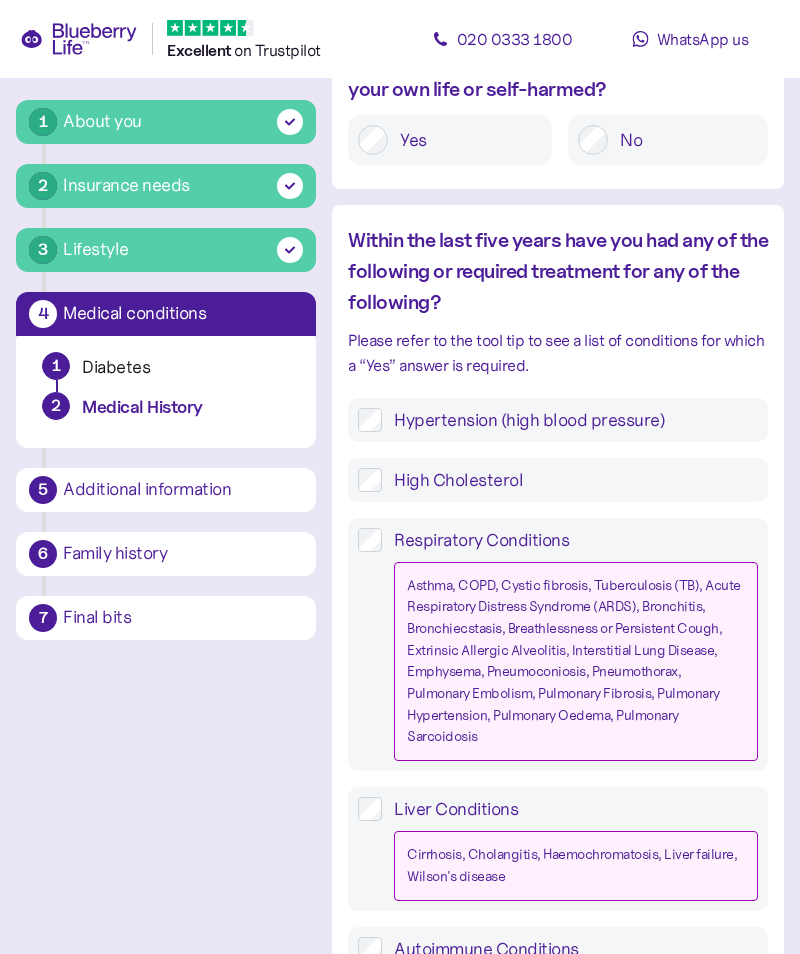scroll, scrollTop: 1692, scrollLeft: 0, axis: vertical 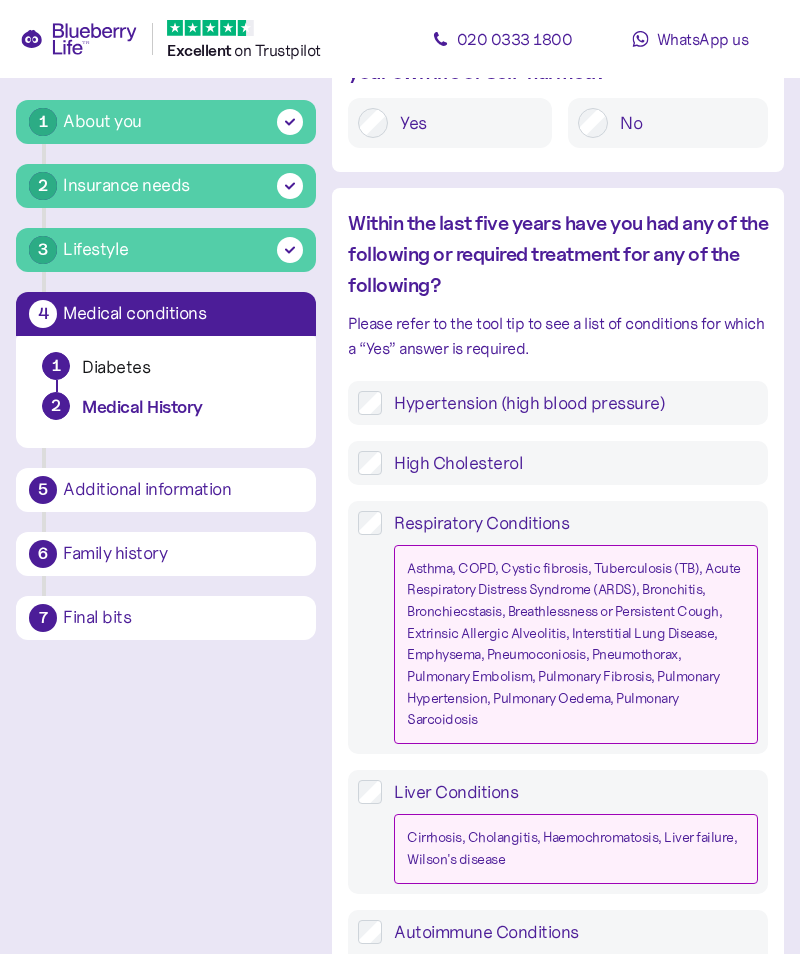 click on "Hypertension (high blood pressure)" at bounding box center (570, 403) 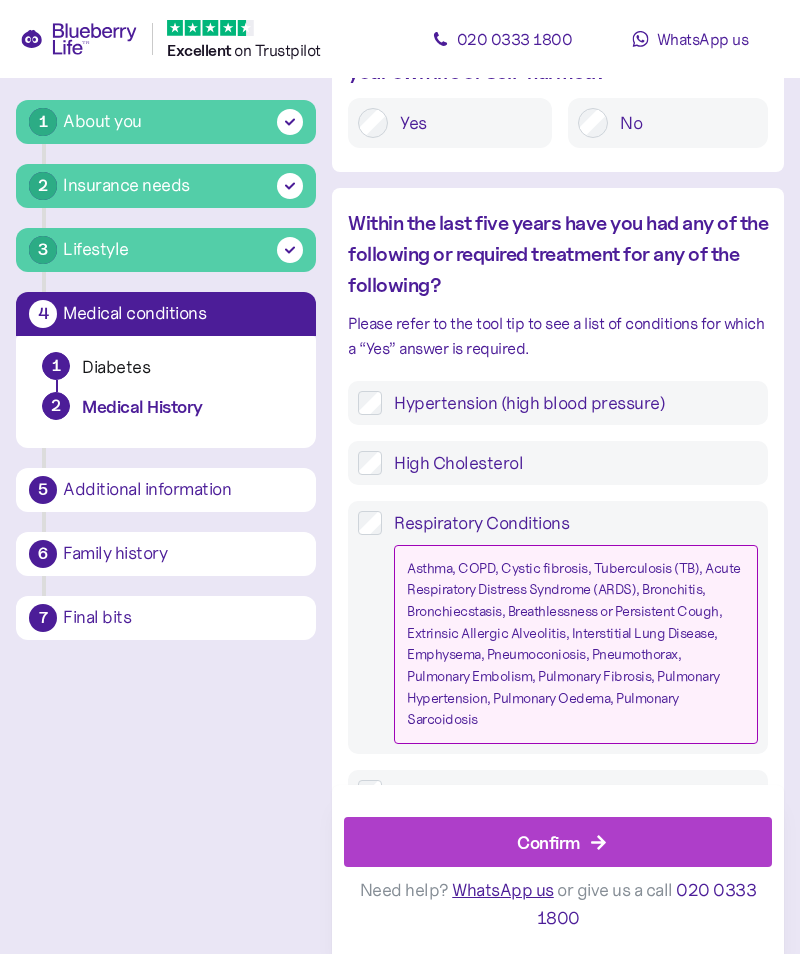 click on "High Cholesterol" at bounding box center [570, 463] 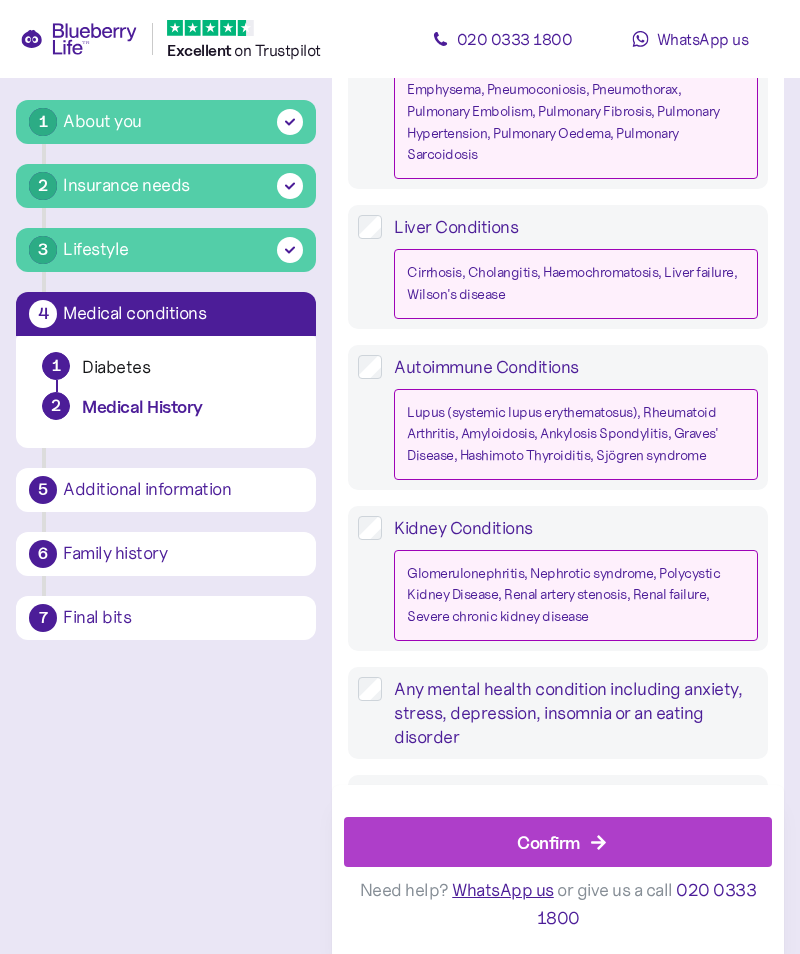 scroll, scrollTop: 2272, scrollLeft: 0, axis: vertical 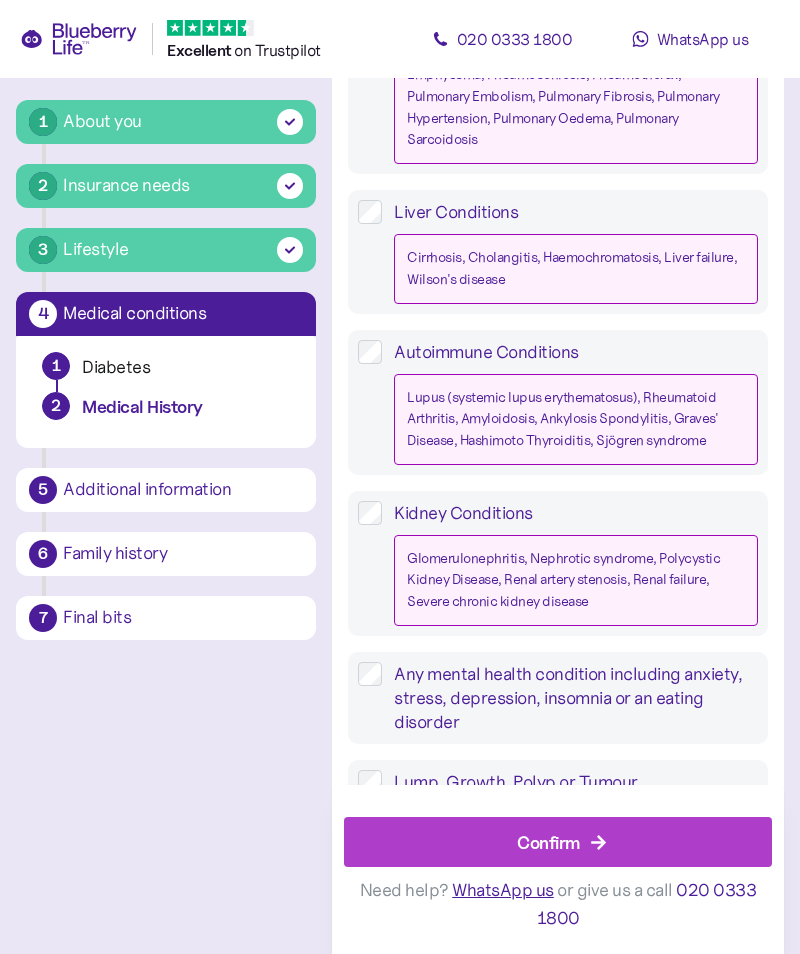 click on "Confirm" at bounding box center [562, 842] 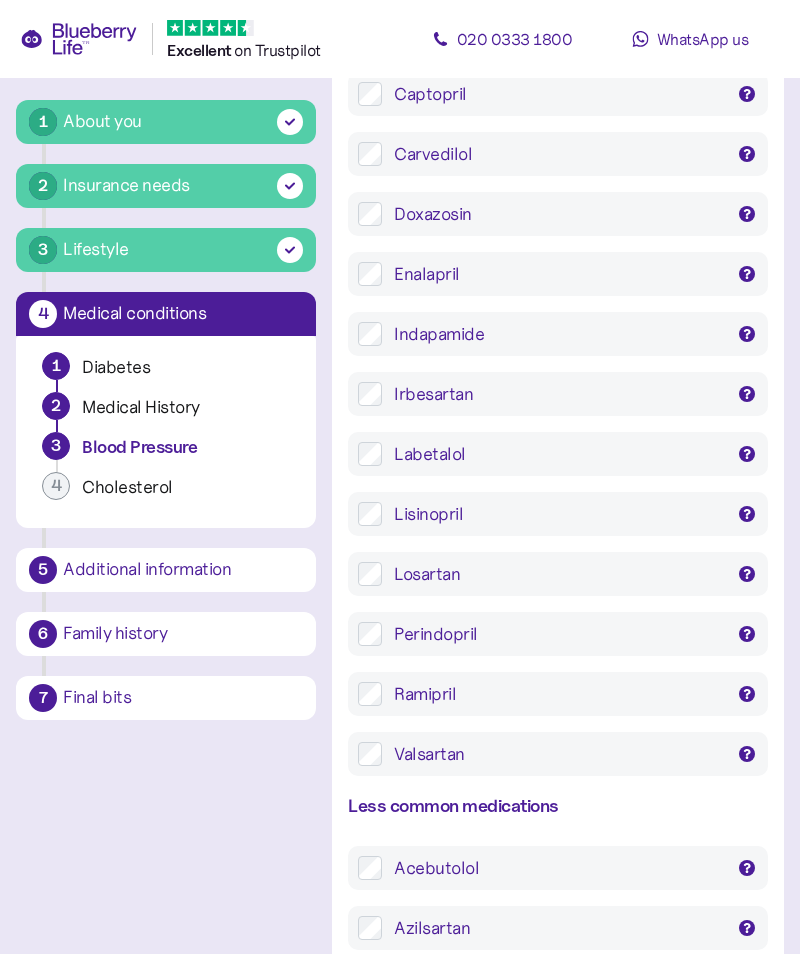 scroll, scrollTop: 684, scrollLeft: 0, axis: vertical 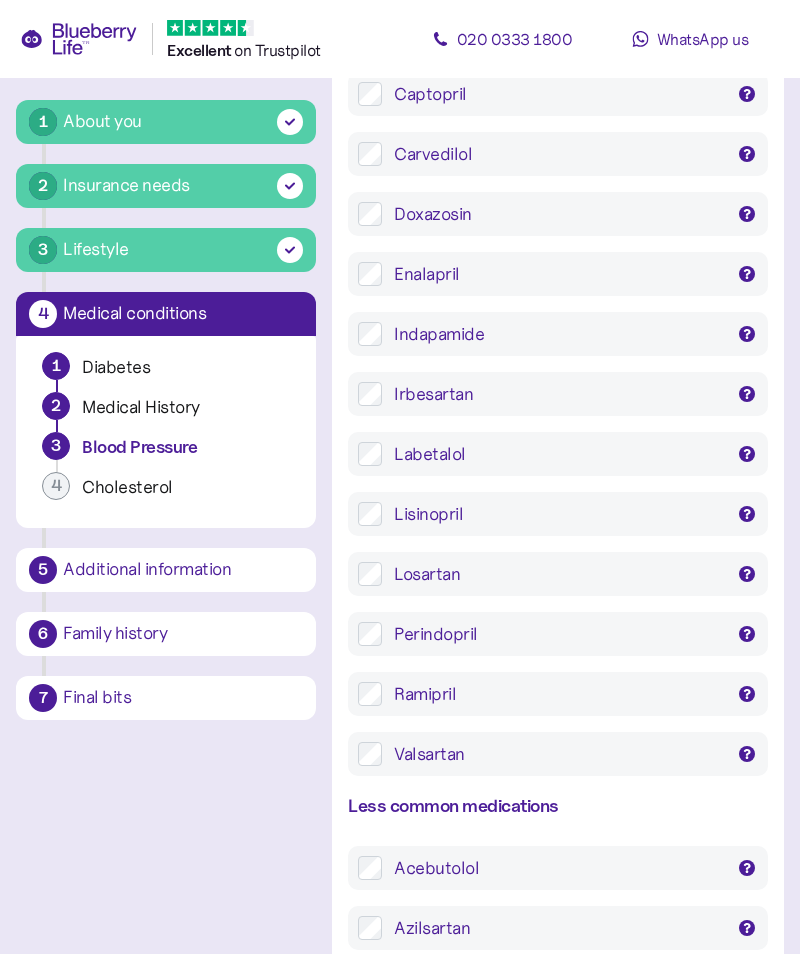 click on "Ramipril" at bounding box center [558, 694] 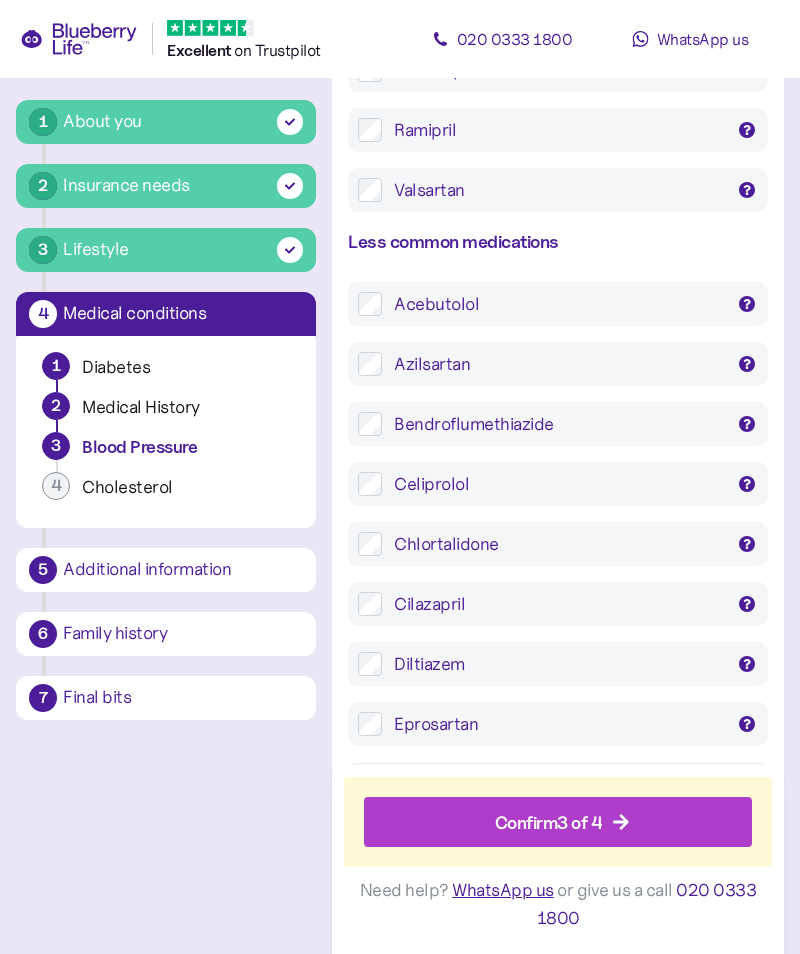 scroll, scrollTop: 1236, scrollLeft: 0, axis: vertical 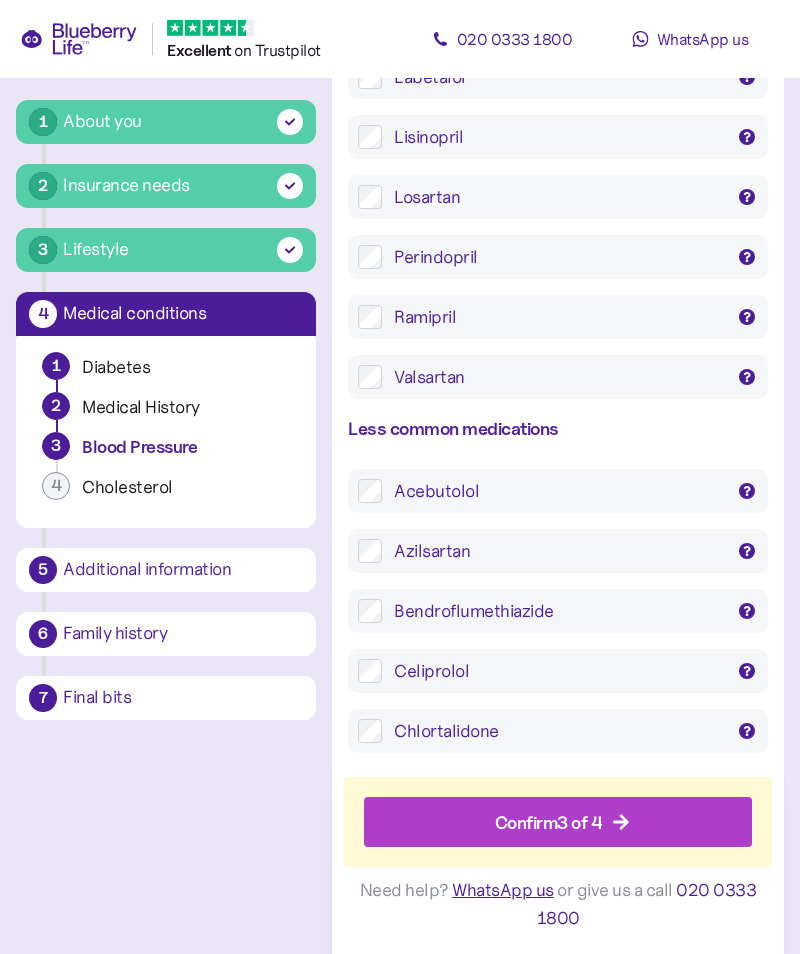 click on "Confirm  3 of 4" at bounding box center (562, 822) 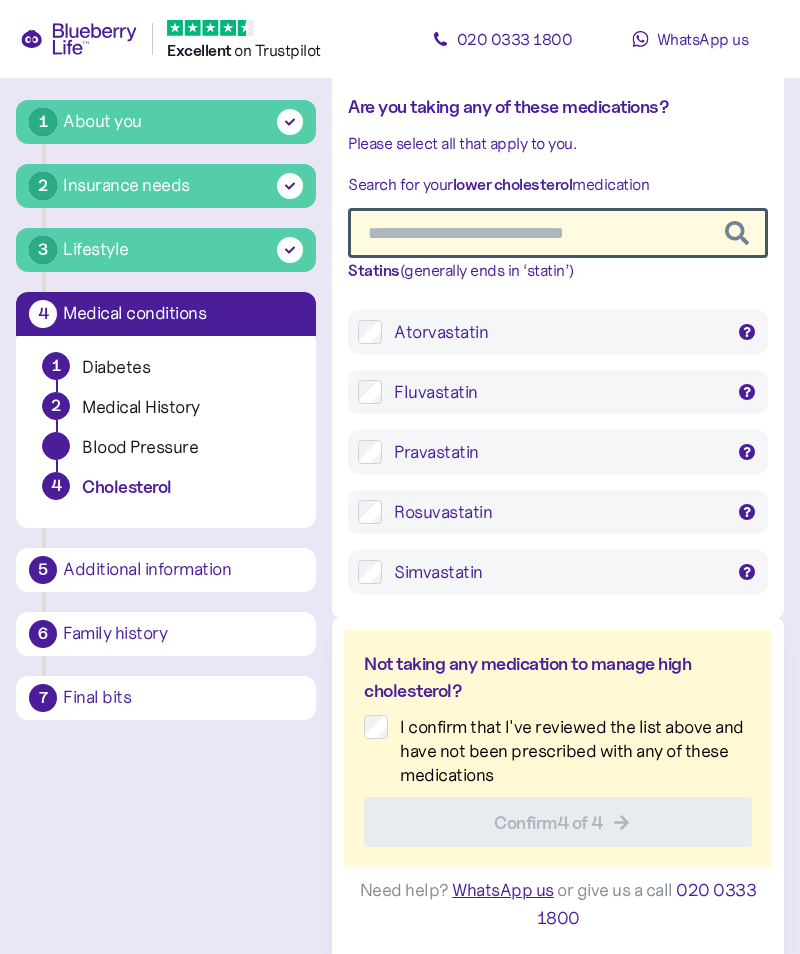 scroll, scrollTop: 38, scrollLeft: 0, axis: vertical 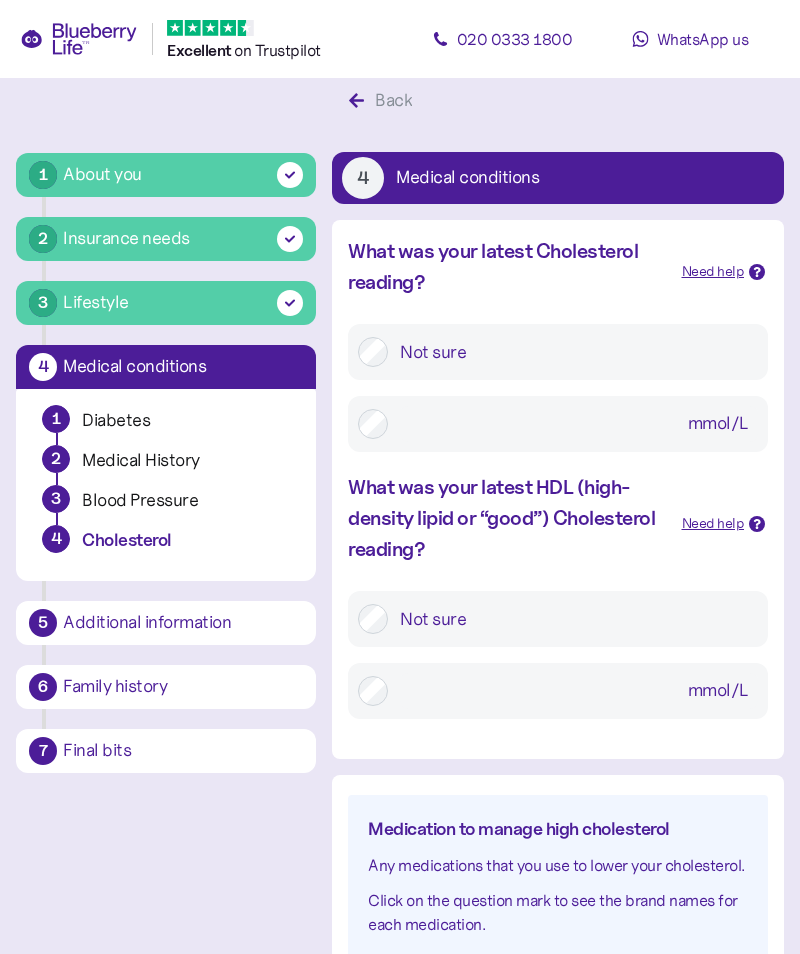 click on "Not sure" at bounding box center [573, 352] 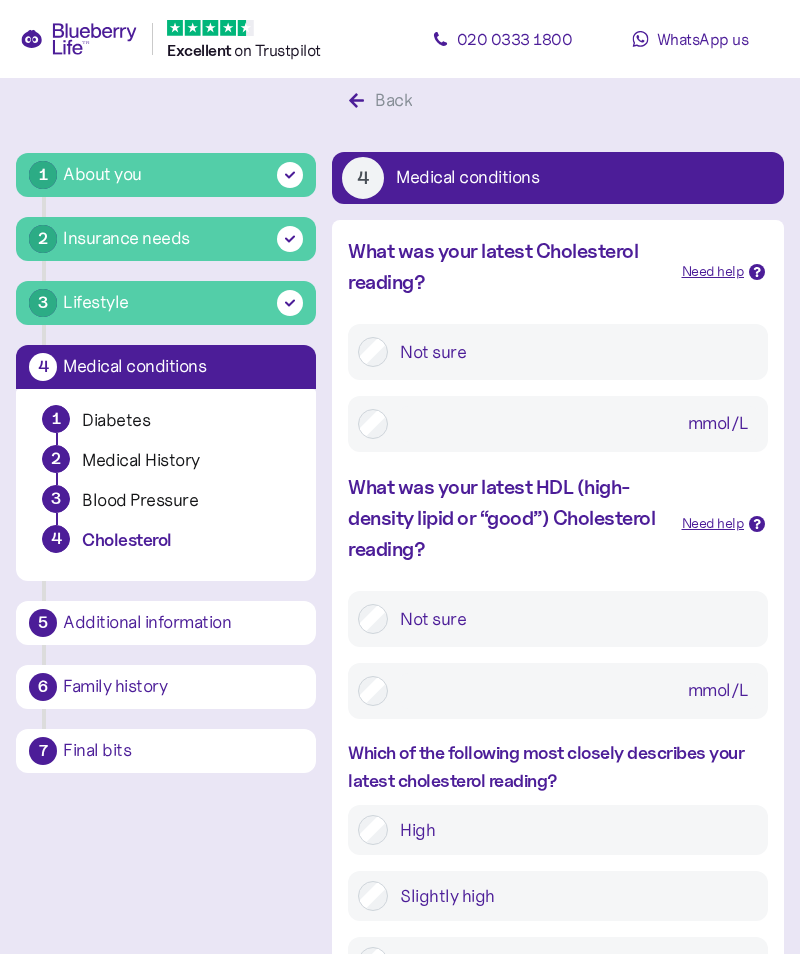 click on "Not sure" at bounding box center [573, 619] 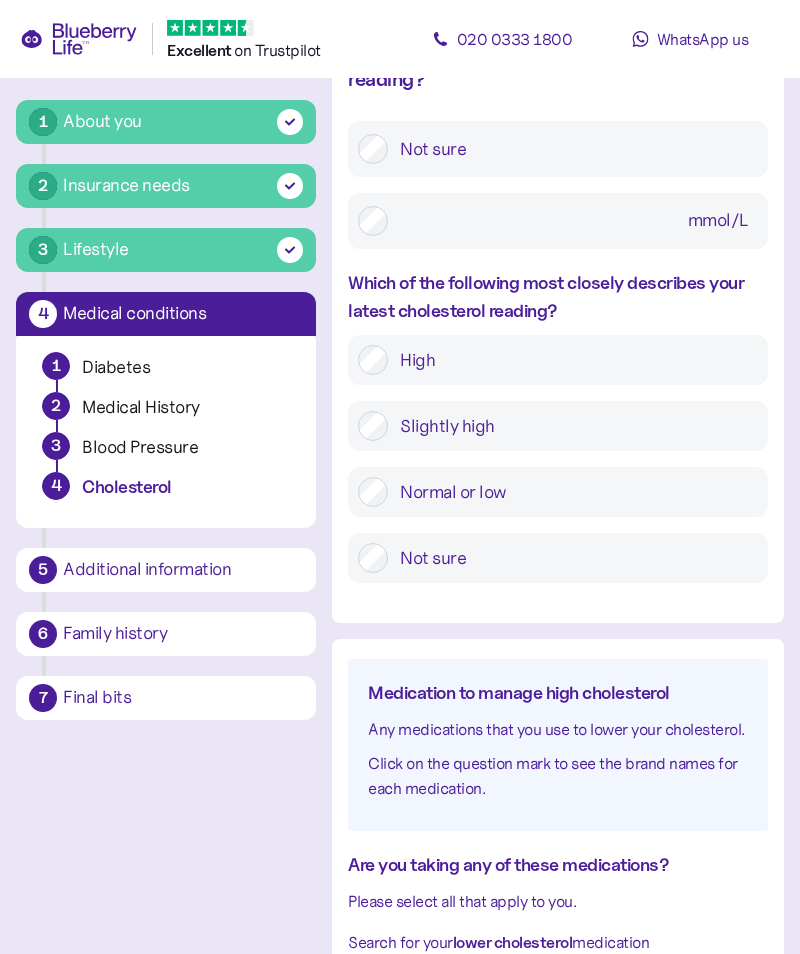 scroll, scrollTop: 507, scrollLeft: 0, axis: vertical 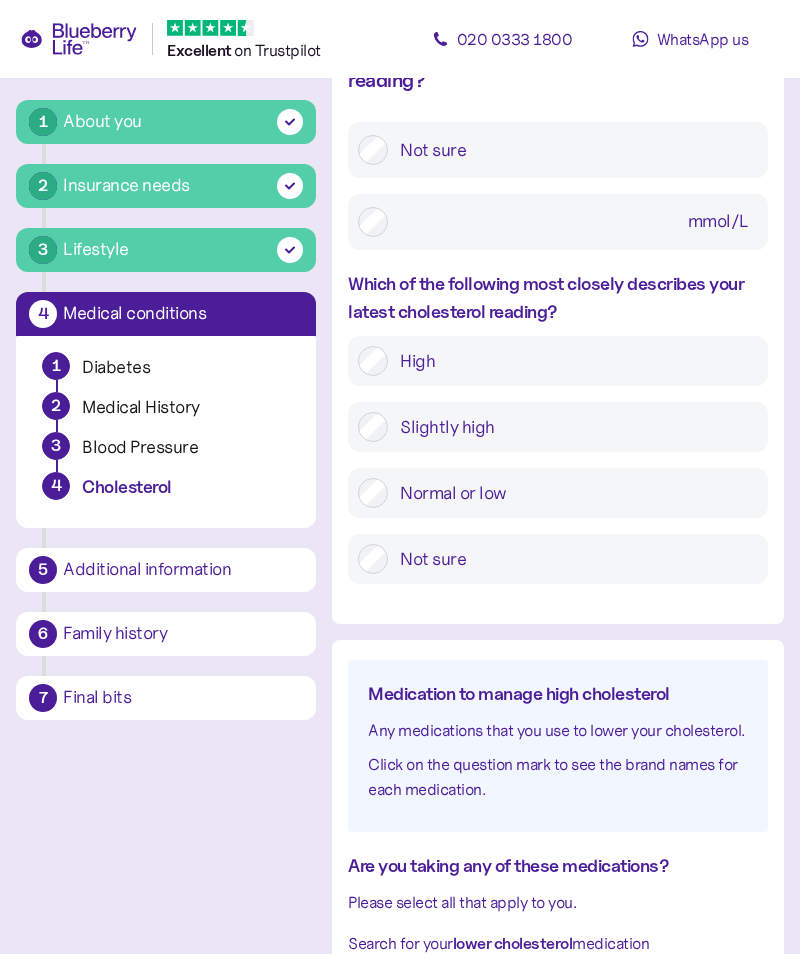 click on "Slightly high" at bounding box center [573, 427] 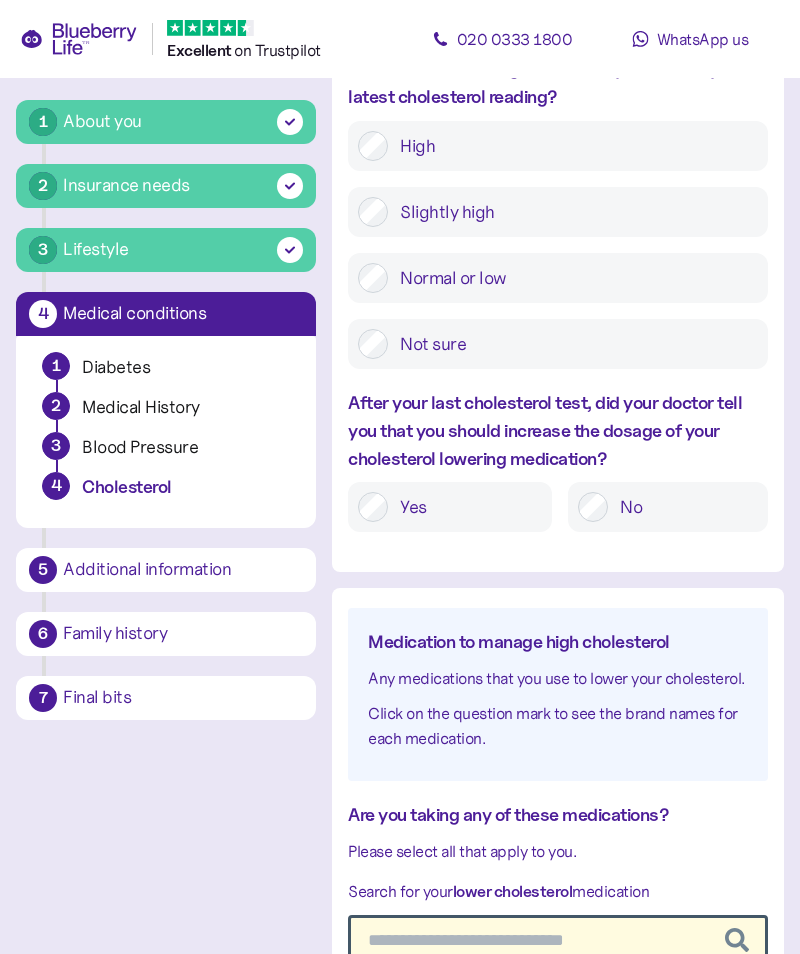 scroll, scrollTop: 764, scrollLeft: 0, axis: vertical 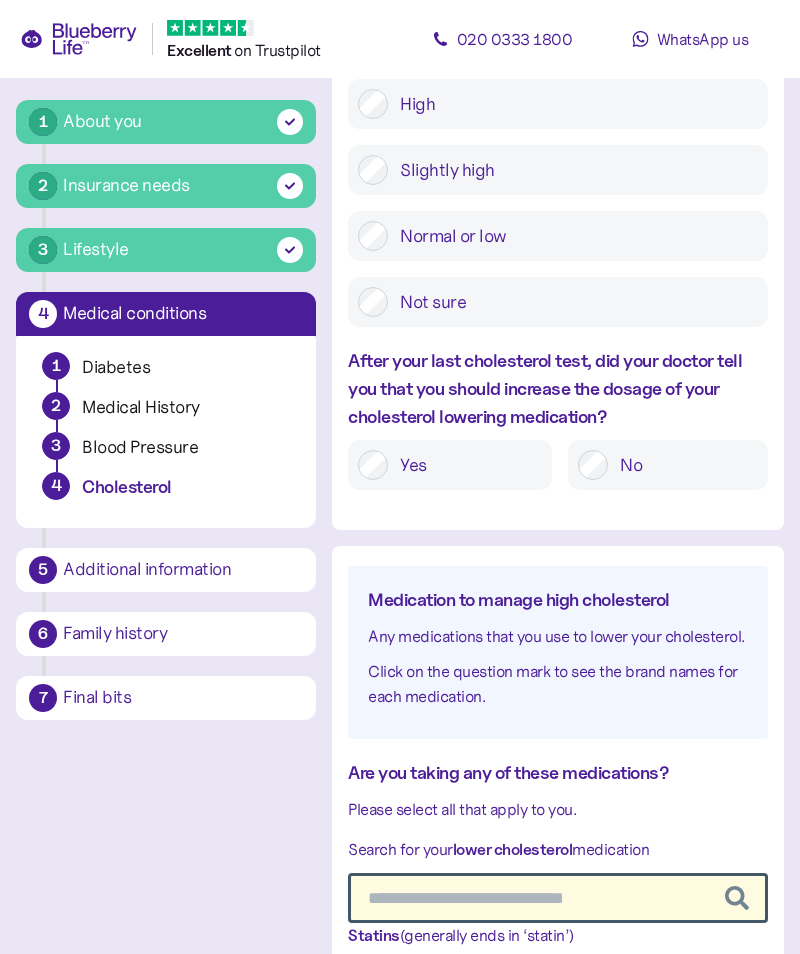 click on "No" at bounding box center [683, 465] 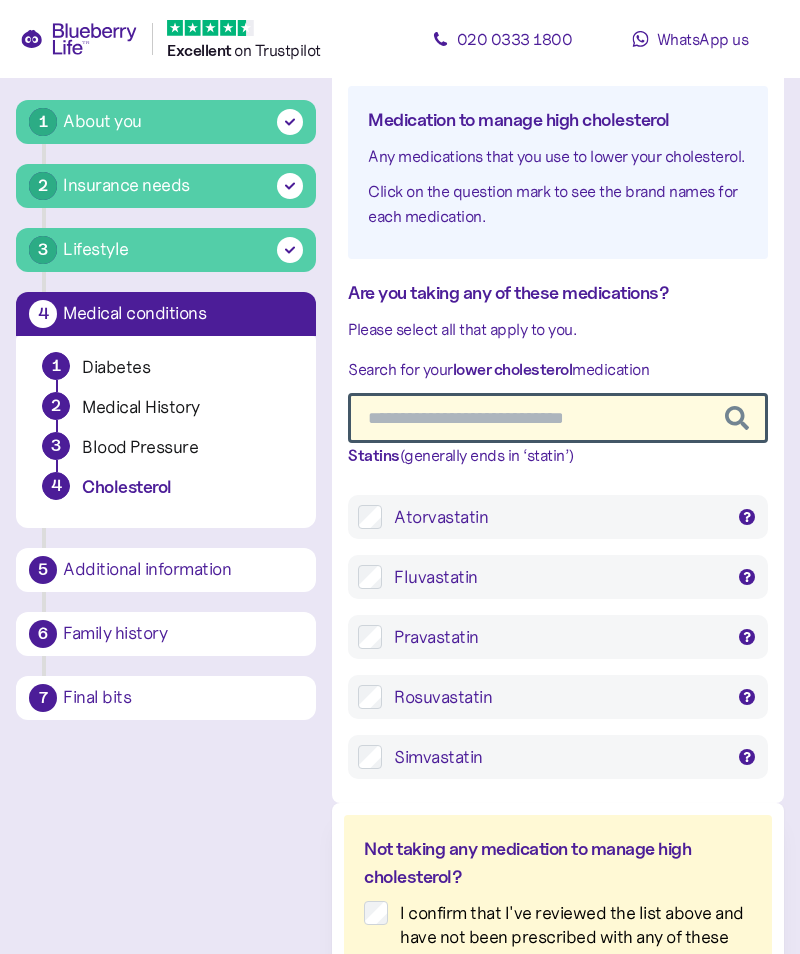 scroll, scrollTop: 1241, scrollLeft: 0, axis: vertical 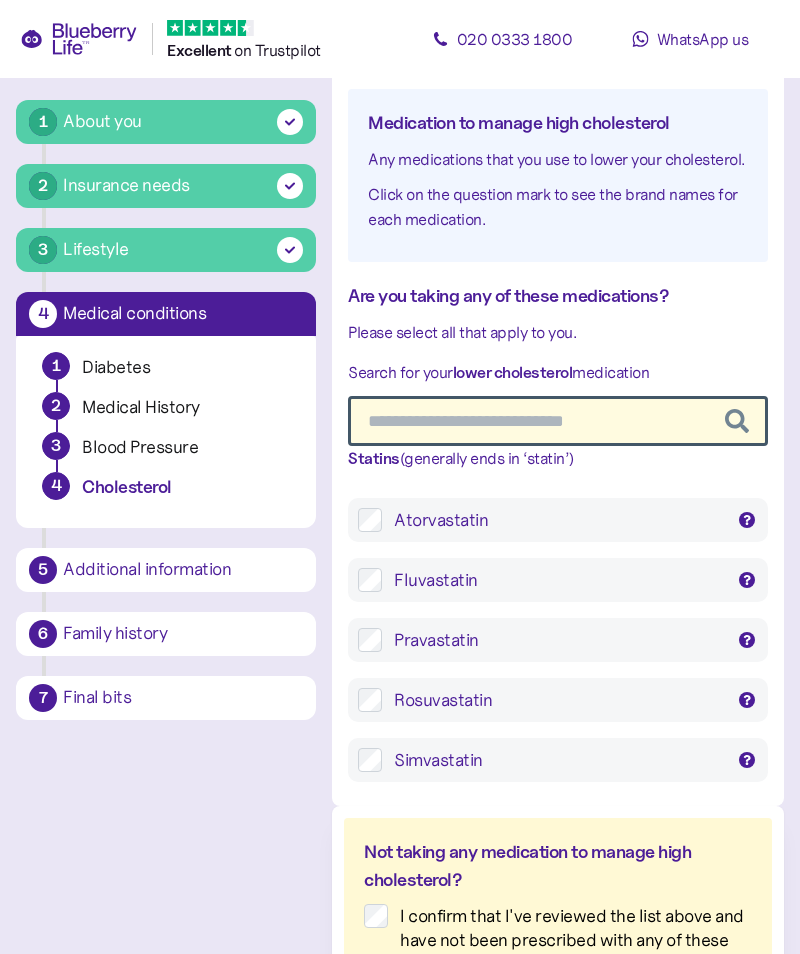 click on "Atorvastatin" at bounding box center [558, 520] 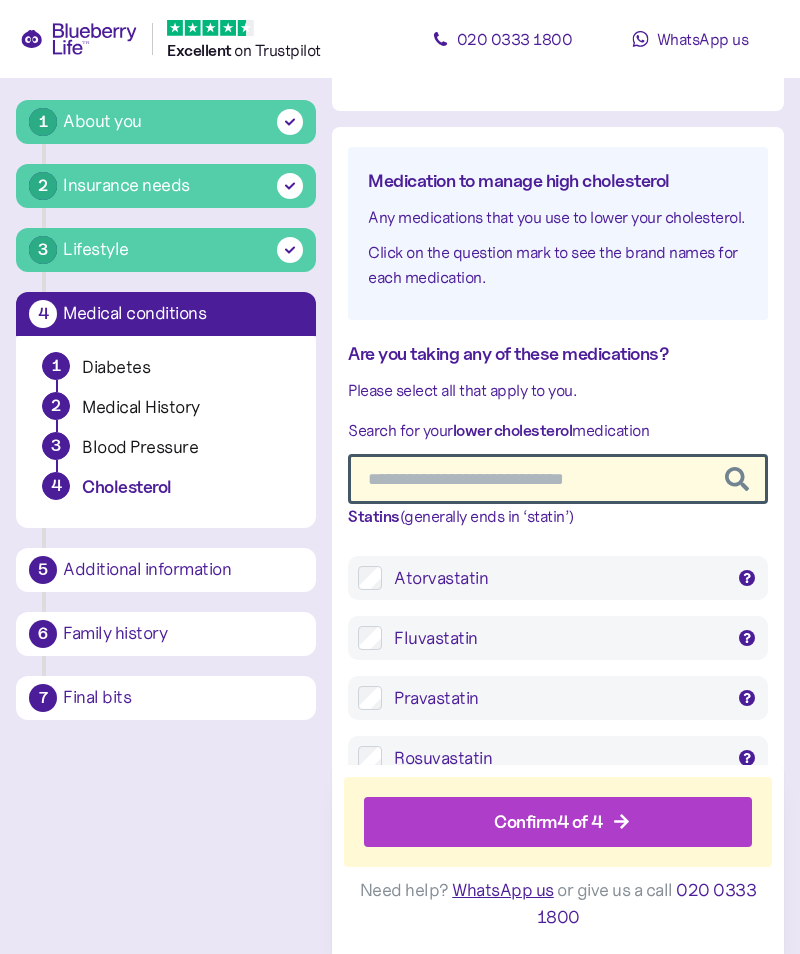 click 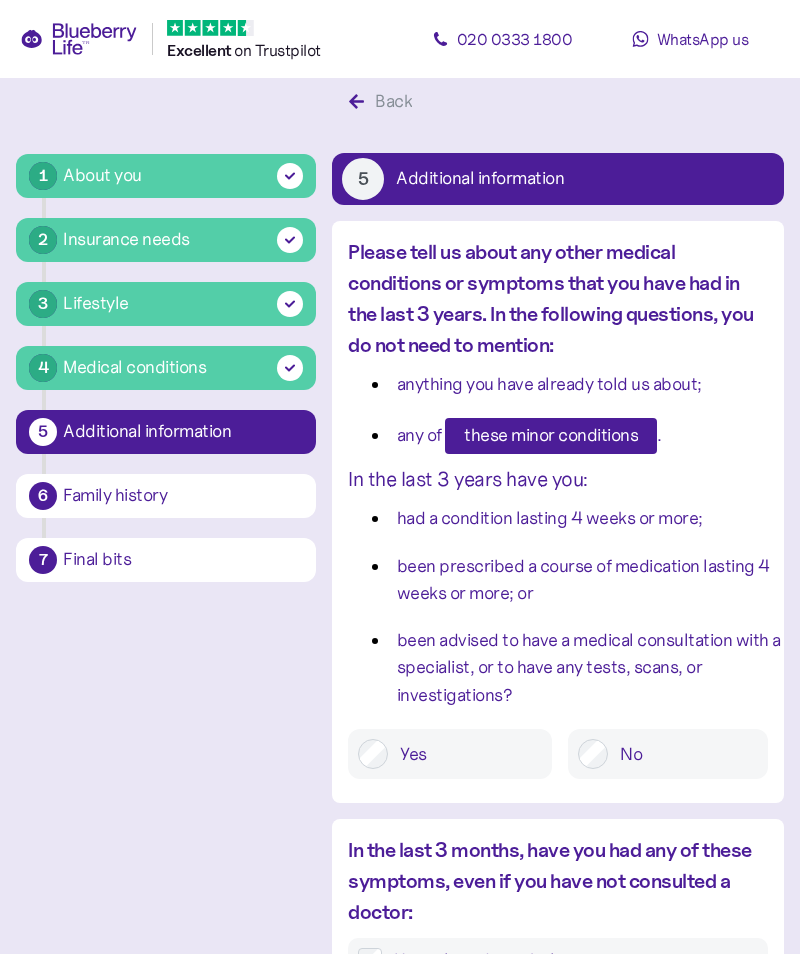 scroll, scrollTop: 38, scrollLeft: 0, axis: vertical 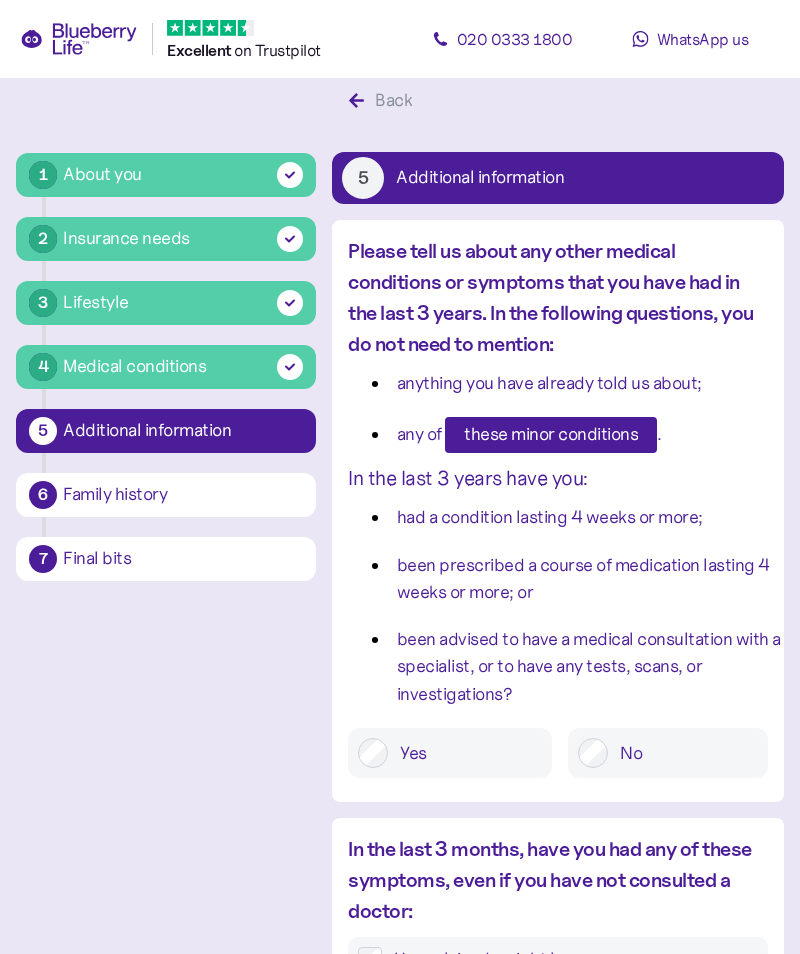 click on "these minor conditions" at bounding box center [551, 435] 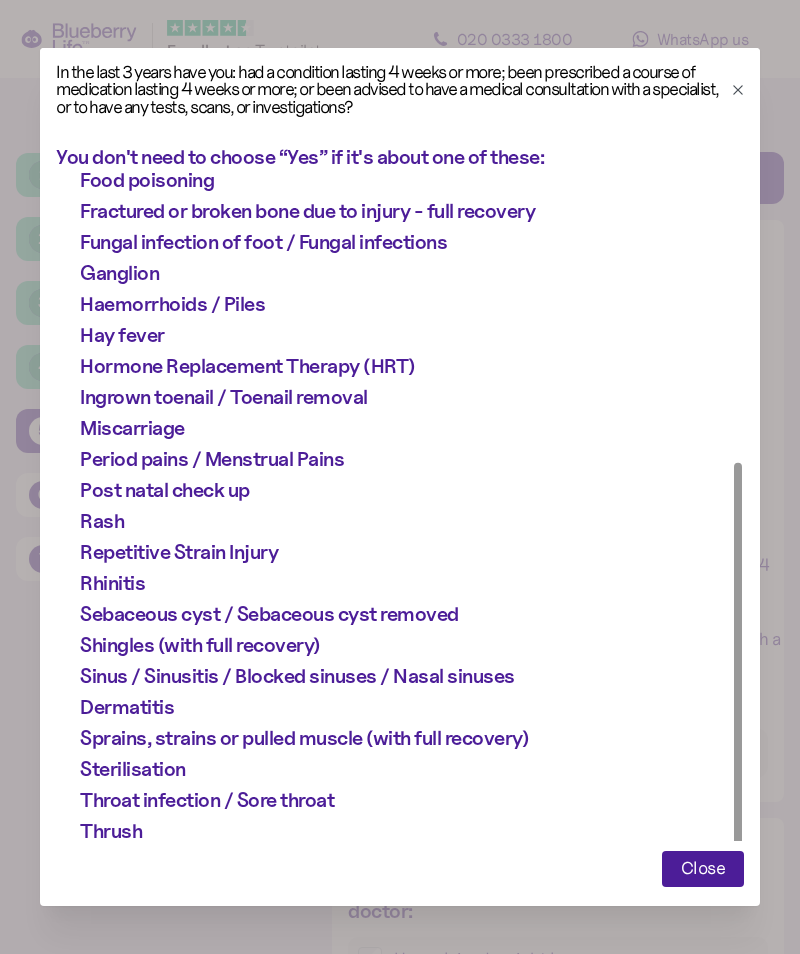 scroll, scrollTop: 628, scrollLeft: 0, axis: vertical 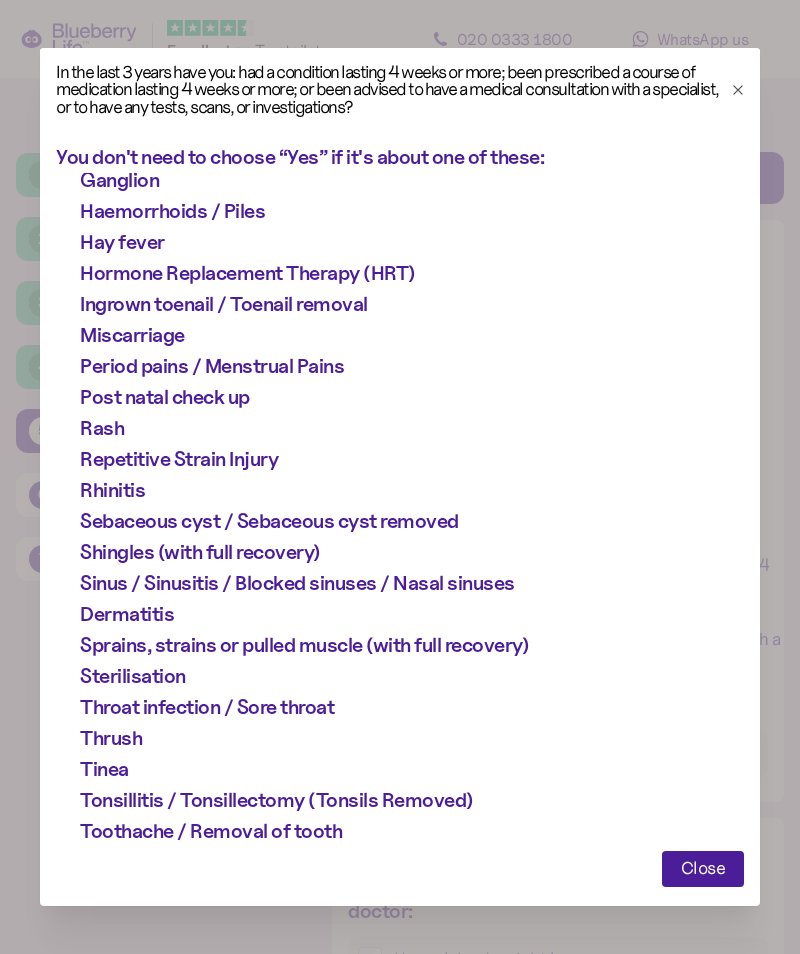 click on "Abnormal/Heavy Periods with full recovery Acne / Acne rosacea Allergy testing Boils Bruises Caesarean section Carpal Tunnel Syndrome Coeliac Contraception / Contraceptive pill Cosmetic surgery - full recovery Cuts and abrasions Ear ache / infection (with full recovery) Ear wax / Removal of ear wax Endometriosis Eye infection / Conjunctivitis Fertility Treatment / Infertility Flu / Colds Food poisoning Fractured or broken bone due to injury - full recovery Fungal infection of foot / Fungal infections Ganglion Haemorrhoids / Piles Hay fever Hormone Replacement Therapy (HRT) Ingrown toenail / Toenail removal Miscarriage Period pains / Menstrual Pains Post natal check up Rash Repetitive Strain Injury Rhinitis Sebaceous cyst / Sebaceous cyst removed Shingles (with full recovery) Sinus / Sinusitis / Blocked sinuses / Nasal sinuses Dermatitis Sprains, strains or pulled muscle (with full recovery) Sterilisation Throat infection / Sore throat Thrush Tinea Tonsillitis / Tonsillectomy (Tonsils Removed) Vaccinations" at bounding box center [412, 227] 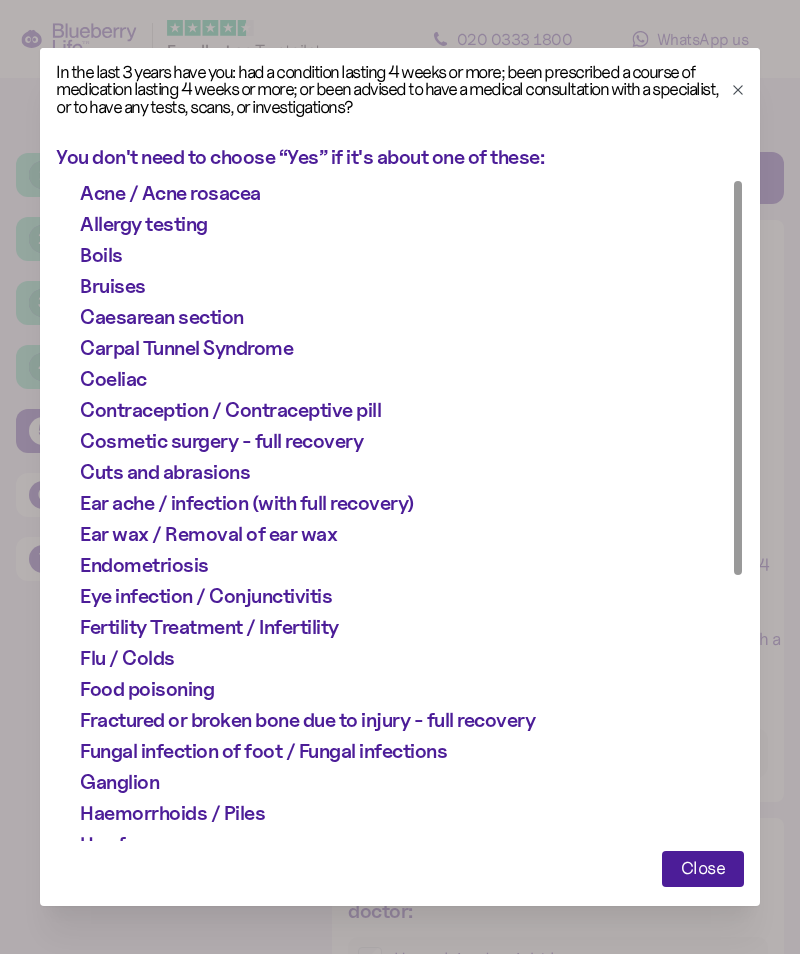scroll, scrollTop: 0, scrollLeft: 0, axis: both 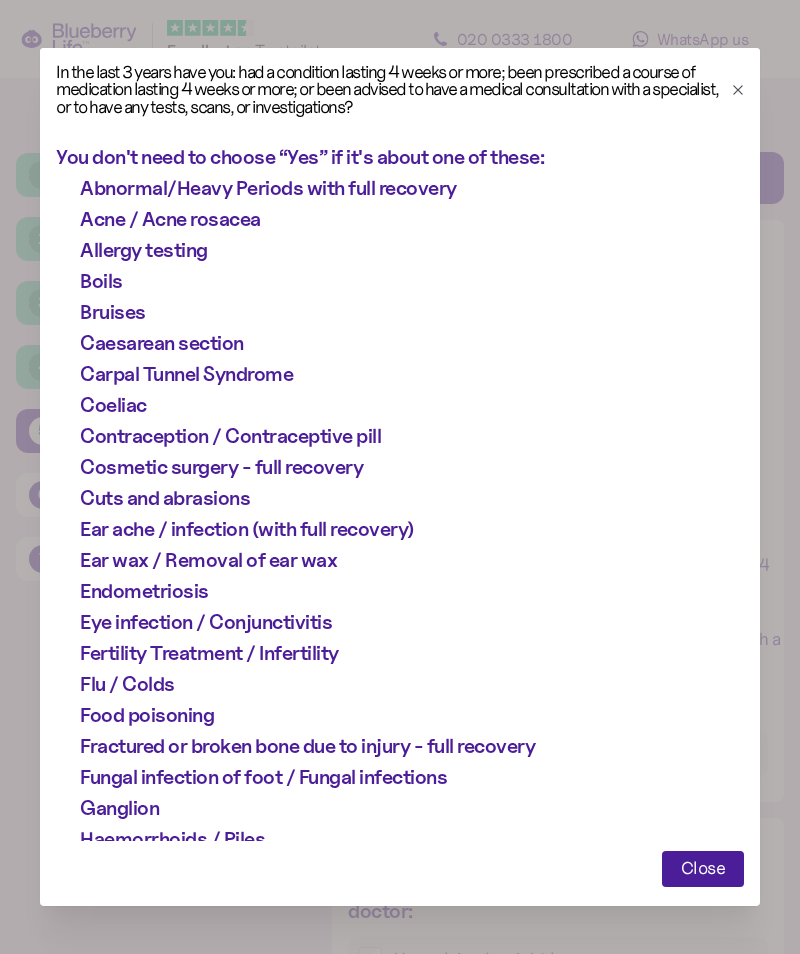 click on "Close" at bounding box center [703, 869] 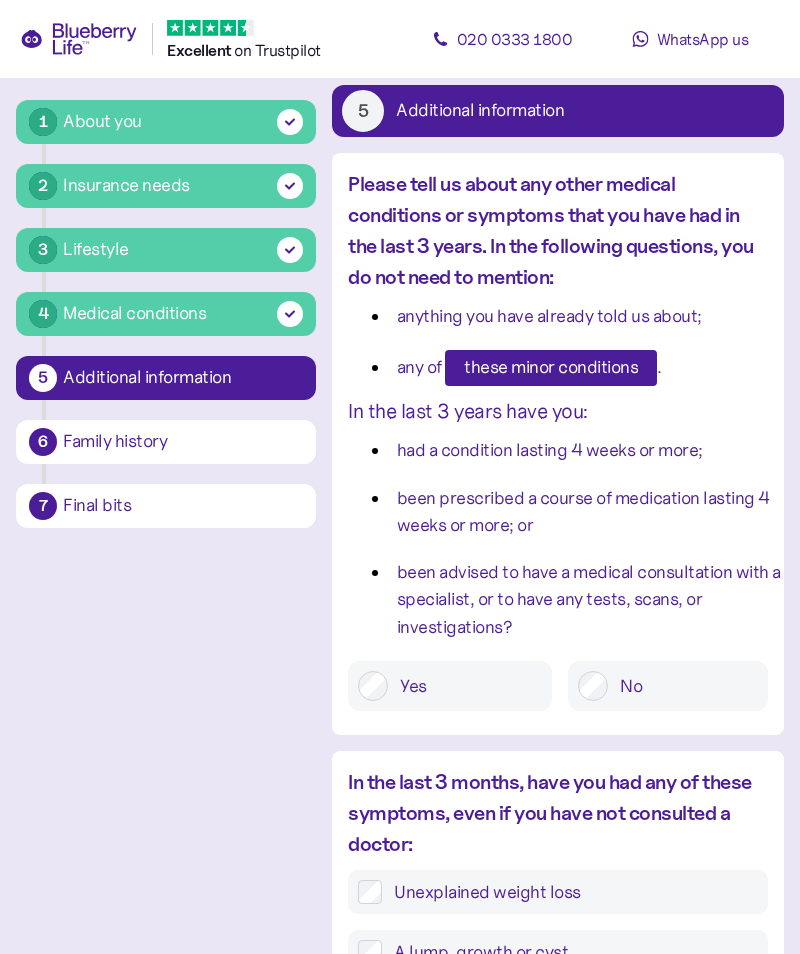 scroll, scrollTop: 88, scrollLeft: 0, axis: vertical 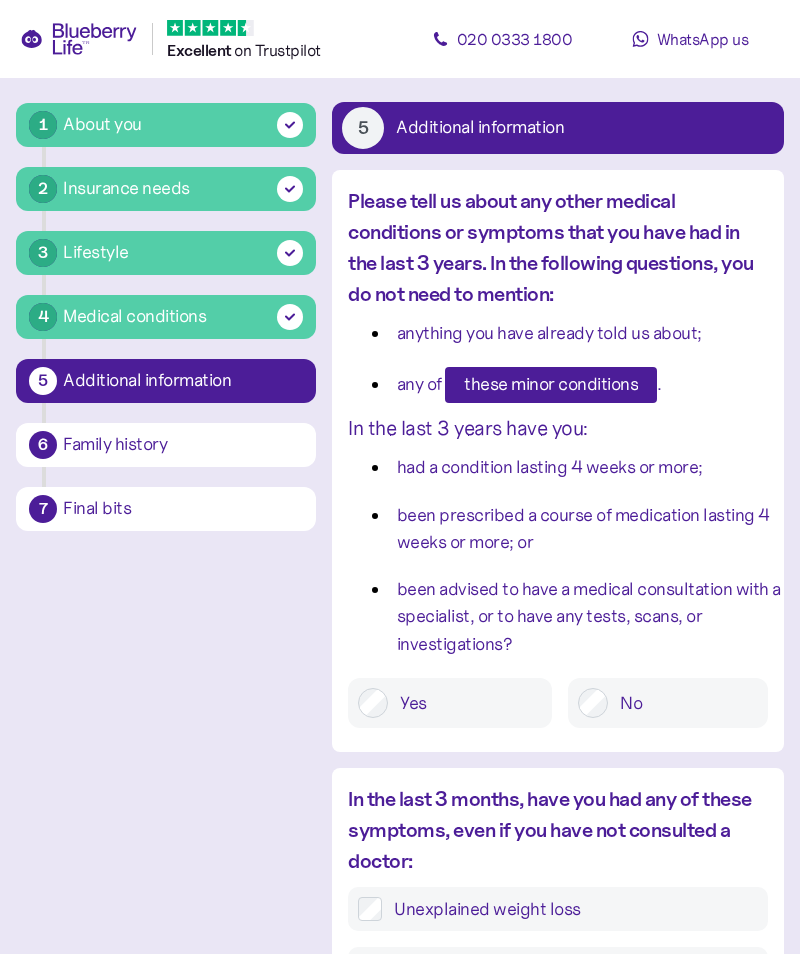 click on "had a condition lasting 4 weeks or more;" at bounding box center (550, 467) 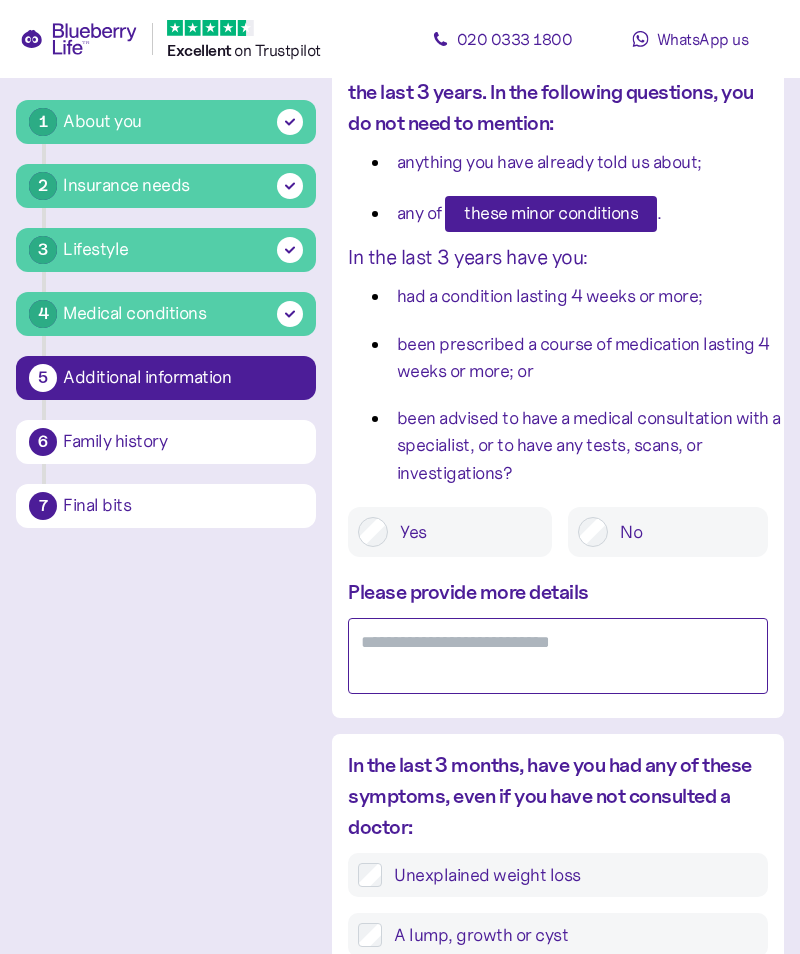 click at bounding box center [558, 656] 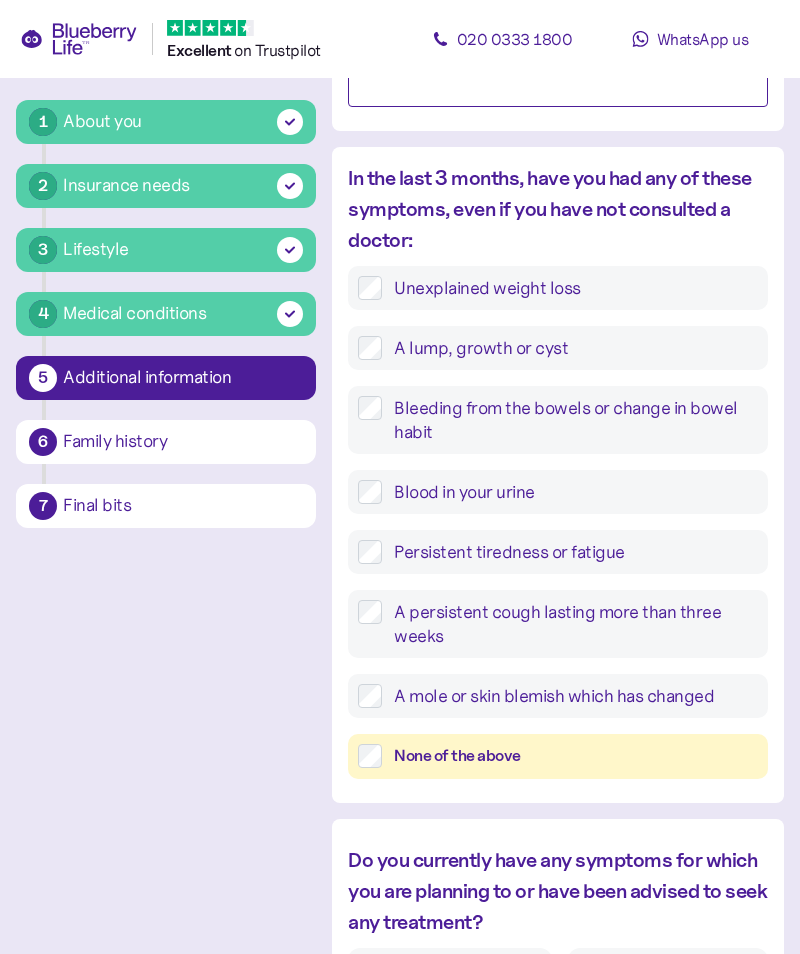 scroll, scrollTop: 843, scrollLeft: 0, axis: vertical 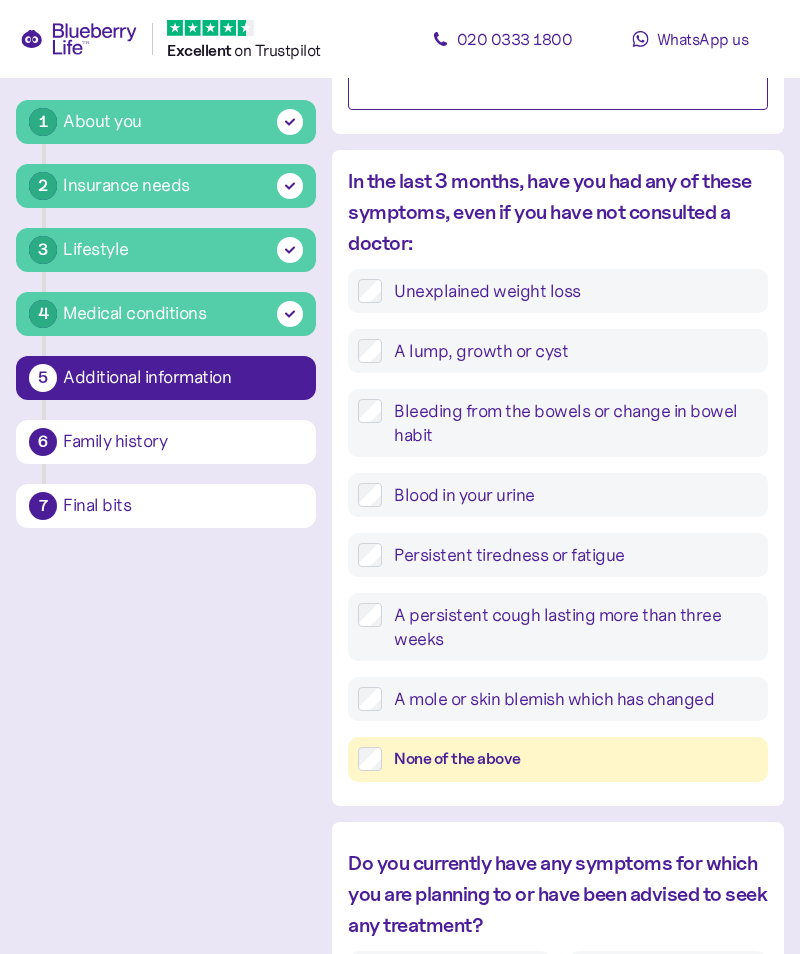 type on "**********" 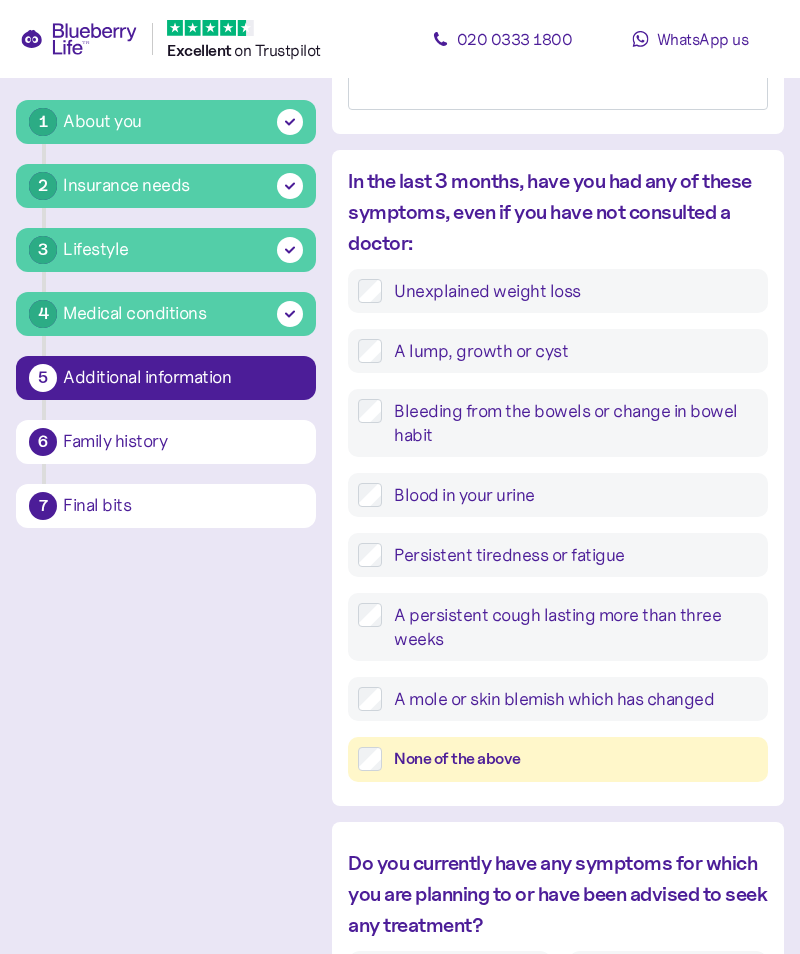 click on "Blood in your urine" at bounding box center (570, 495) 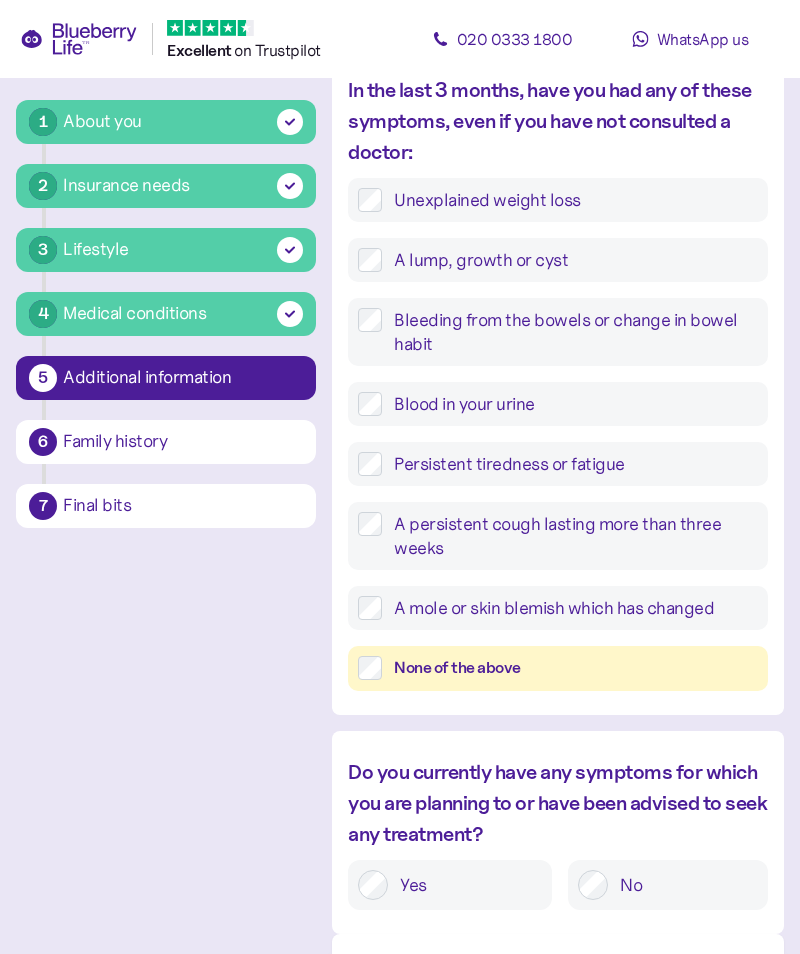 scroll, scrollTop: 986, scrollLeft: 0, axis: vertical 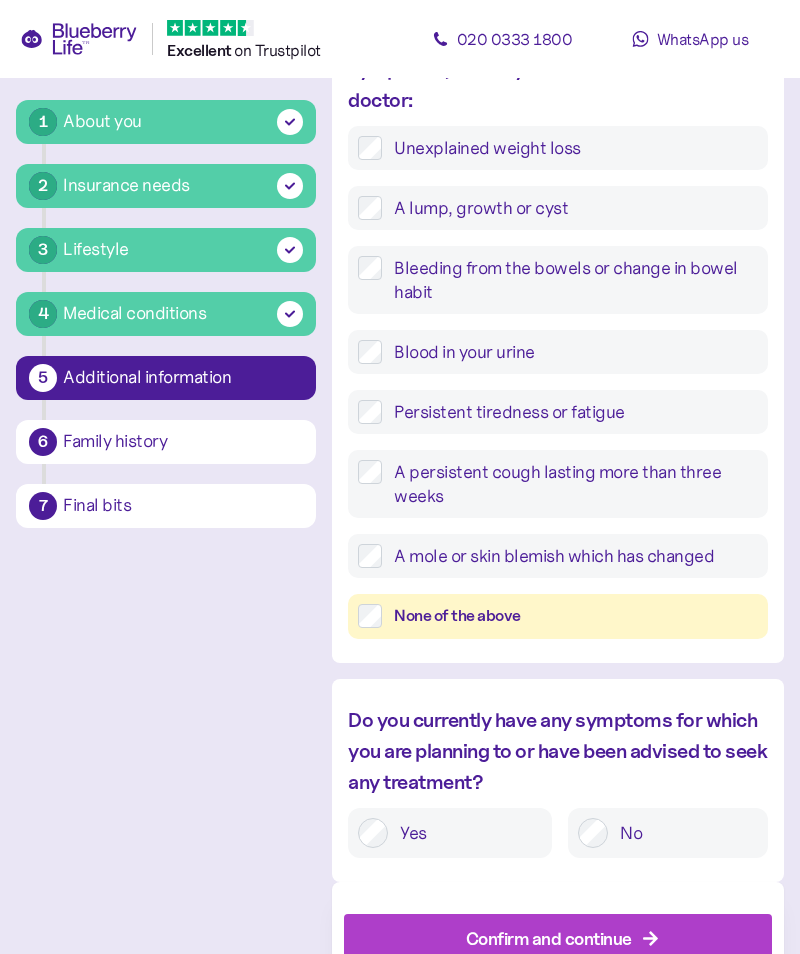 click on "No" at bounding box center [683, 833] 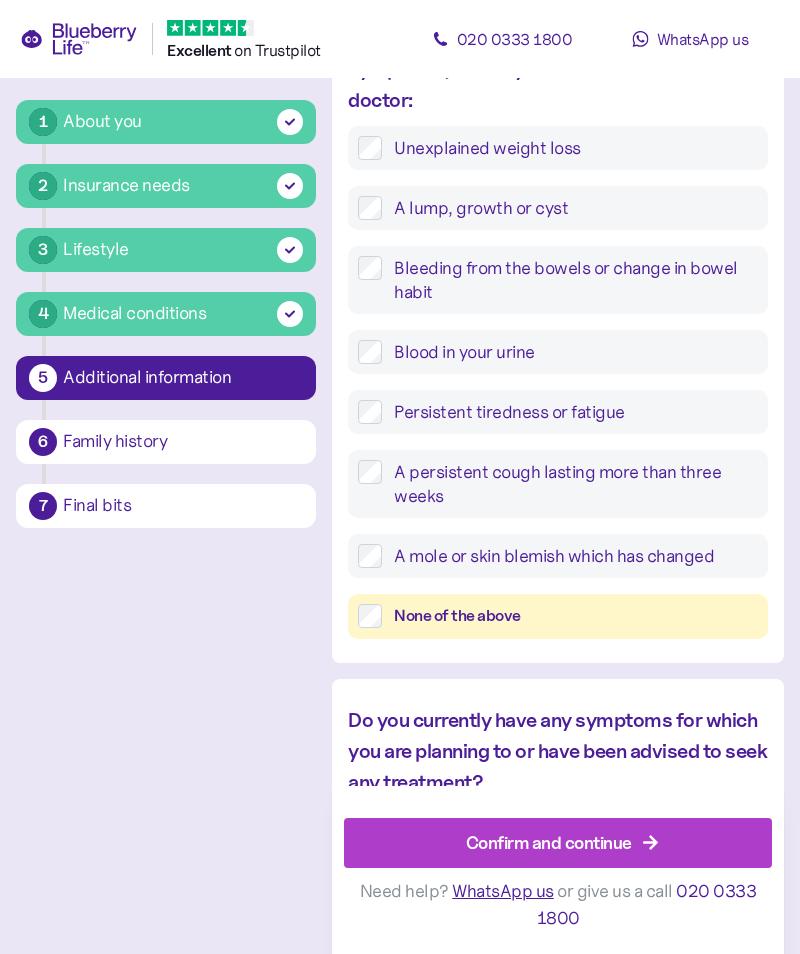 click on "Confirm and continue" at bounding box center [562, 842] 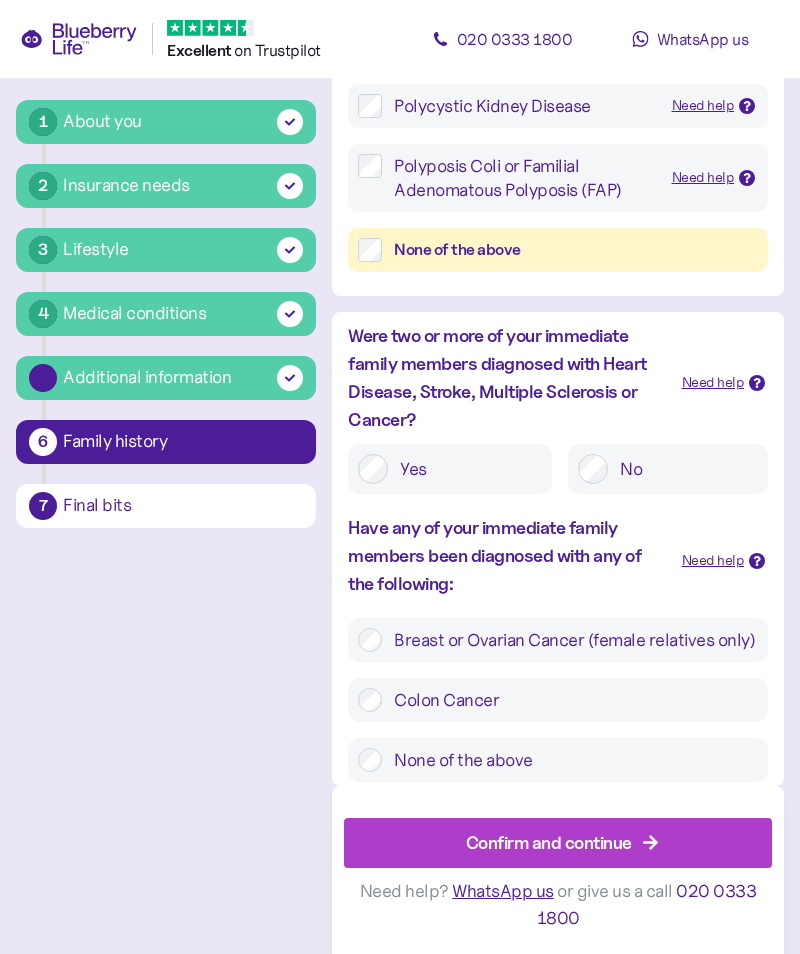 scroll, scrollTop: 38, scrollLeft: 0, axis: vertical 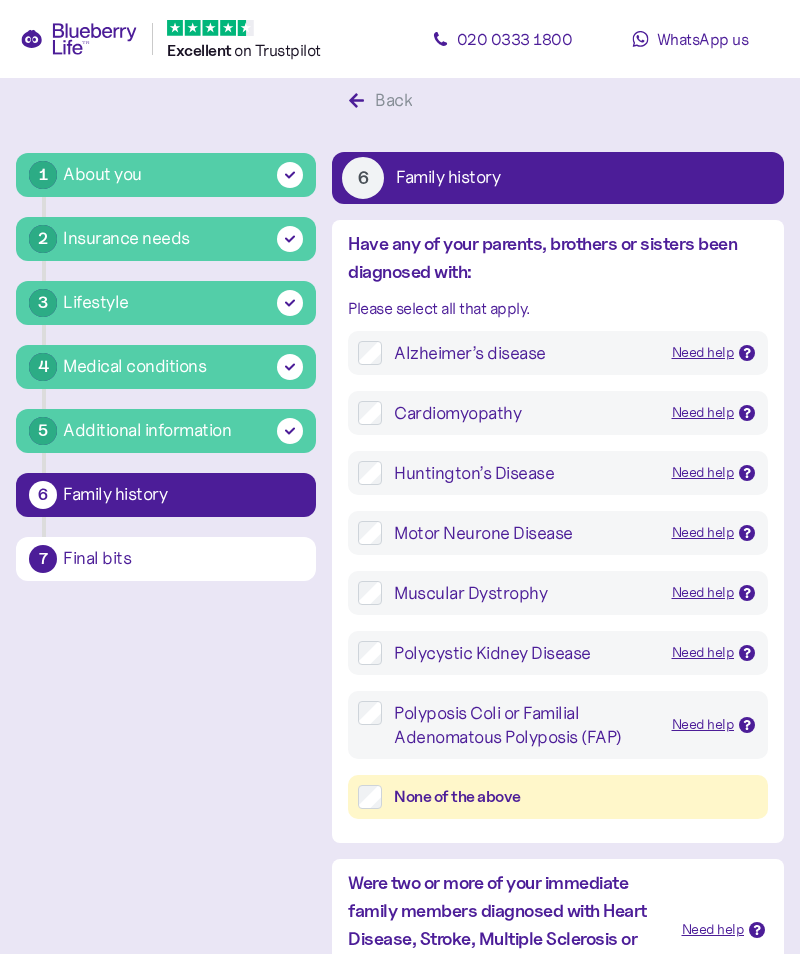 click on "None of the above" at bounding box center [576, 797] 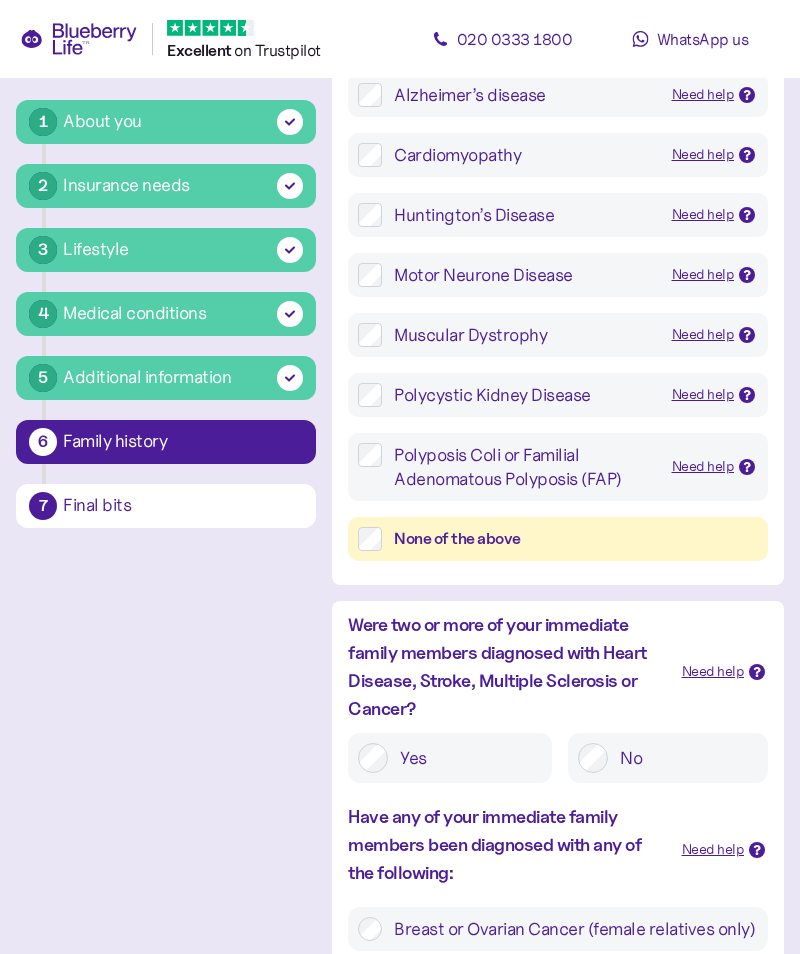 scroll, scrollTop: 300, scrollLeft: 0, axis: vertical 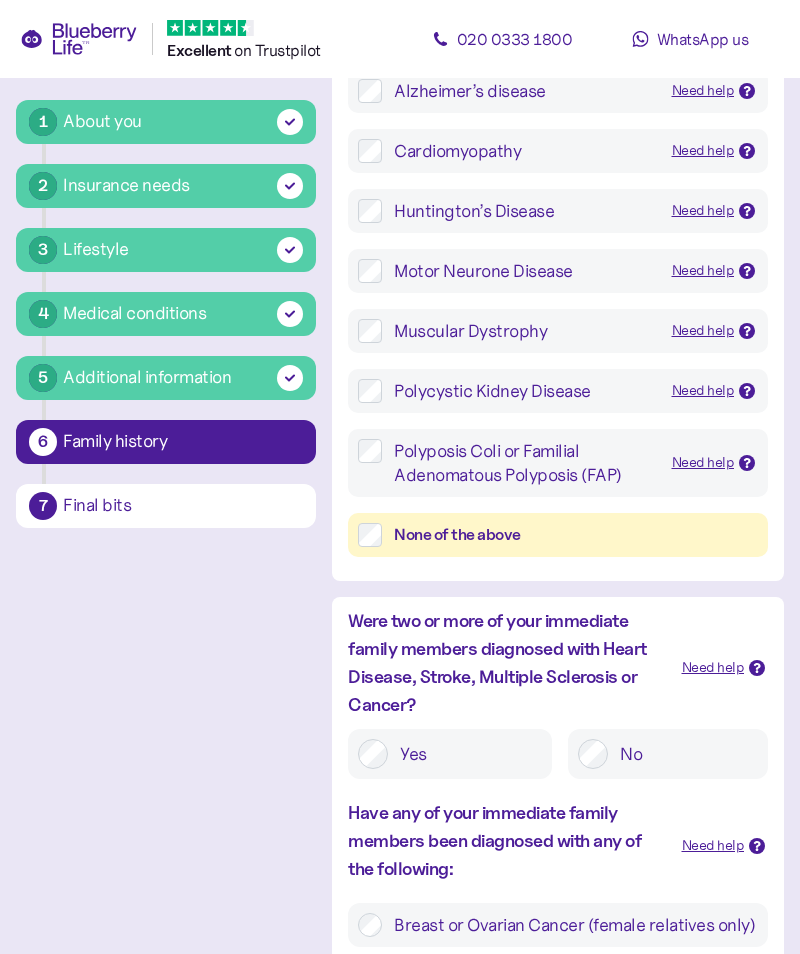 click on "No" at bounding box center (683, 754) 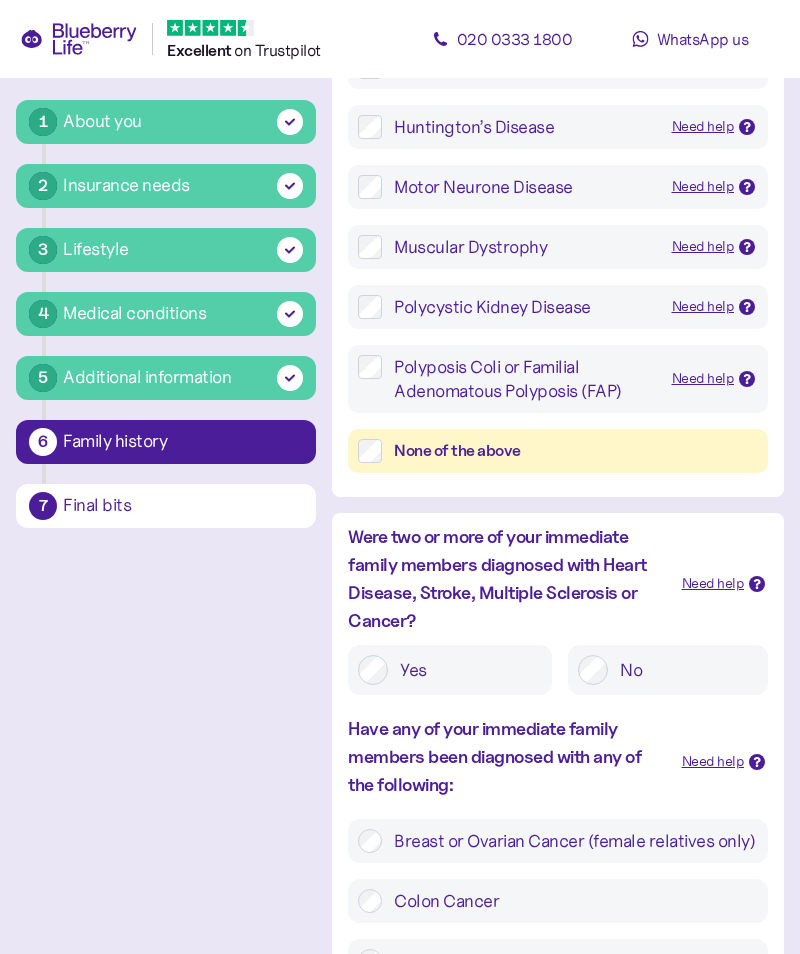 scroll, scrollTop: 488, scrollLeft: 0, axis: vertical 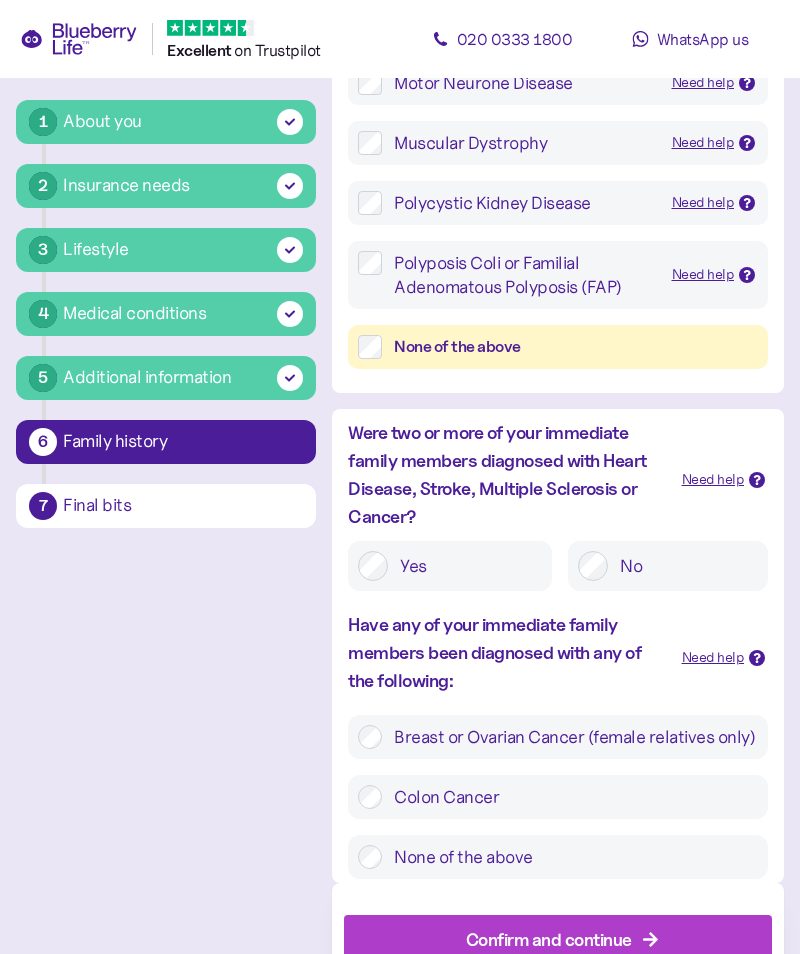 click on "None of the above" at bounding box center (570, 857) 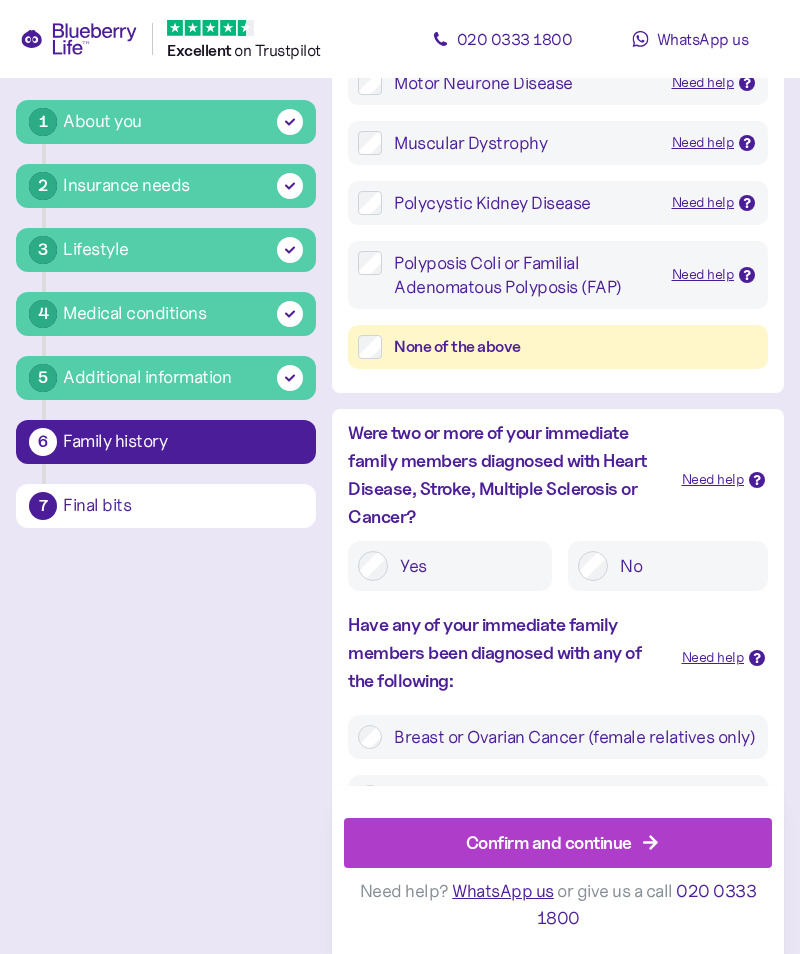 click 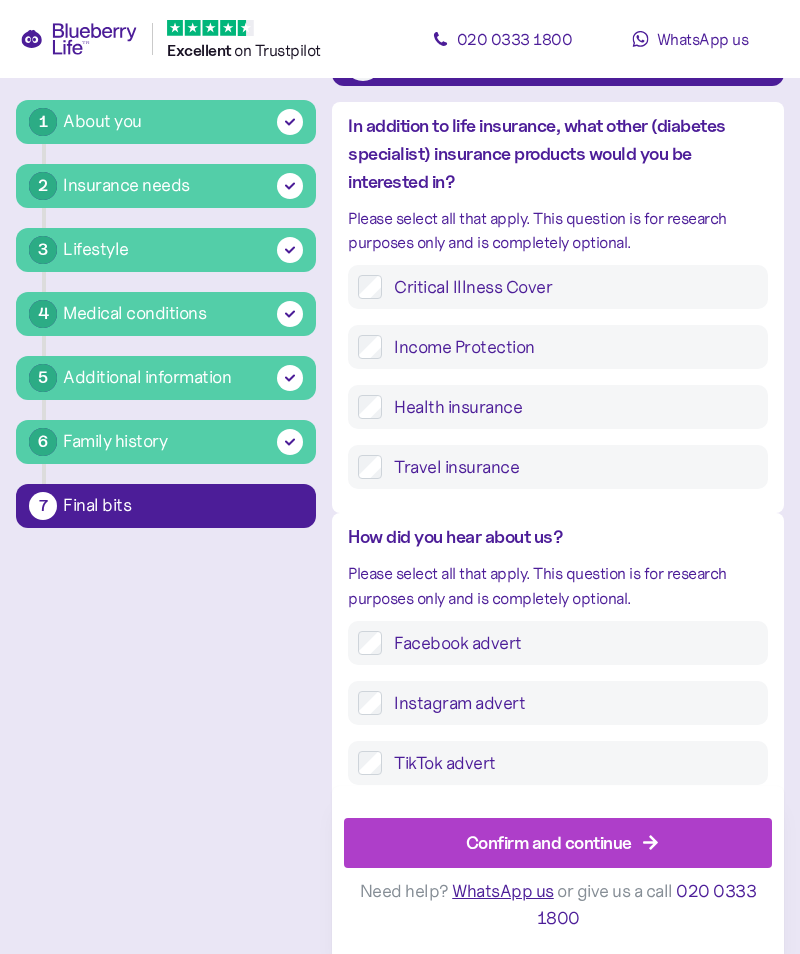 scroll, scrollTop: 166, scrollLeft: 0, axis: vertical 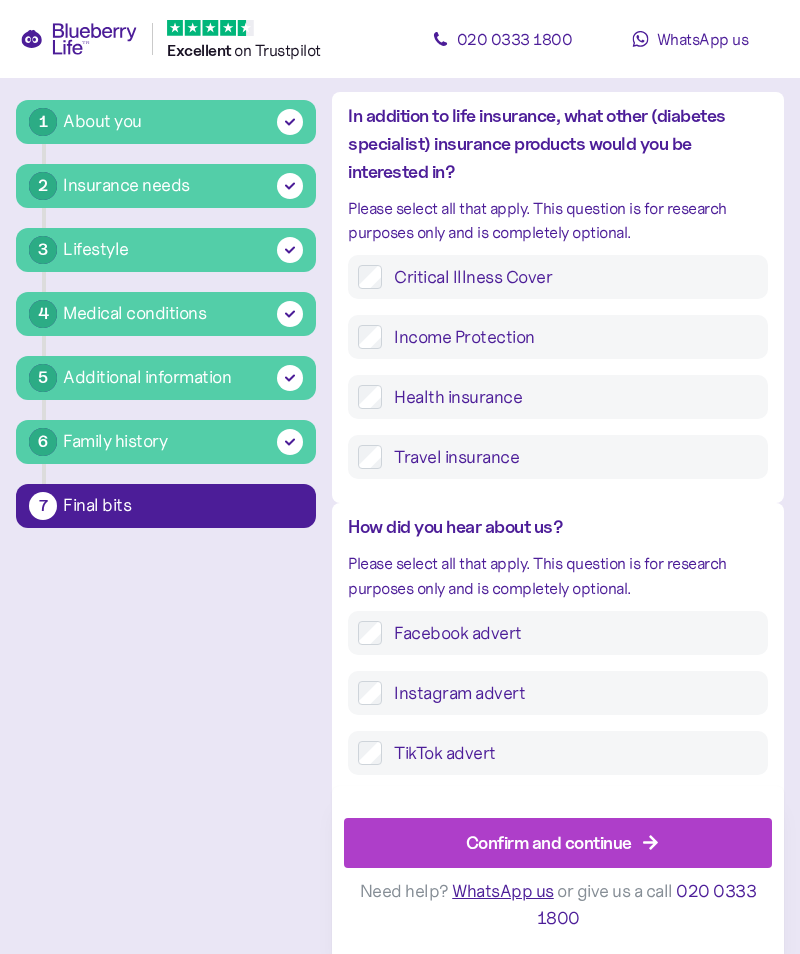 click on "Facebook advert" at bounding box center [570, 633] 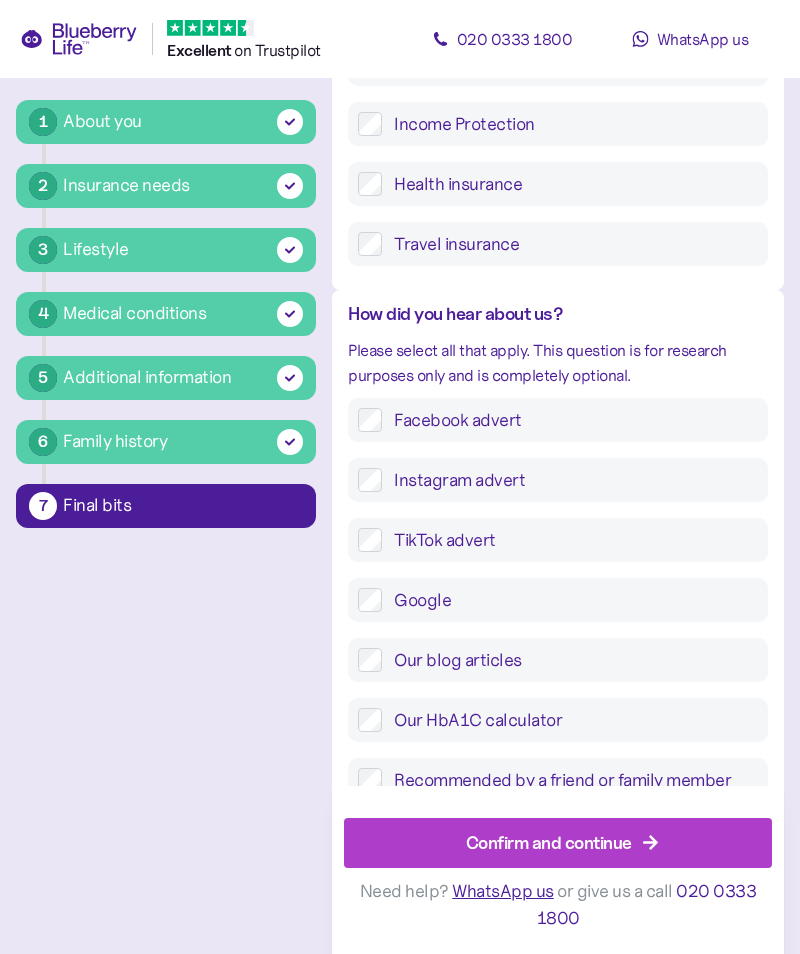 scroll, scrollTop: 382, scrollLeft: 0, axis: vertical 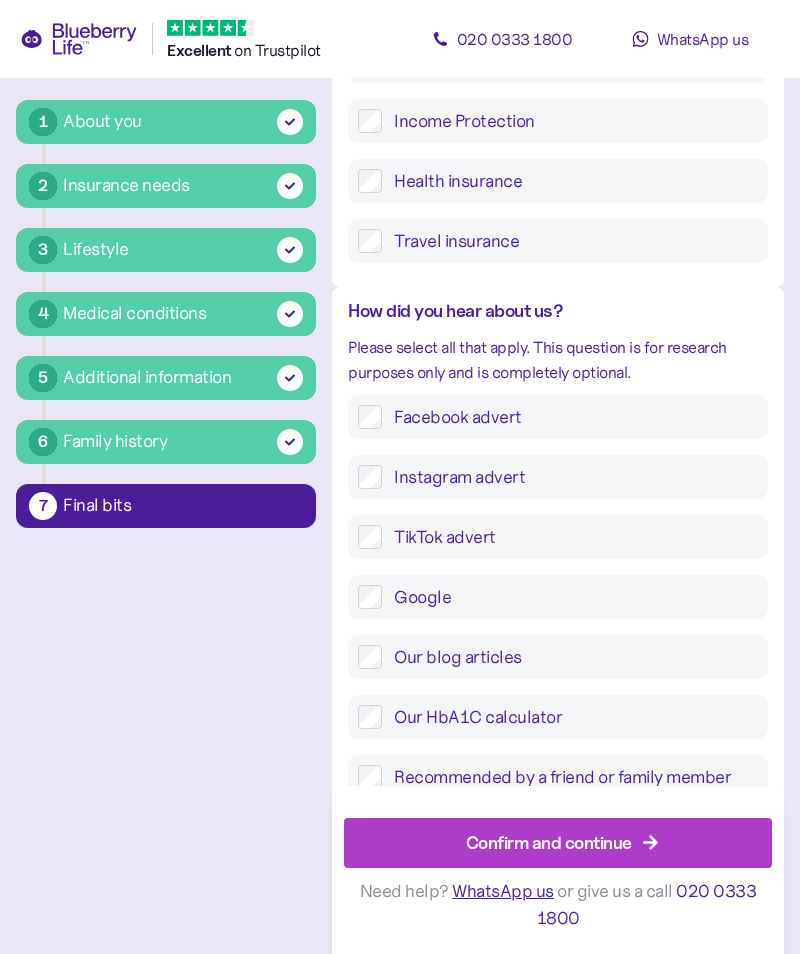 click on "Confirm and continue" at bounding box center [549, 842] 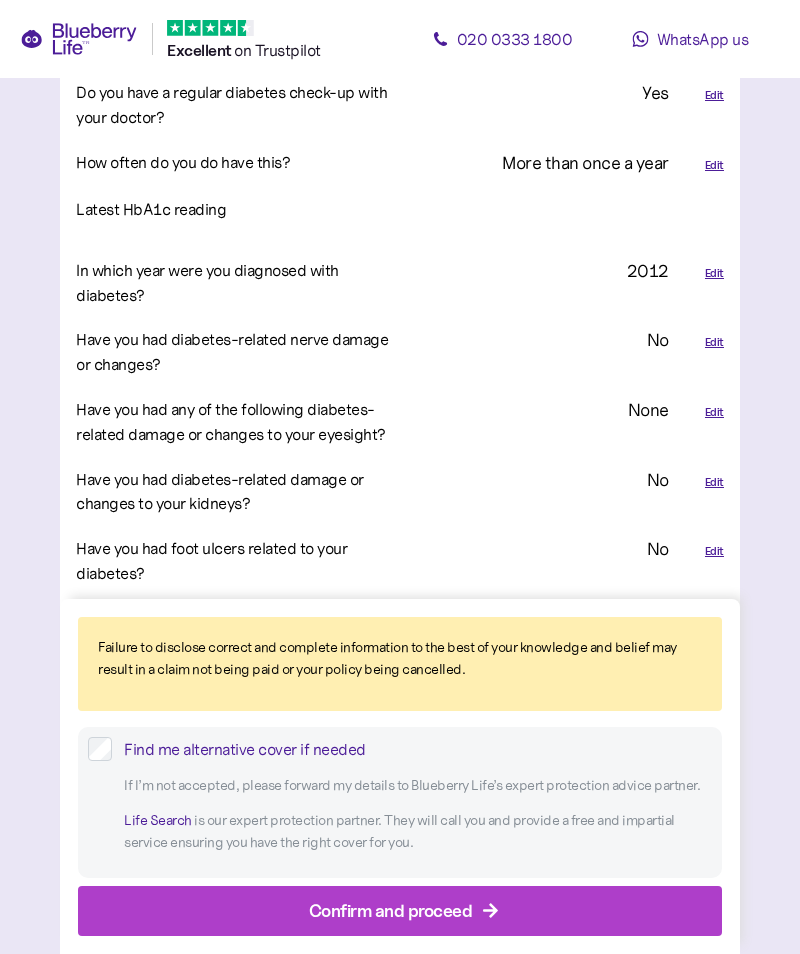 scroll, scrollTop: 2443, scrollLeft: 0, axis: vertical 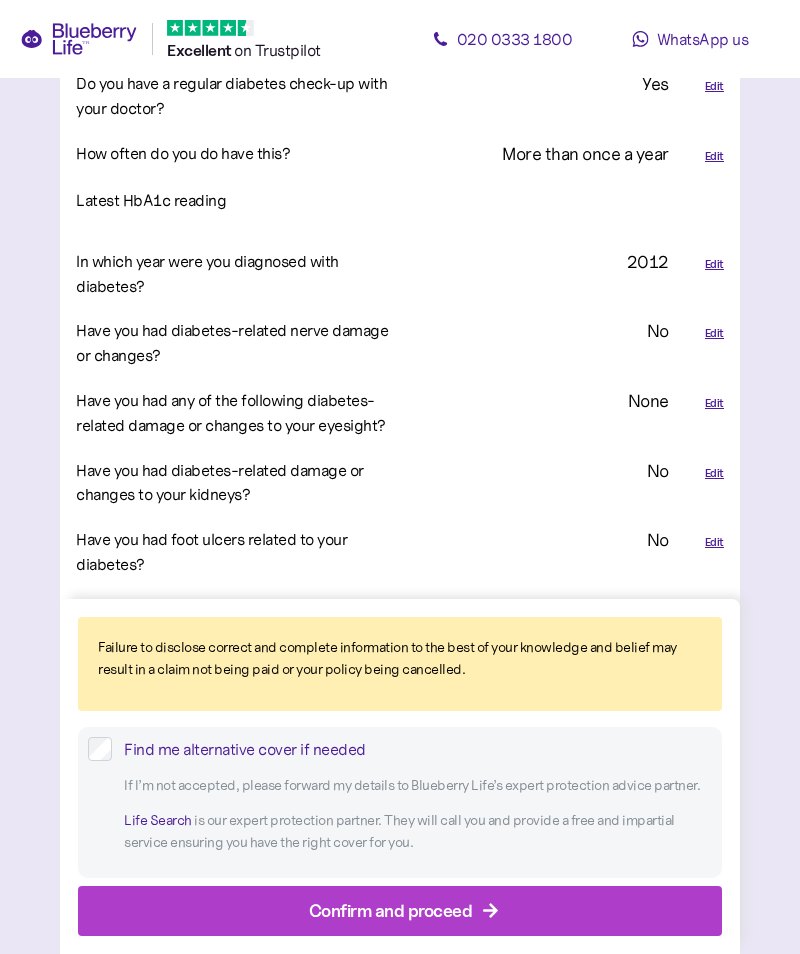 click on "Confirm and proceed" at bounding box center [404, 911] 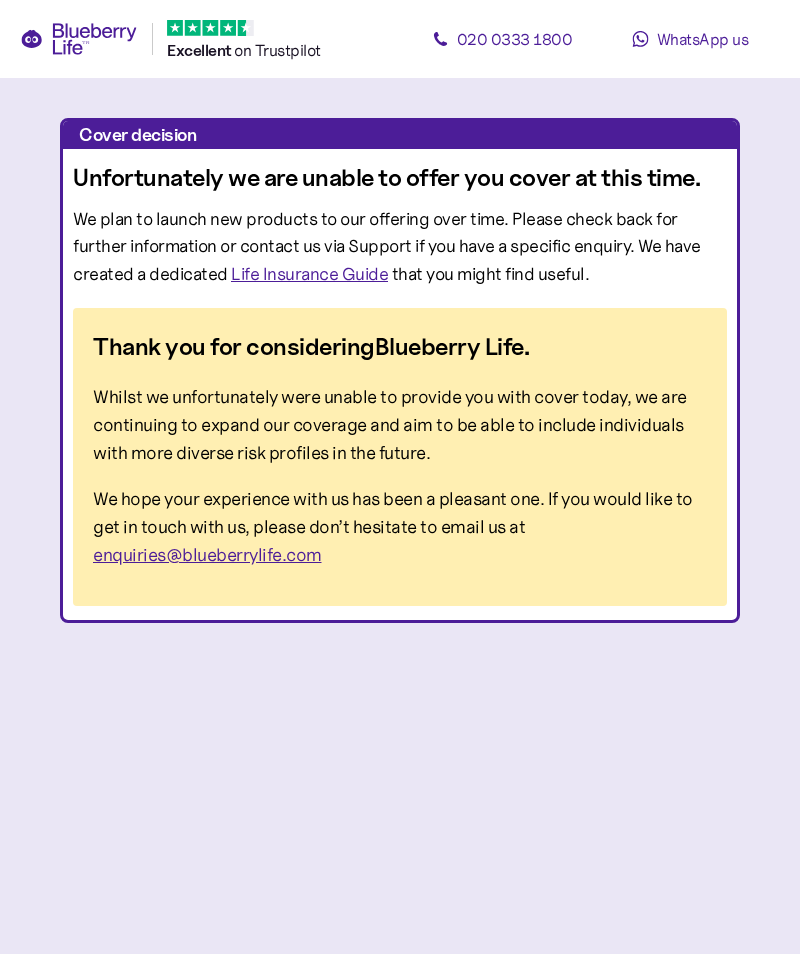 scroll, scrollTop: 0, scrollLeft: 0, axis: both 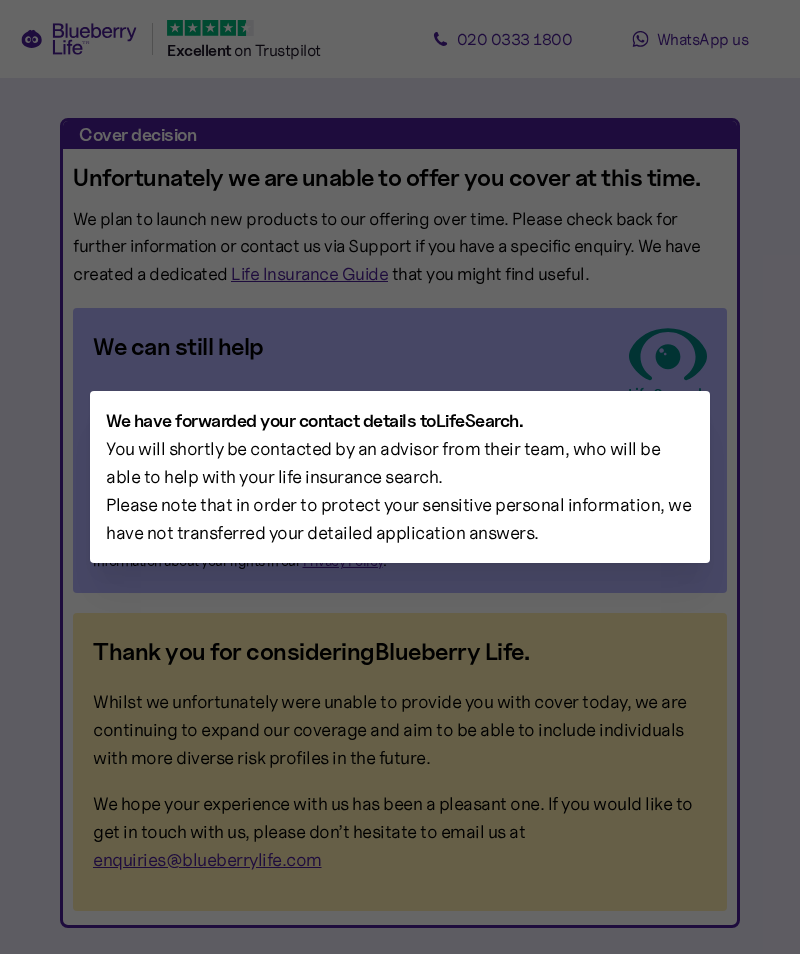 click at bounding box center (400, 477) 